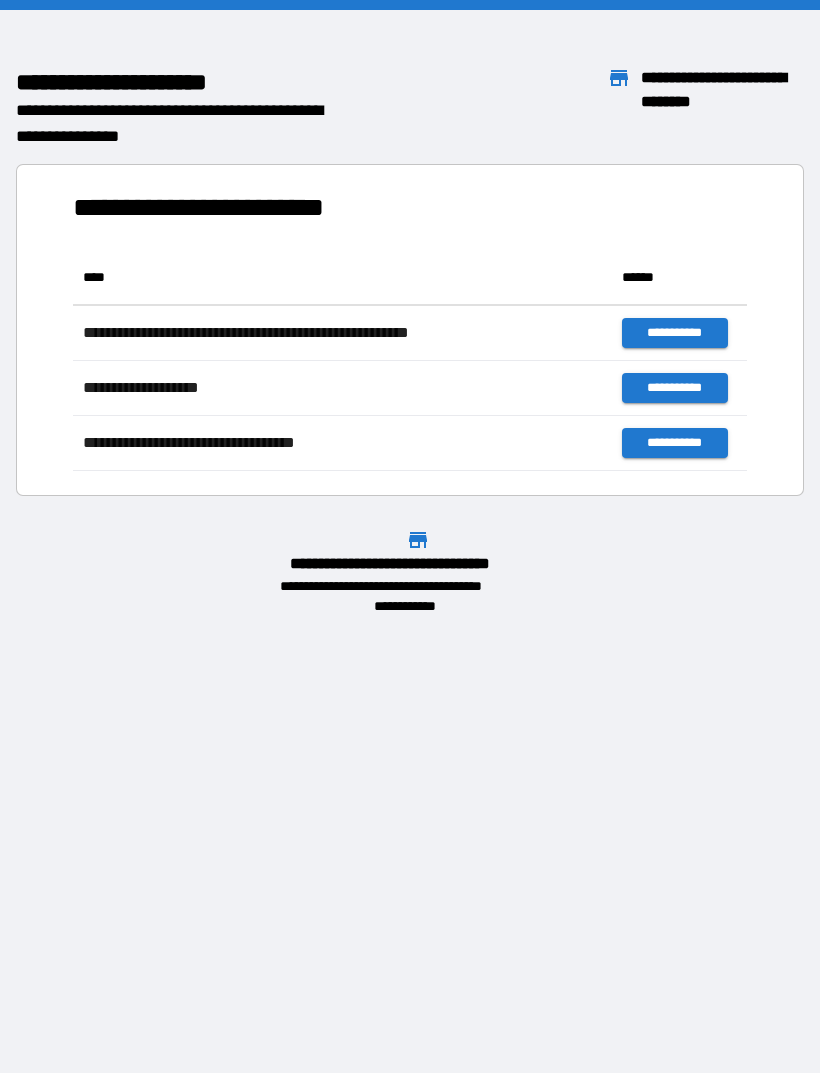 scroll, scrollTop: 0, scrollLeft: 0, axis: both 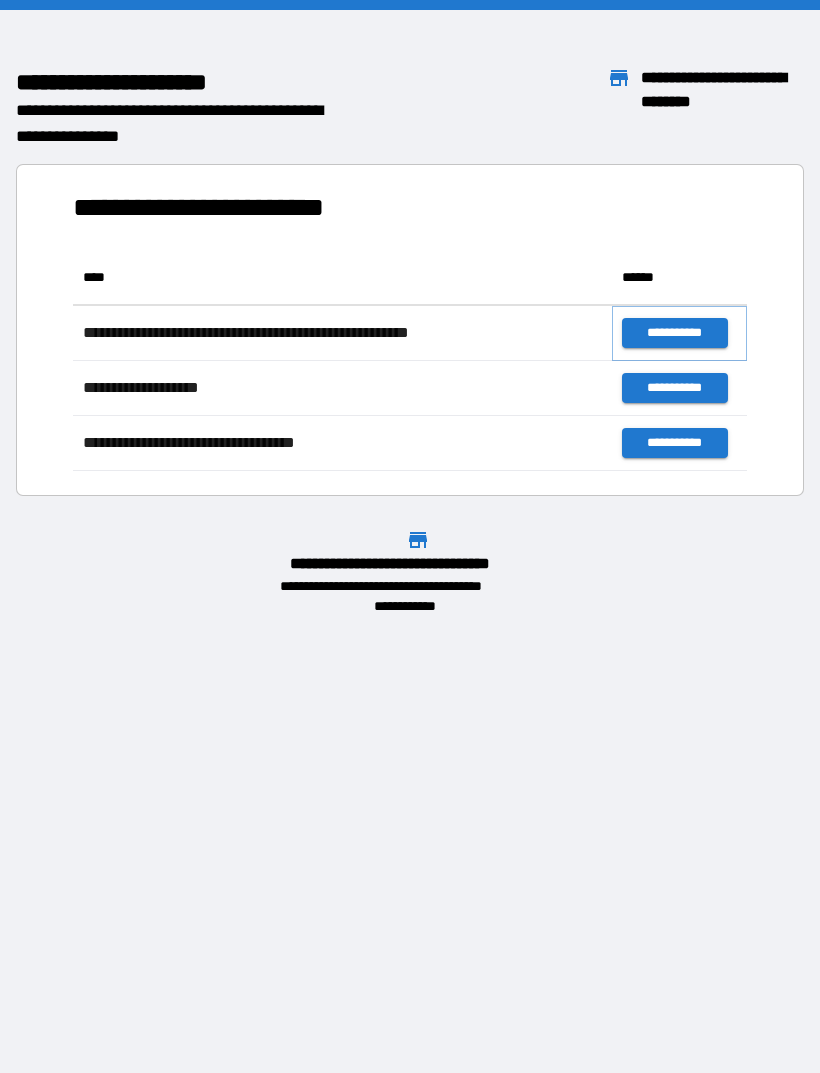 click on "**********" at bounding box center [674, 333] 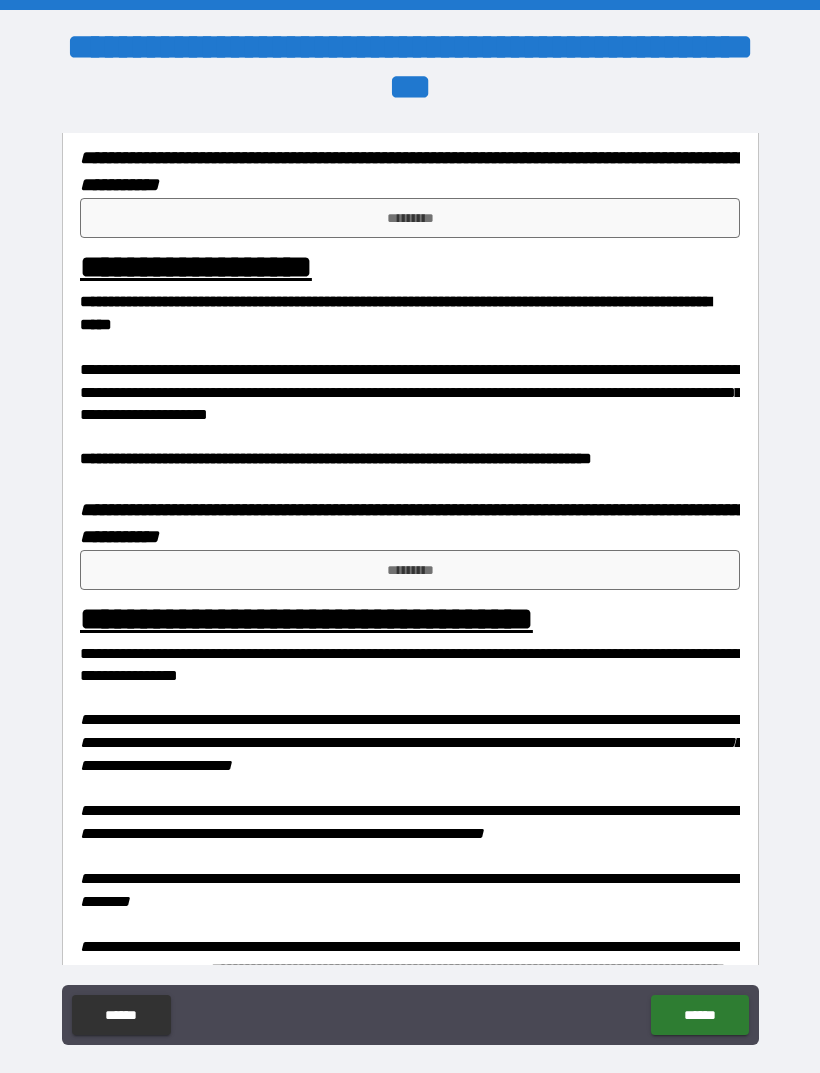 scroll, scrollTop: 1316, scrollLeft: 0, axis: vertical 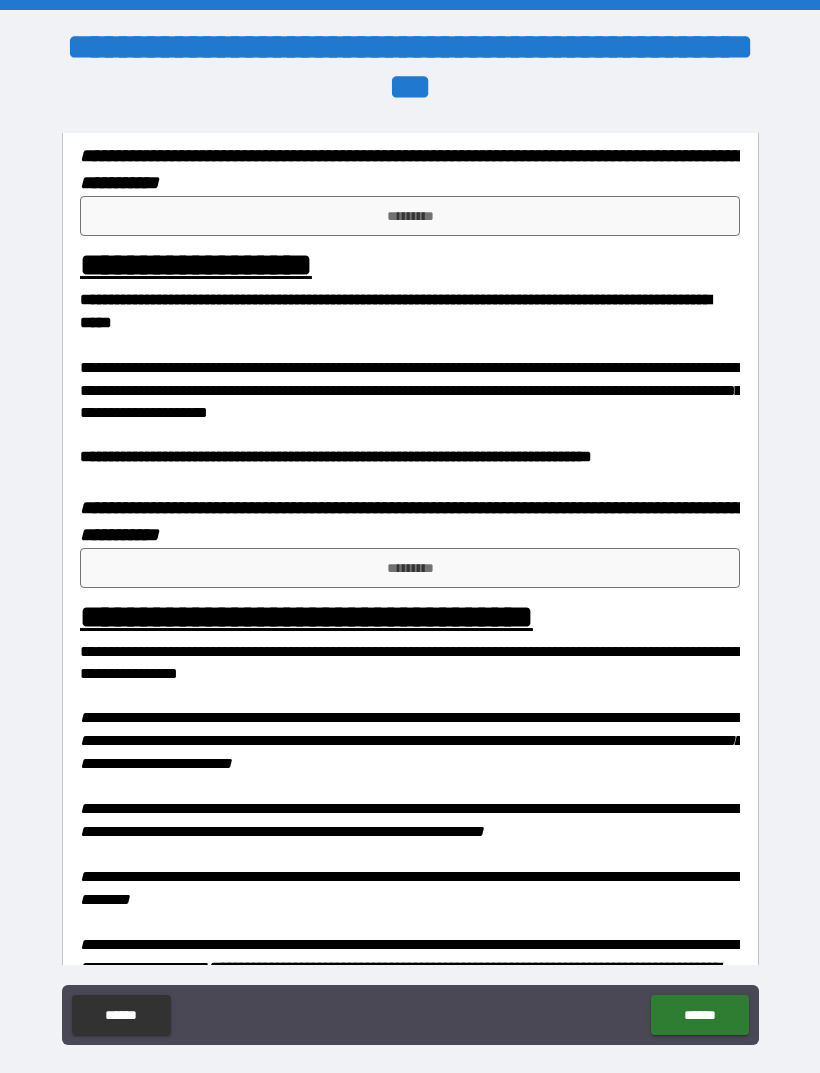 click on "*********" at bounding box center (410, 216) 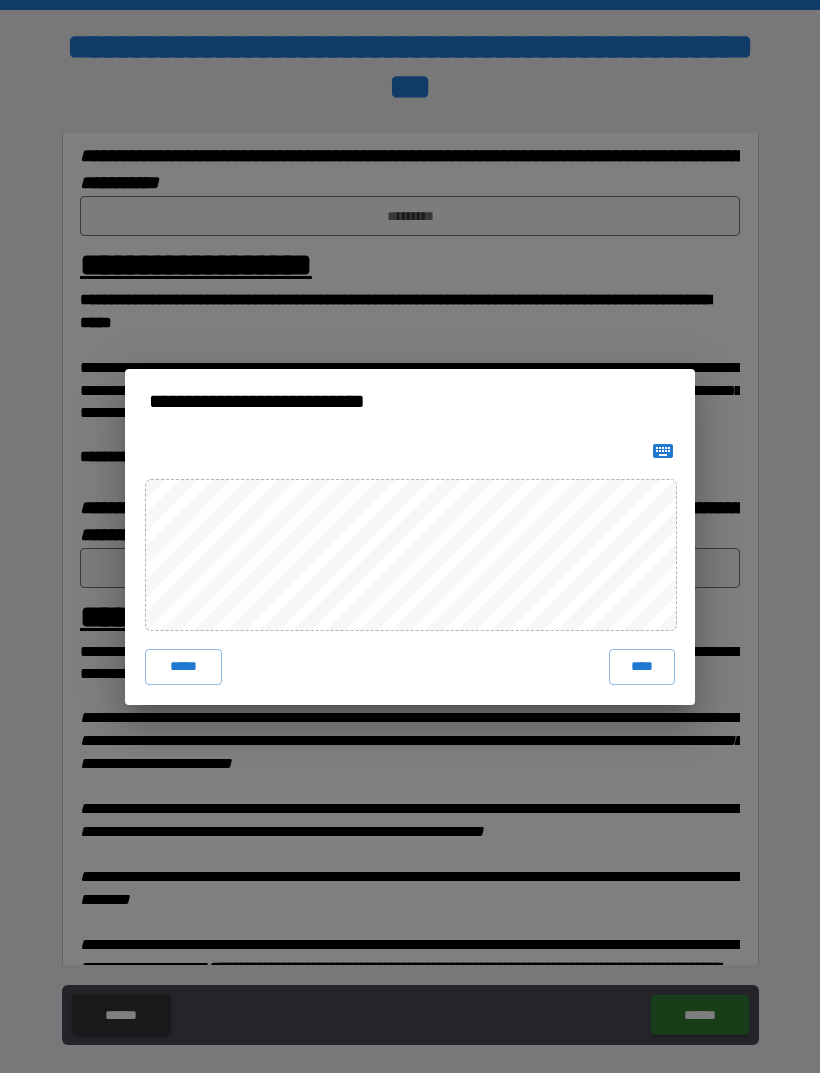 click on "****" at bounding box center [642, 667] 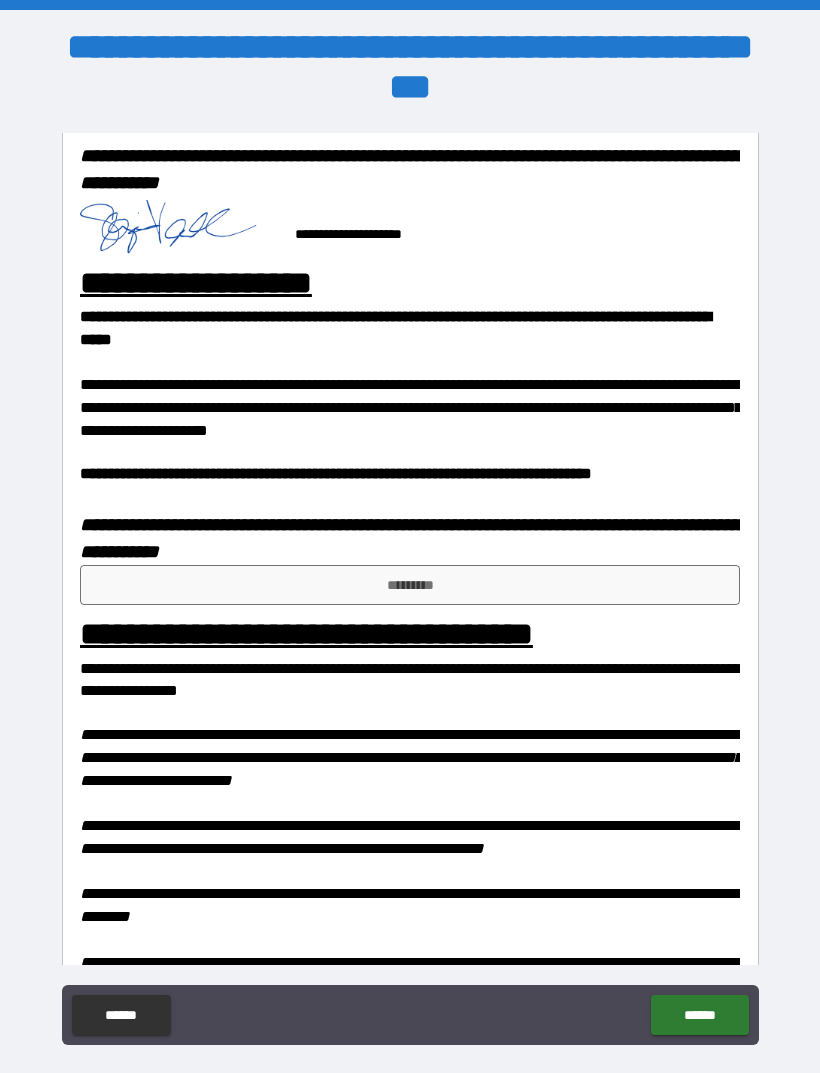 click on "*********" at bounding box center [410, 585] 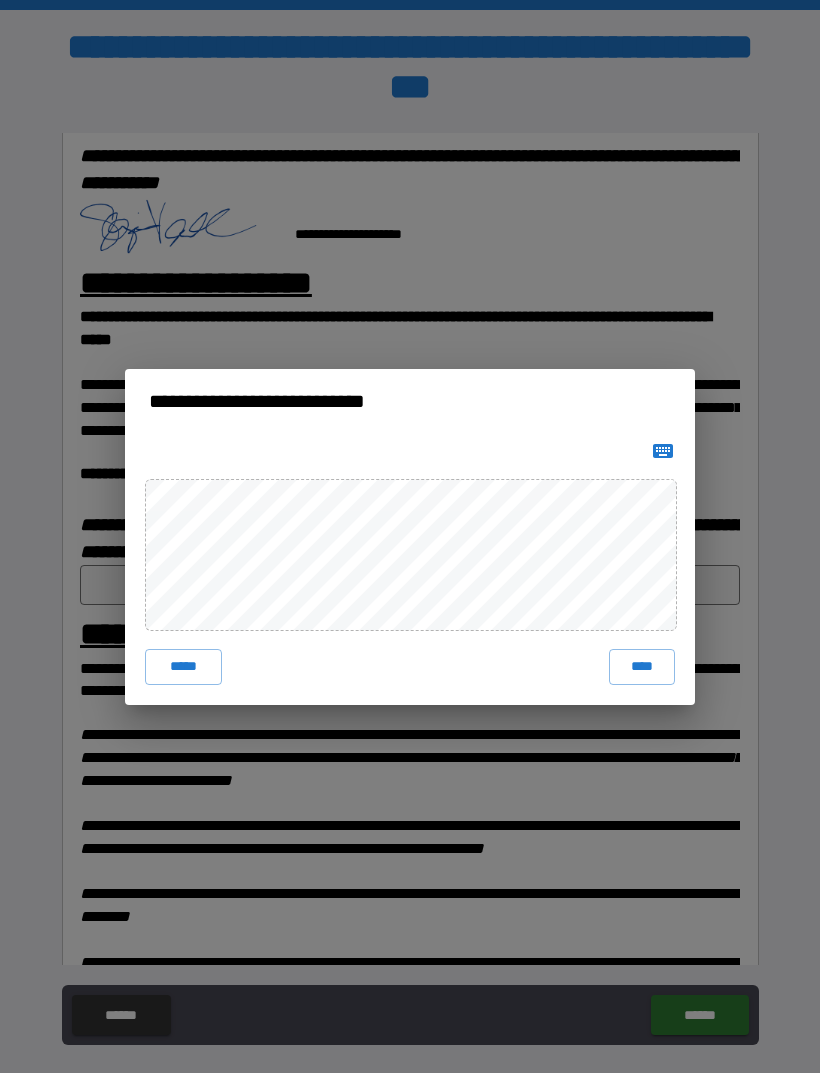 click on "****" at bounding box center (642, 667) 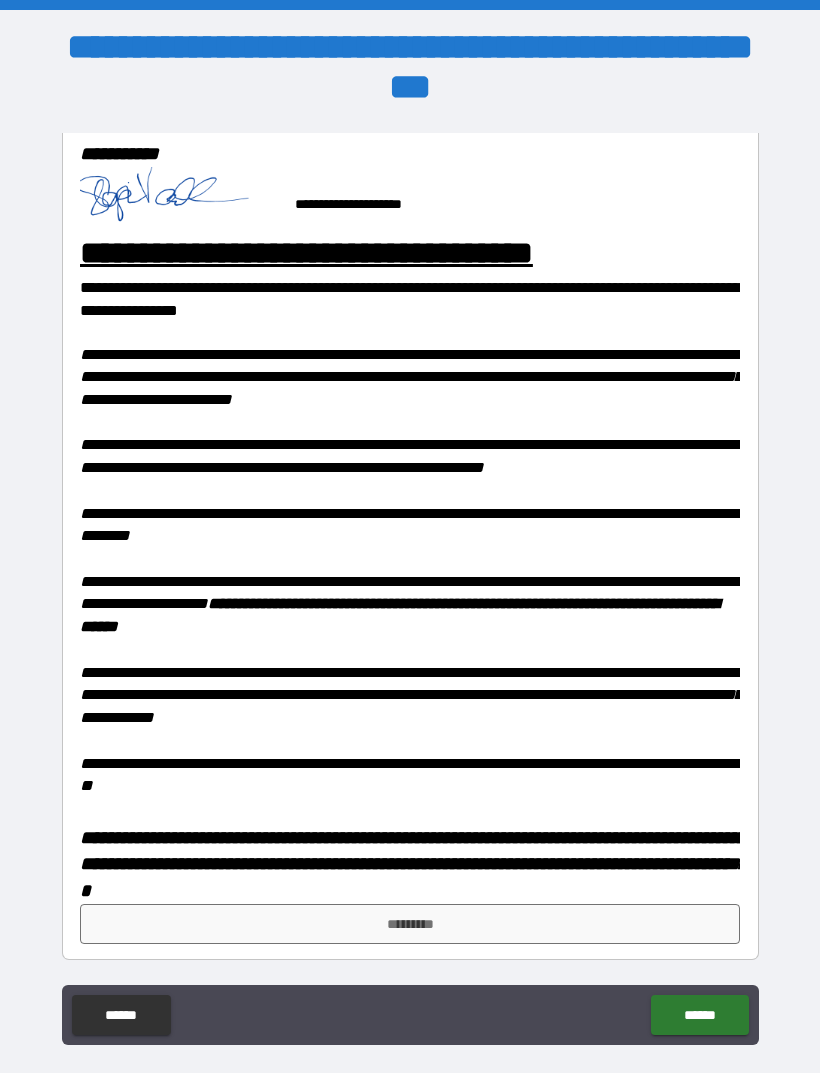 scroll, scrollTop: 1722, scrollLeft: 0, axis: vertical 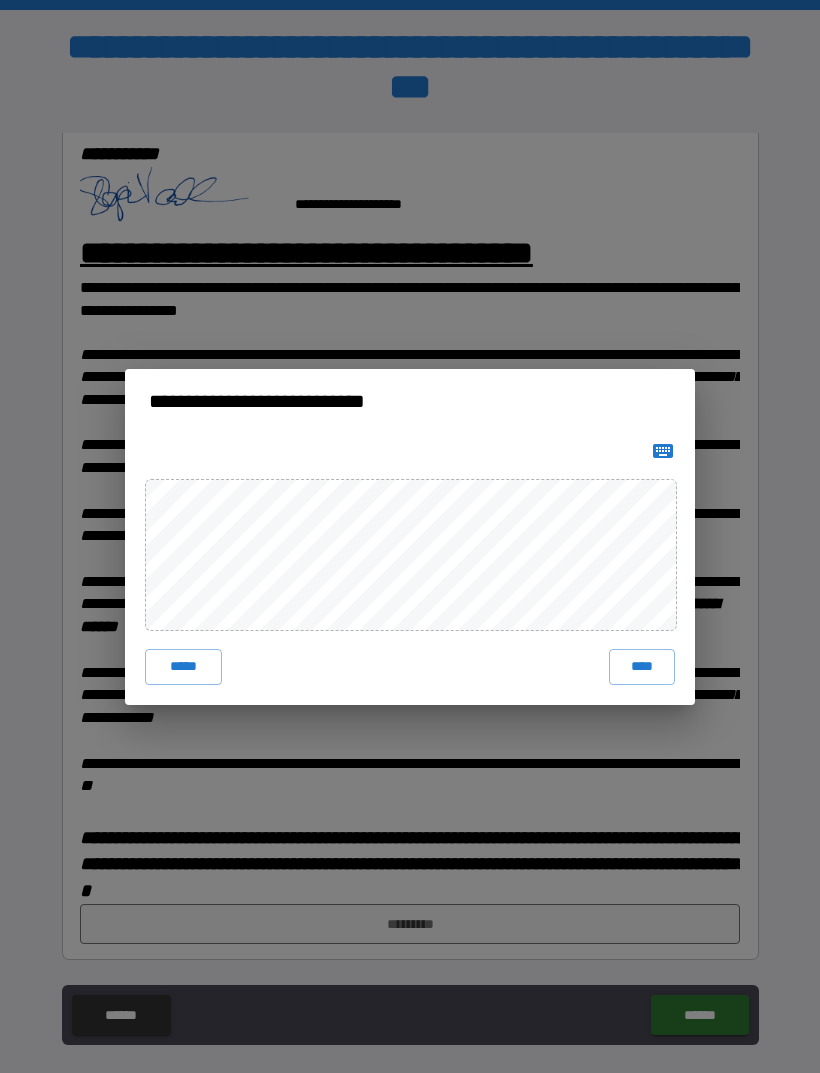 click on "****" at bounding box center (642, 667) 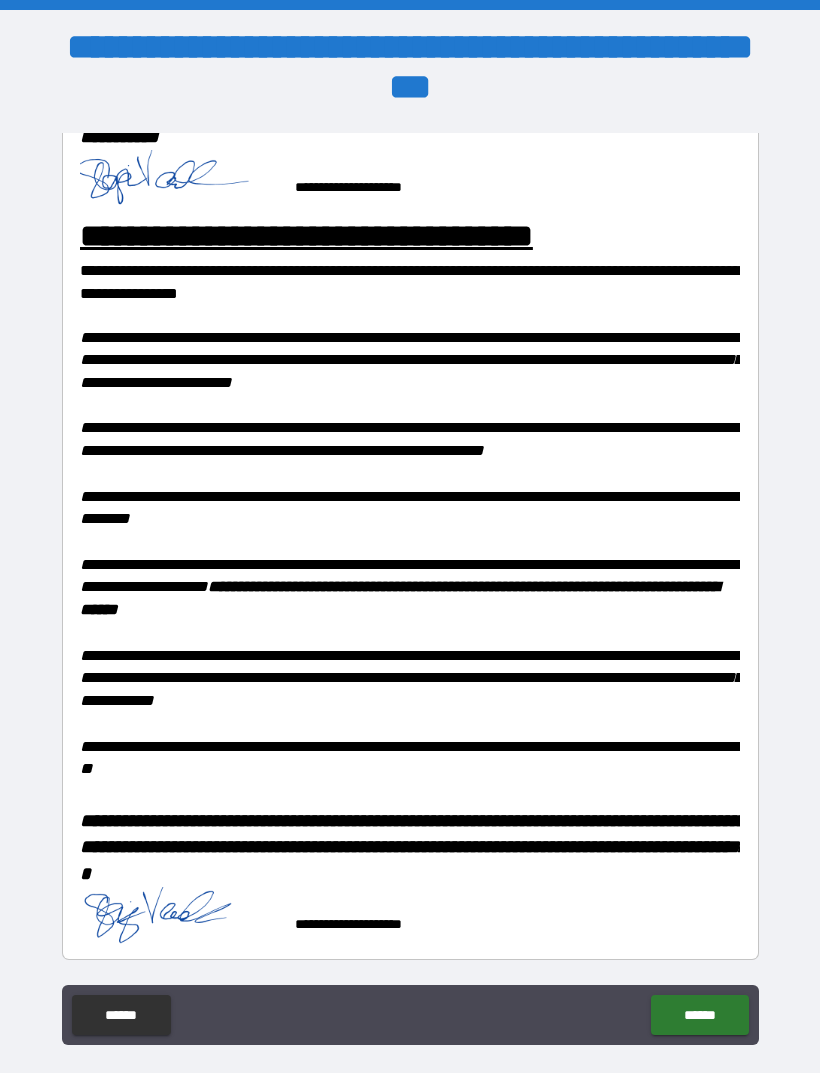 scroll, scrollTop: 1739, scrollLeft: 0, axis: vertical 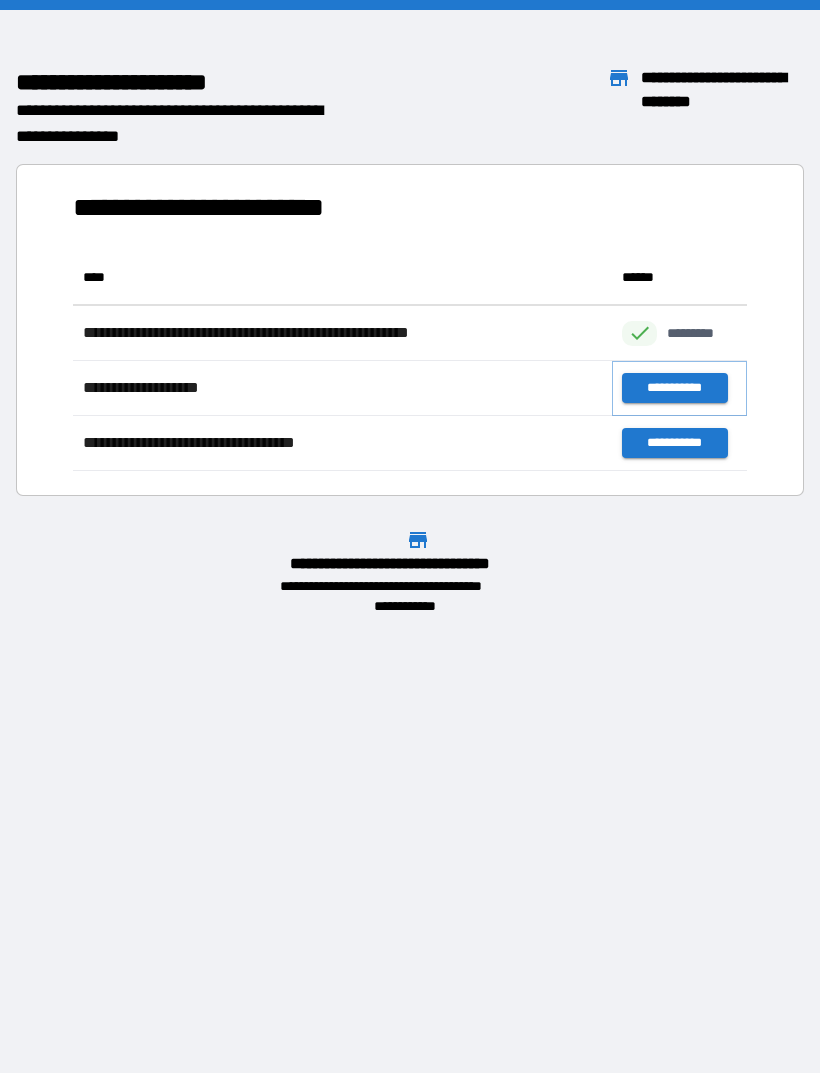 click on "**********" at bounding box center (674, 388) 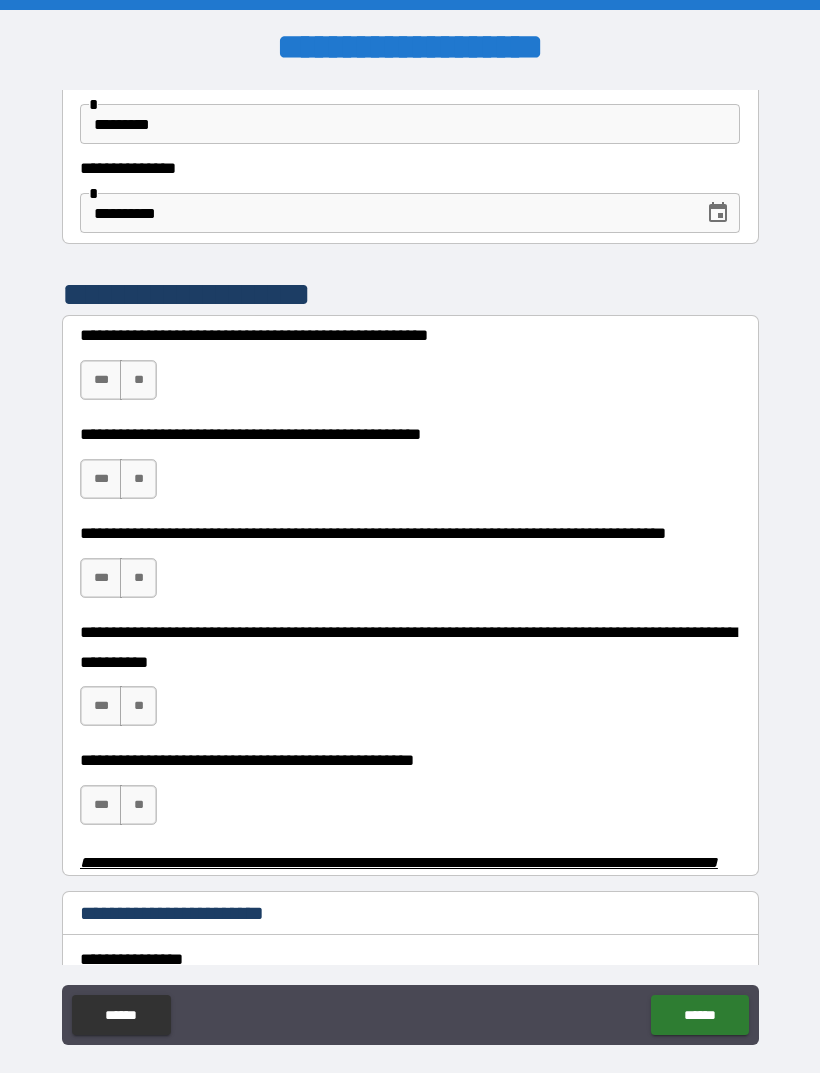 scroll, scrollTop: 262, scrollLeft: 0, axis: vertical 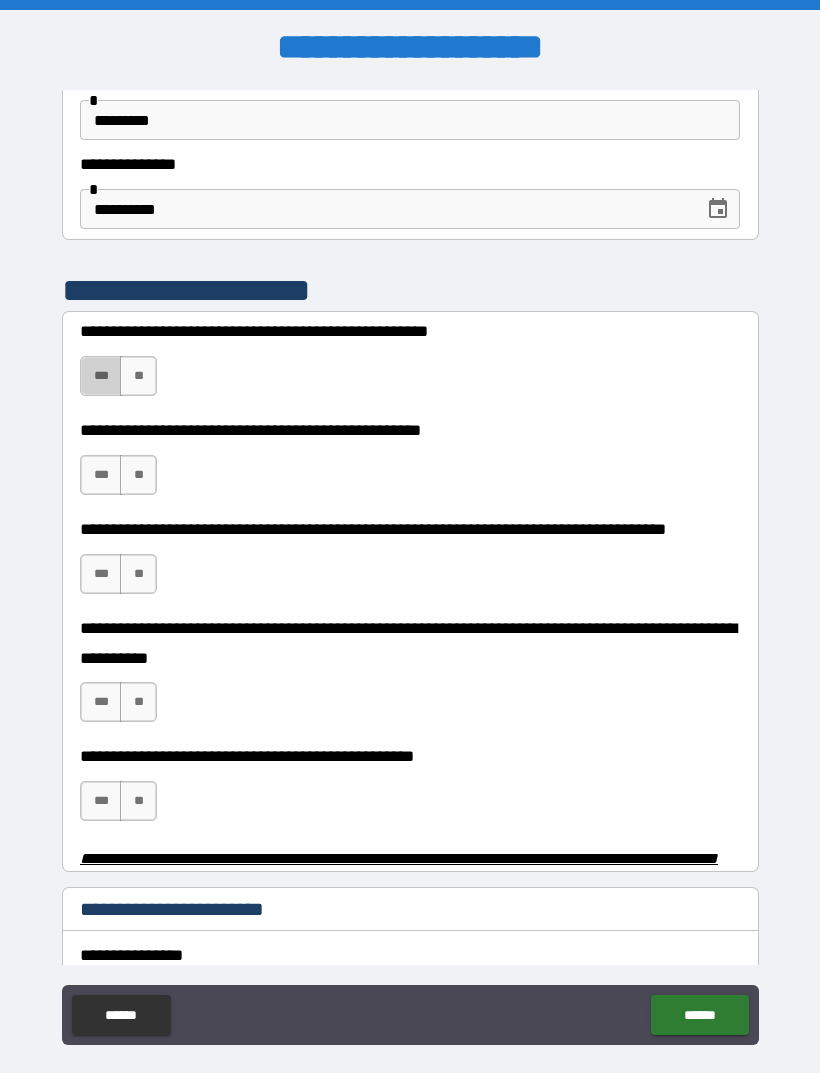 click on "***" at bounding box center [101, 376] 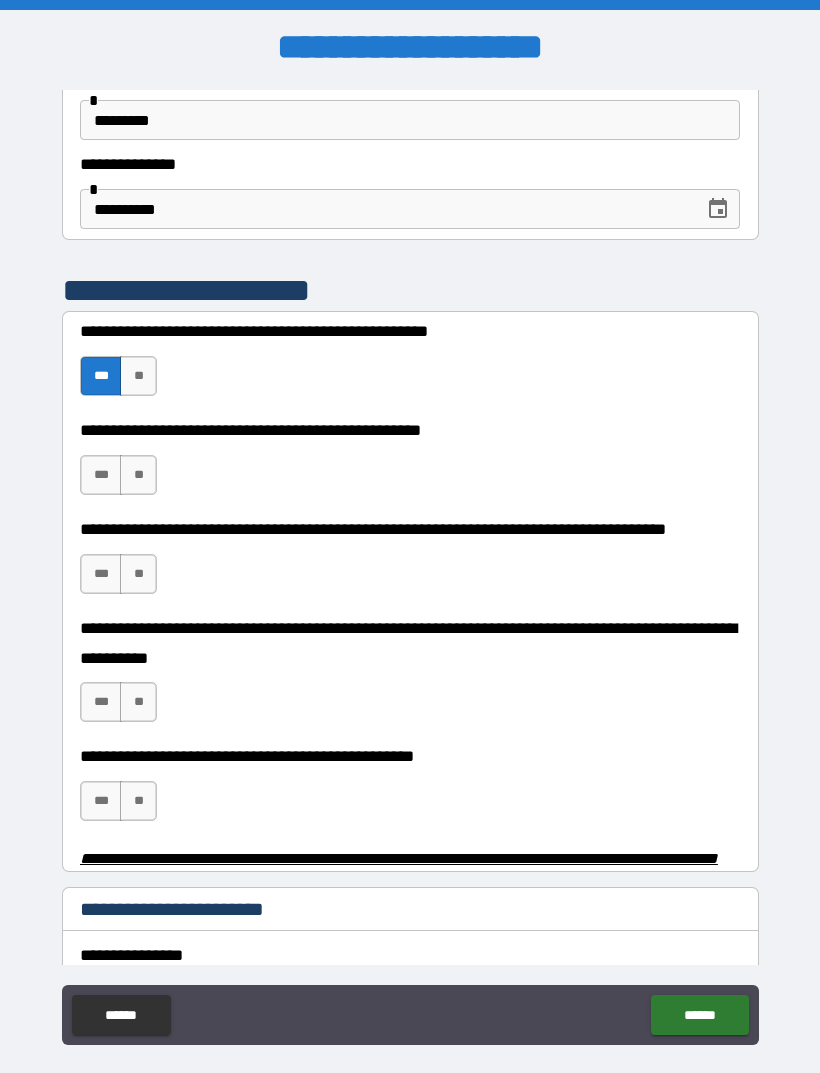 click on "***" at bounding box center [101, 475] 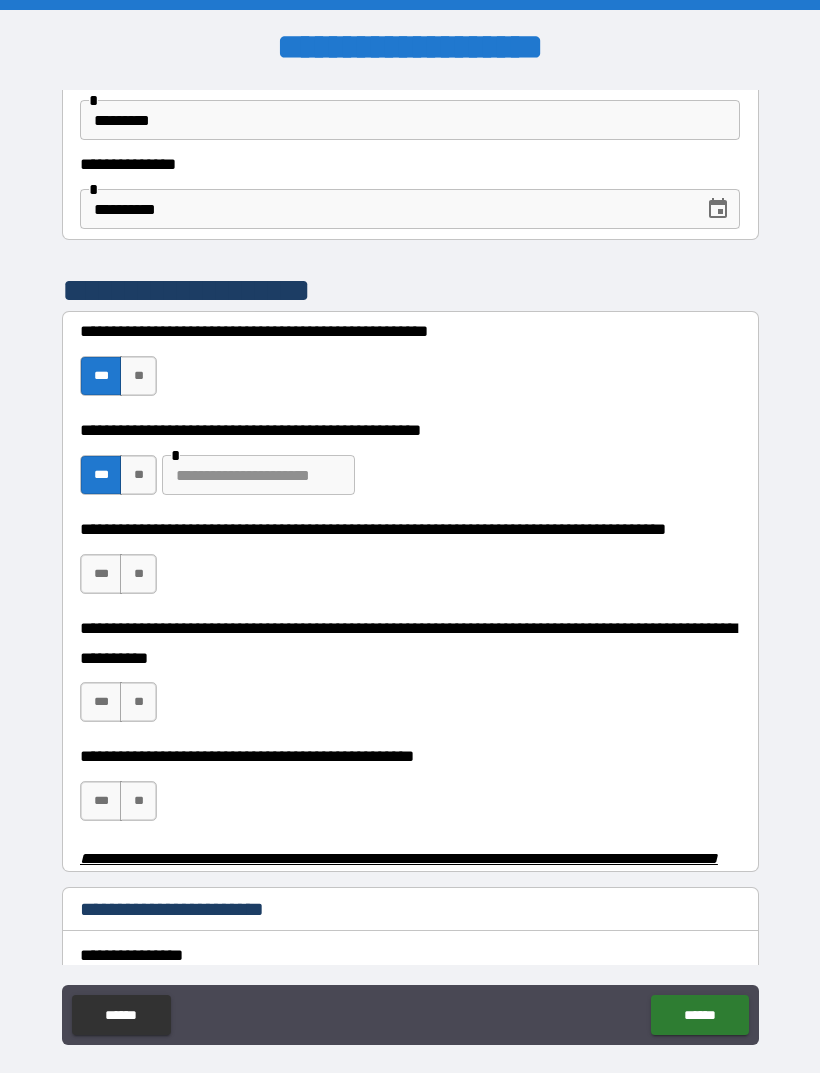 click on "**" at bounding box center (138, 574) 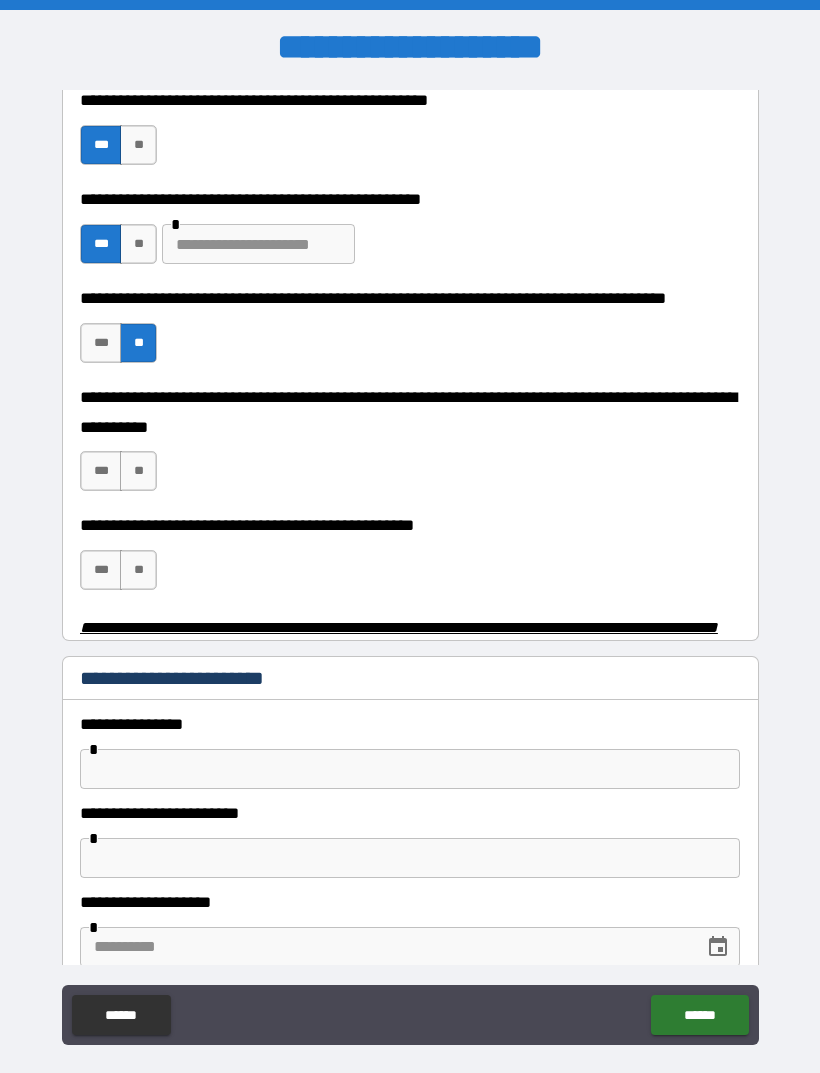 scroll, scrollTop: 495, scrollLeft: 0, axis: vertical 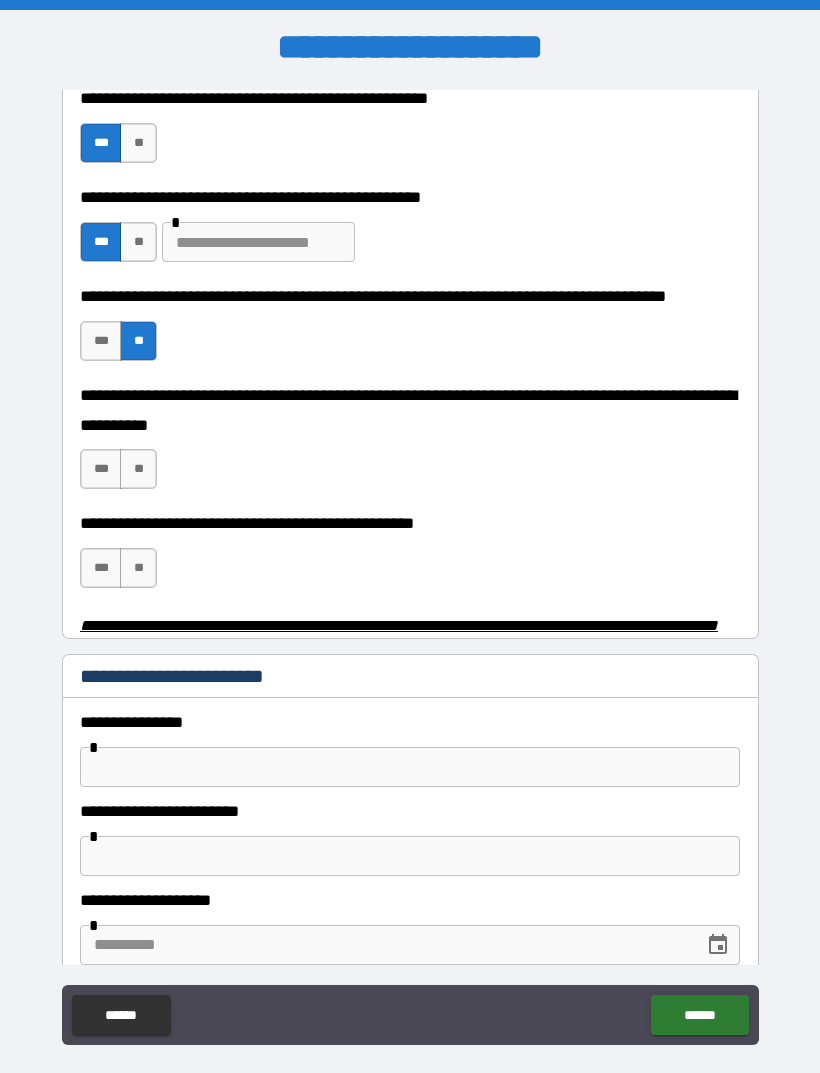 click on "**********" at bounding box center [410, 445] 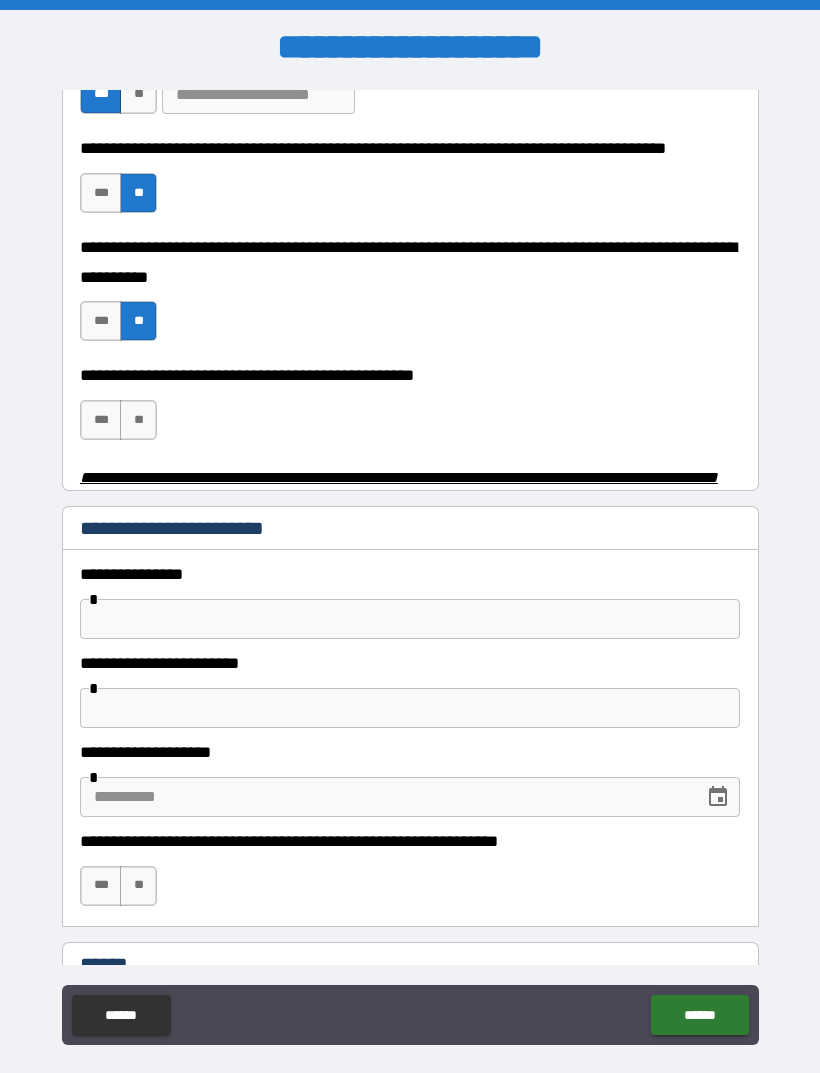 scroll, scrollTop: 669, scrollLeft: 0, axis: vertical 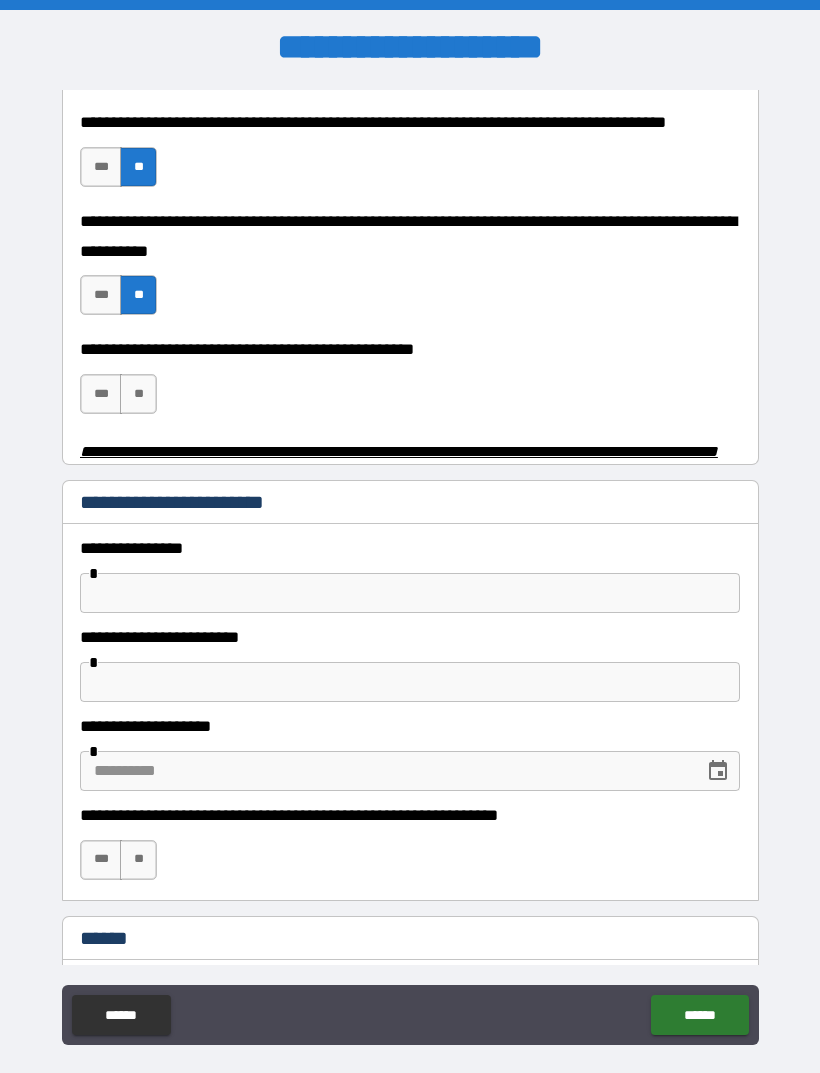 click on "**" at bounding box center (138, 394) 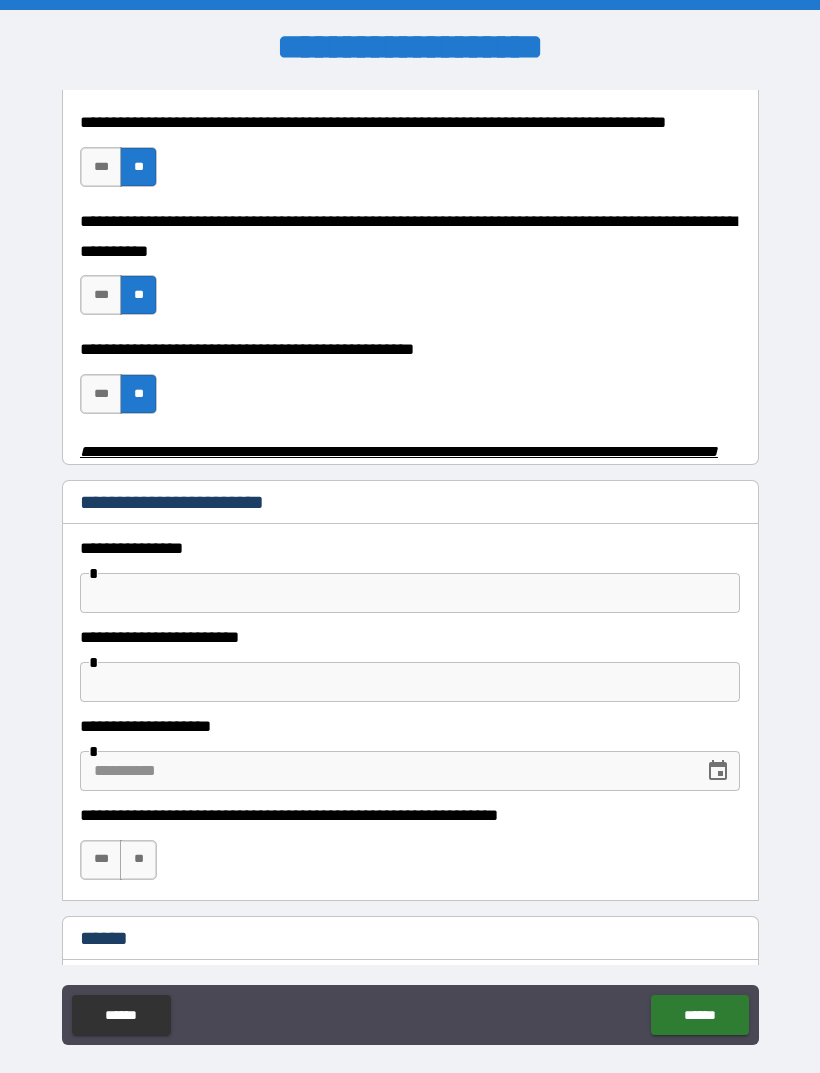 click on "***" at bounding box center [101, 394] 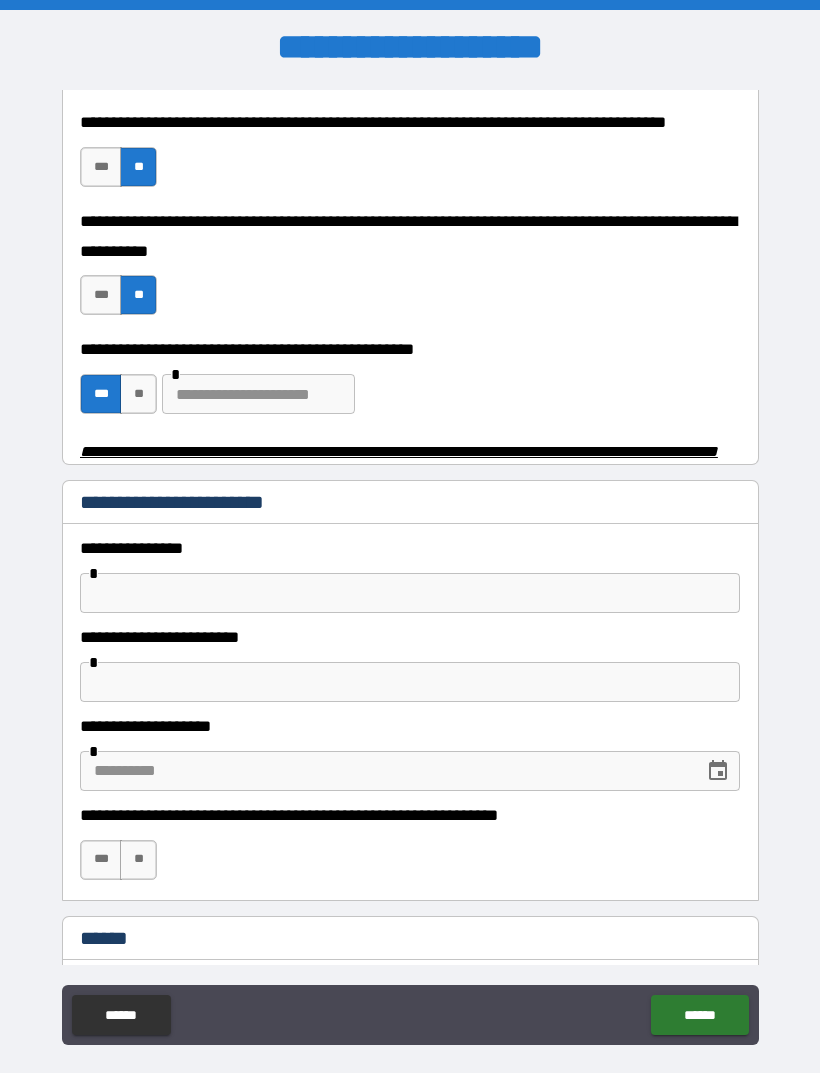click on "**" at bounding box center (138, 394) 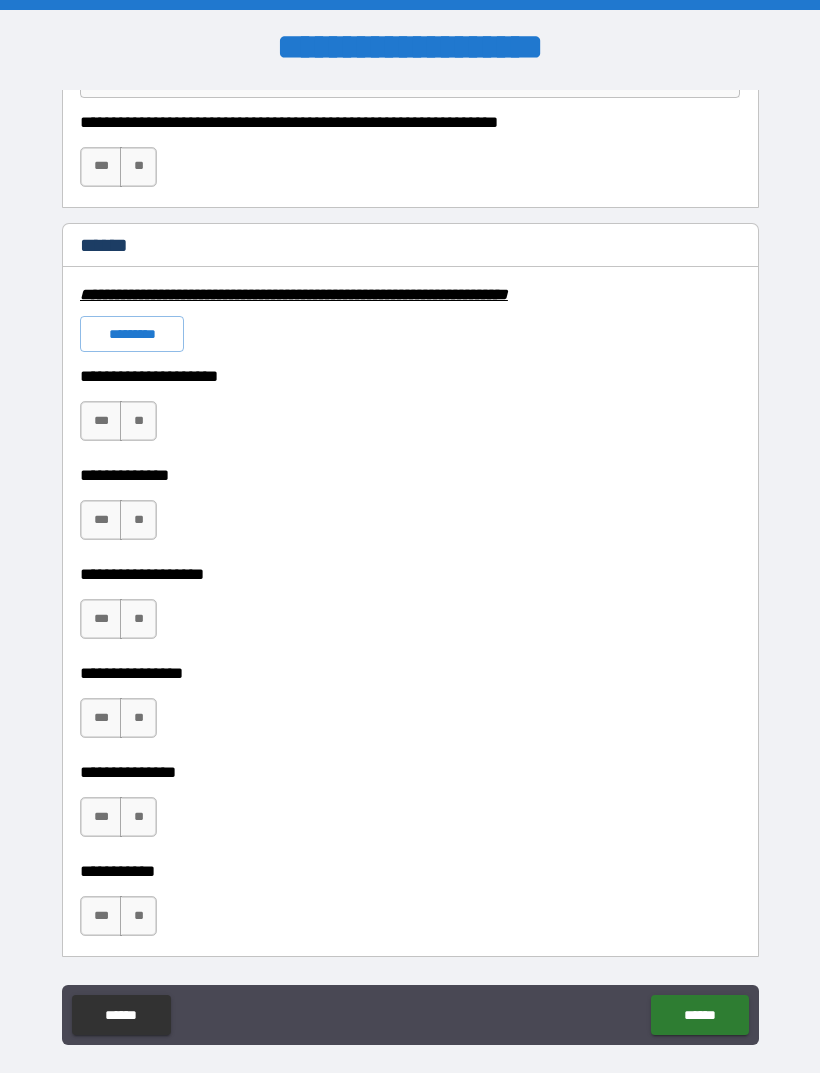 scroll, scrollTop: 1363, scrollLeft: 0, axis: vertical 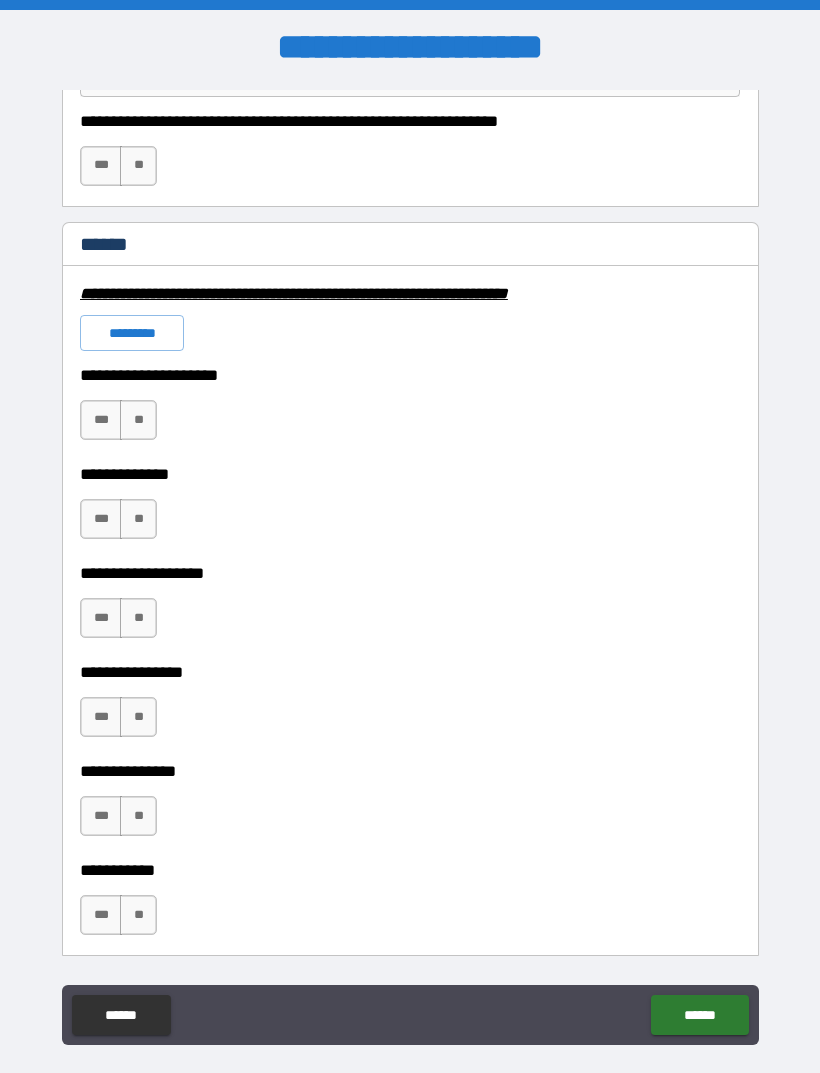click on "**" at bounding box center (138, 420) 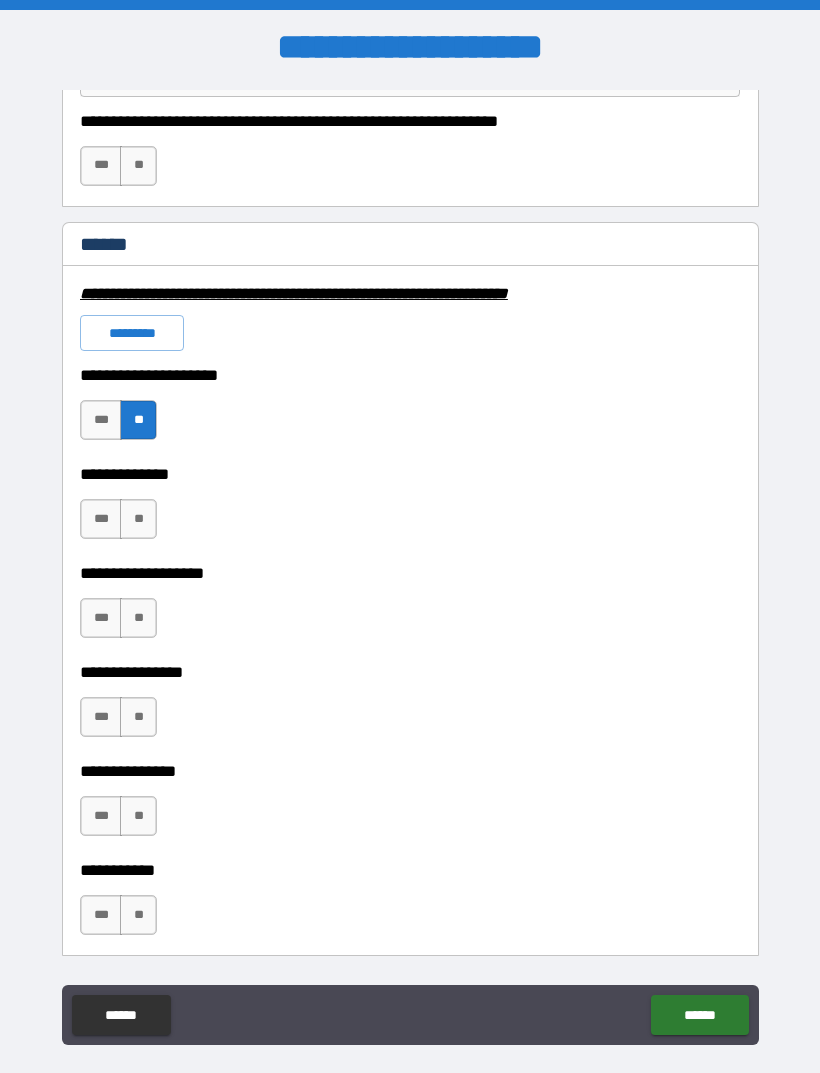 click on "**" at bounding box center [138, 519] 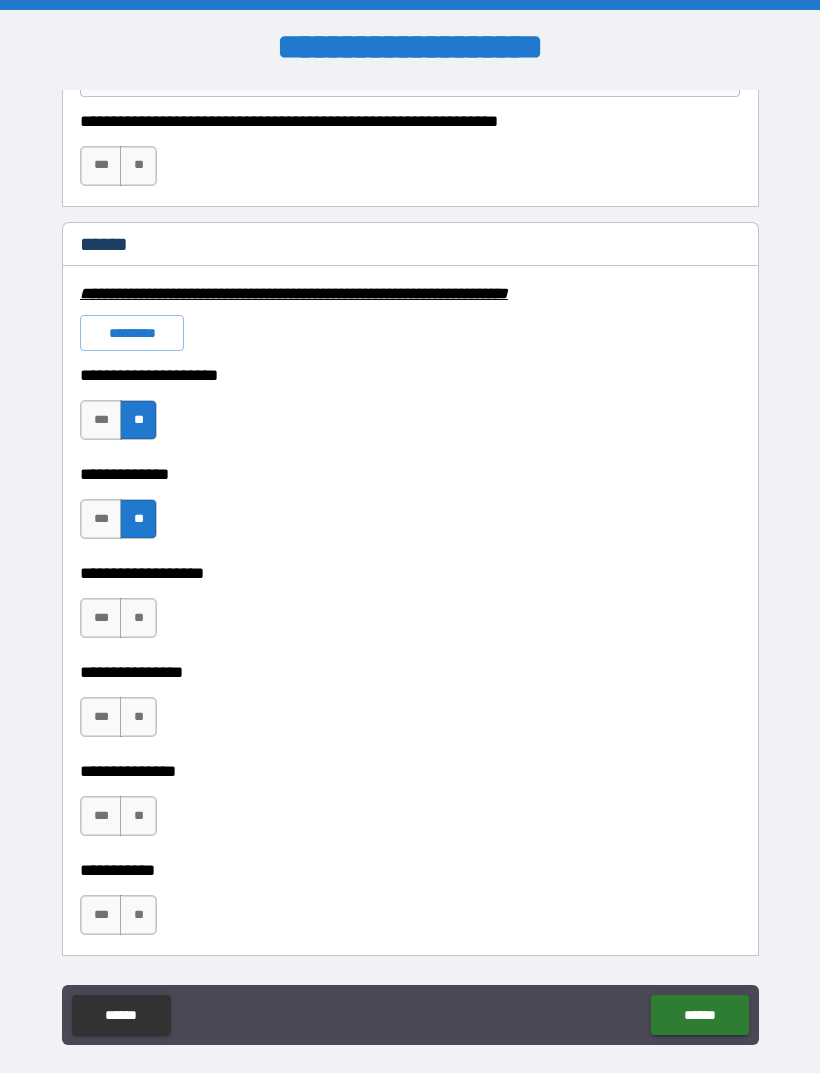 click on "***" at bounding box center [101, 618] 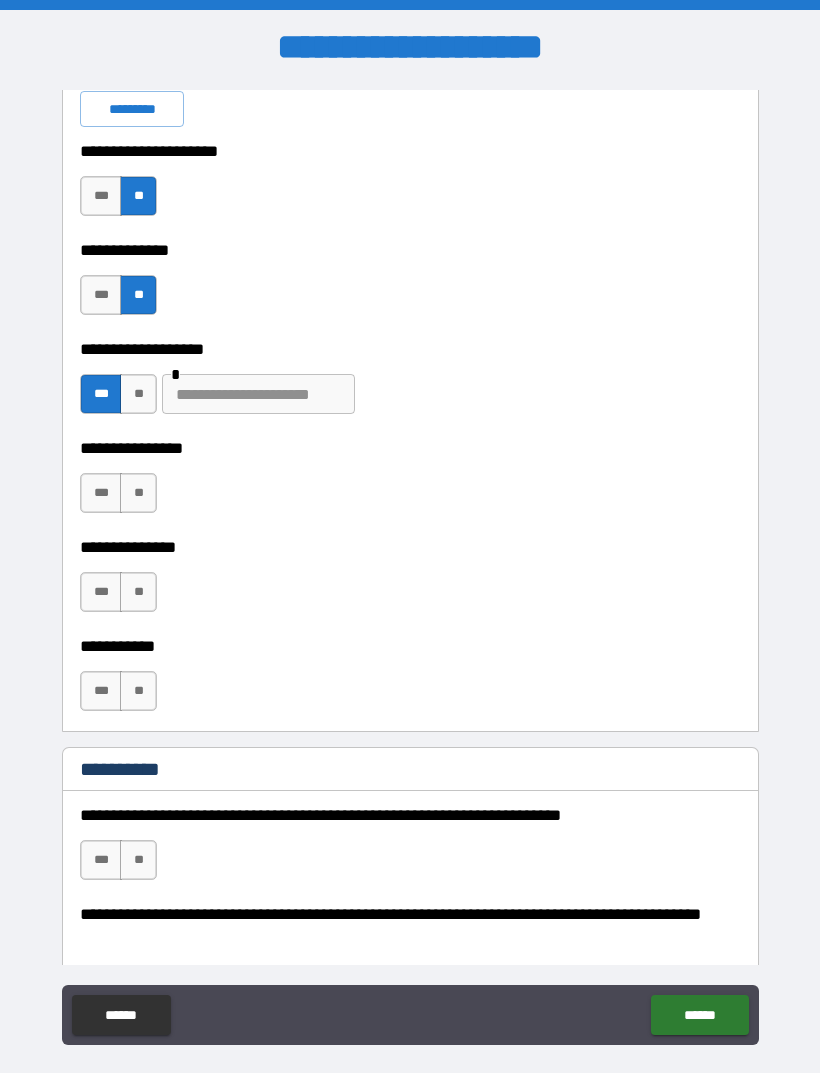 scroll, scrollTop: 1596, scrollLeft: 0, axis: vertical 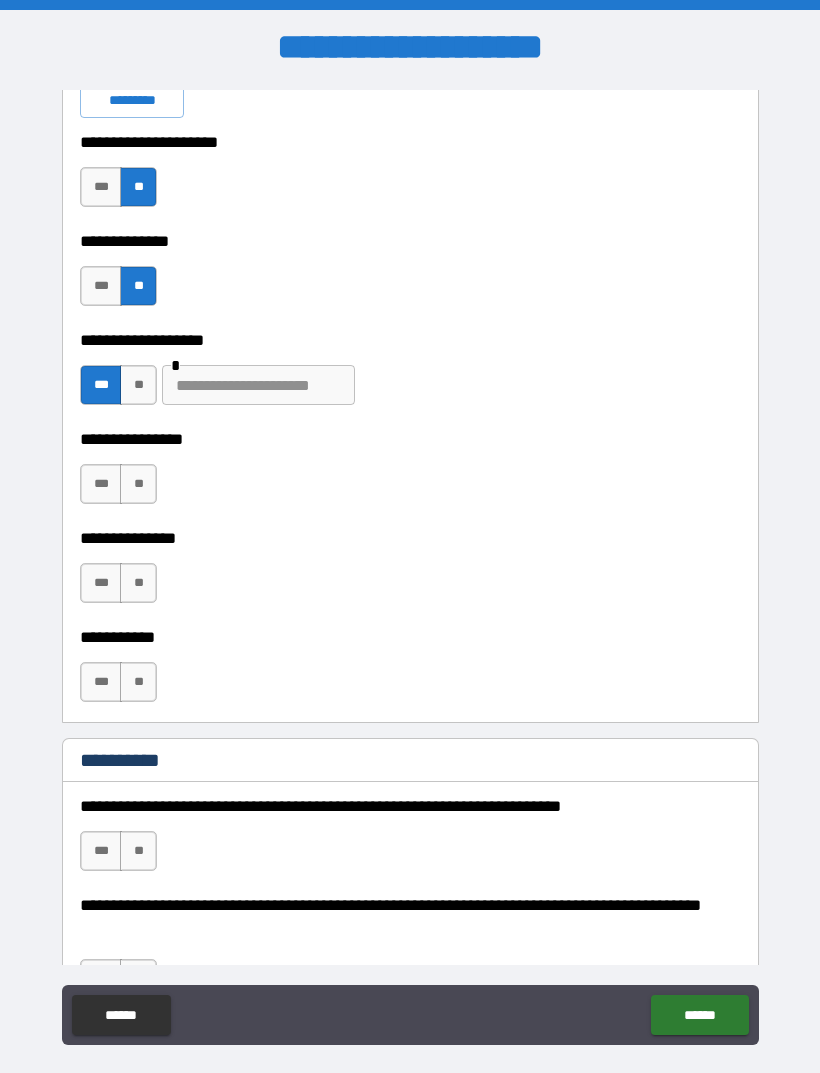 click on "**" at bounding box center [138, 484] 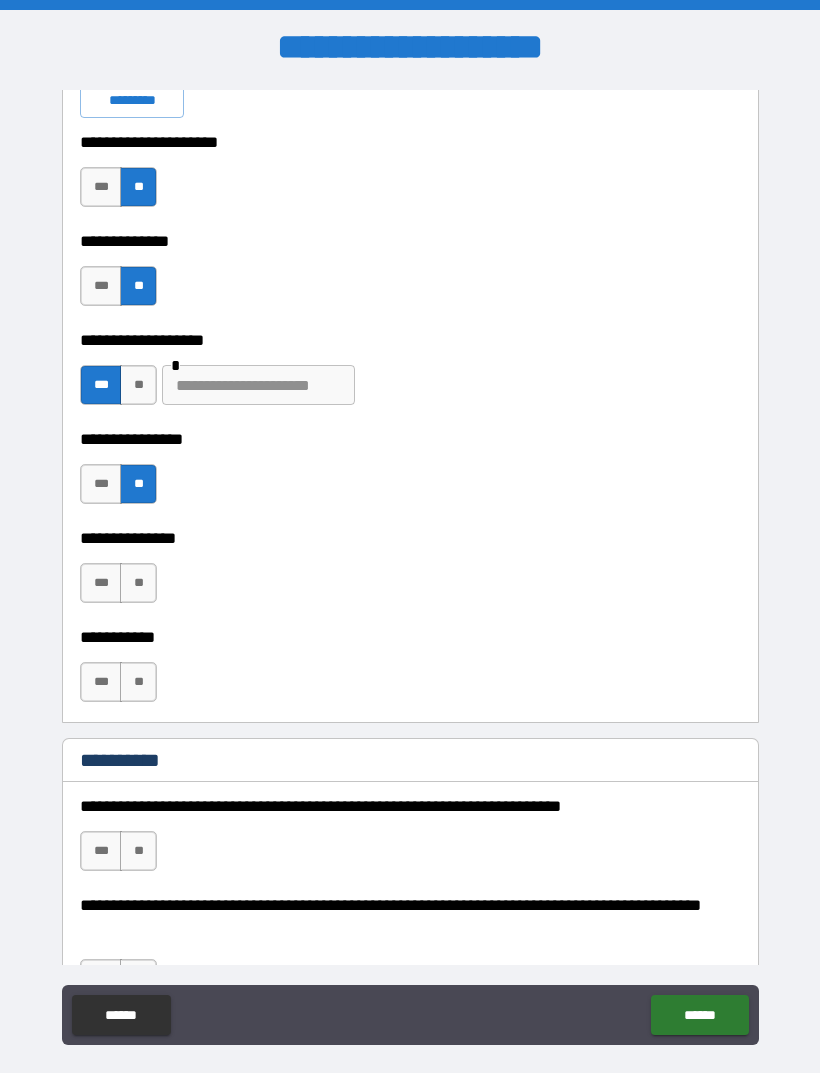 click on "**" at bounding box center [138, 583] 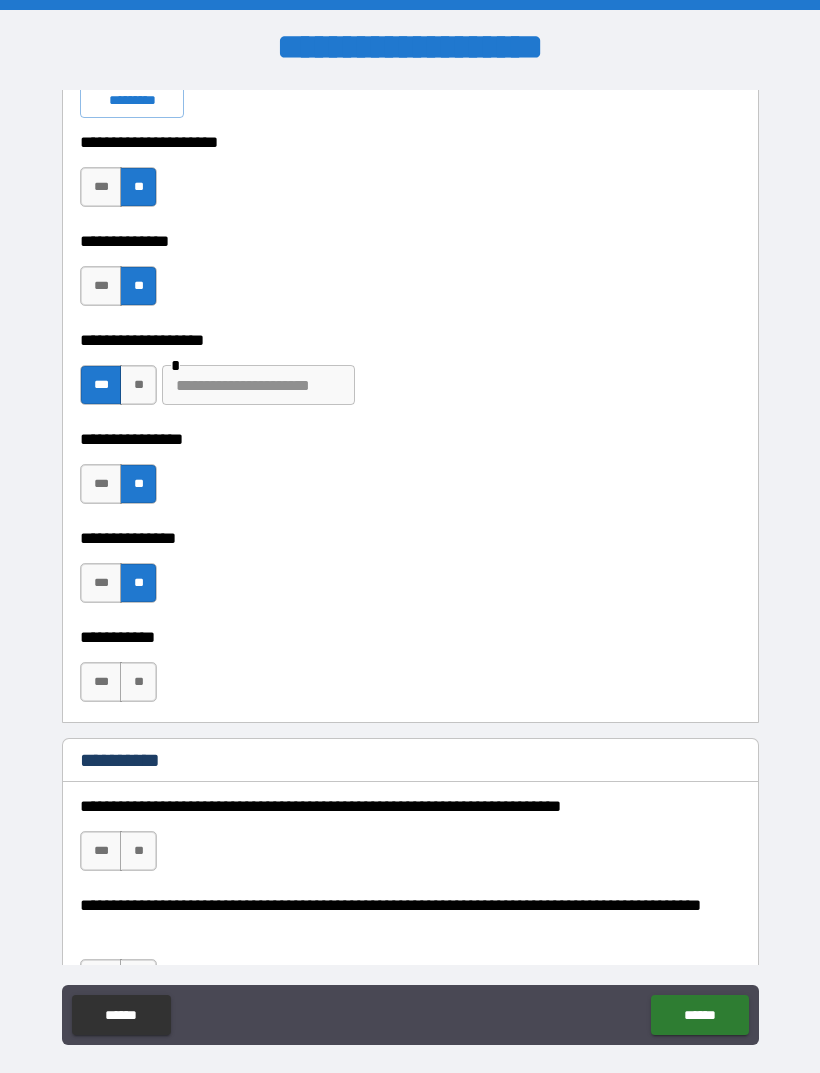 click on "***" at bounding box center (101, 682) 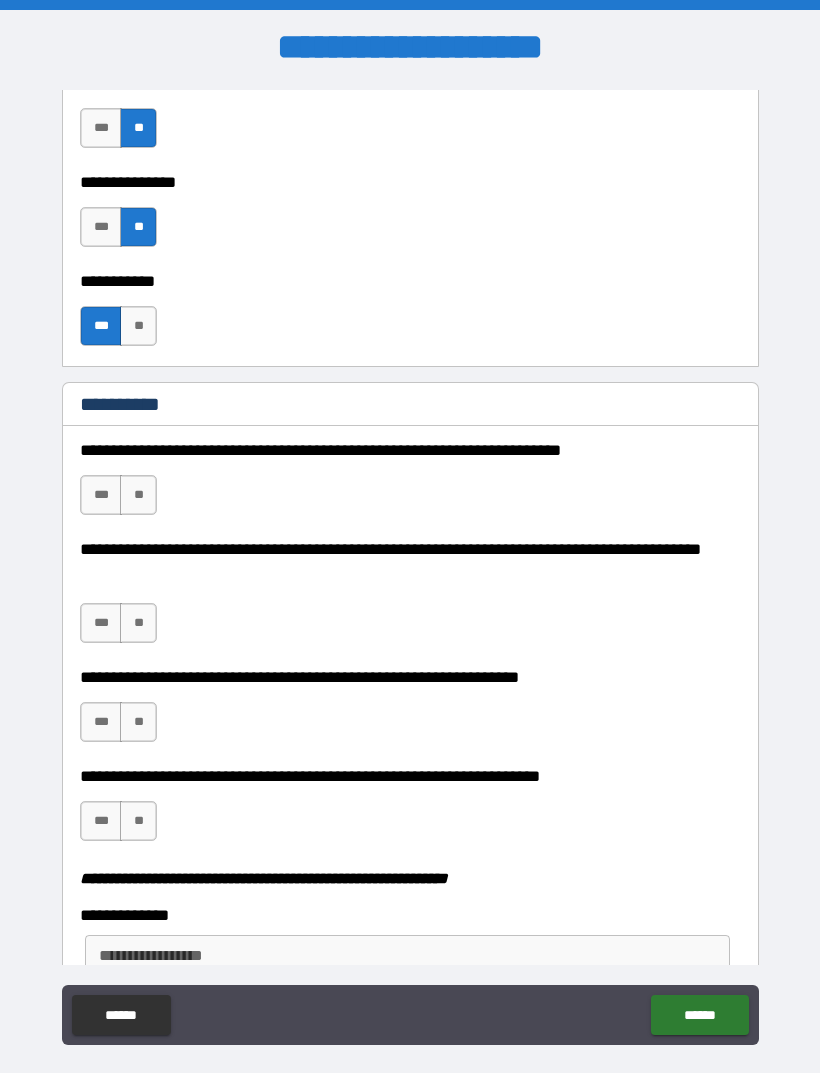 scroll, scrollTop: 1958, scrollLeft: 0, axis: vertical 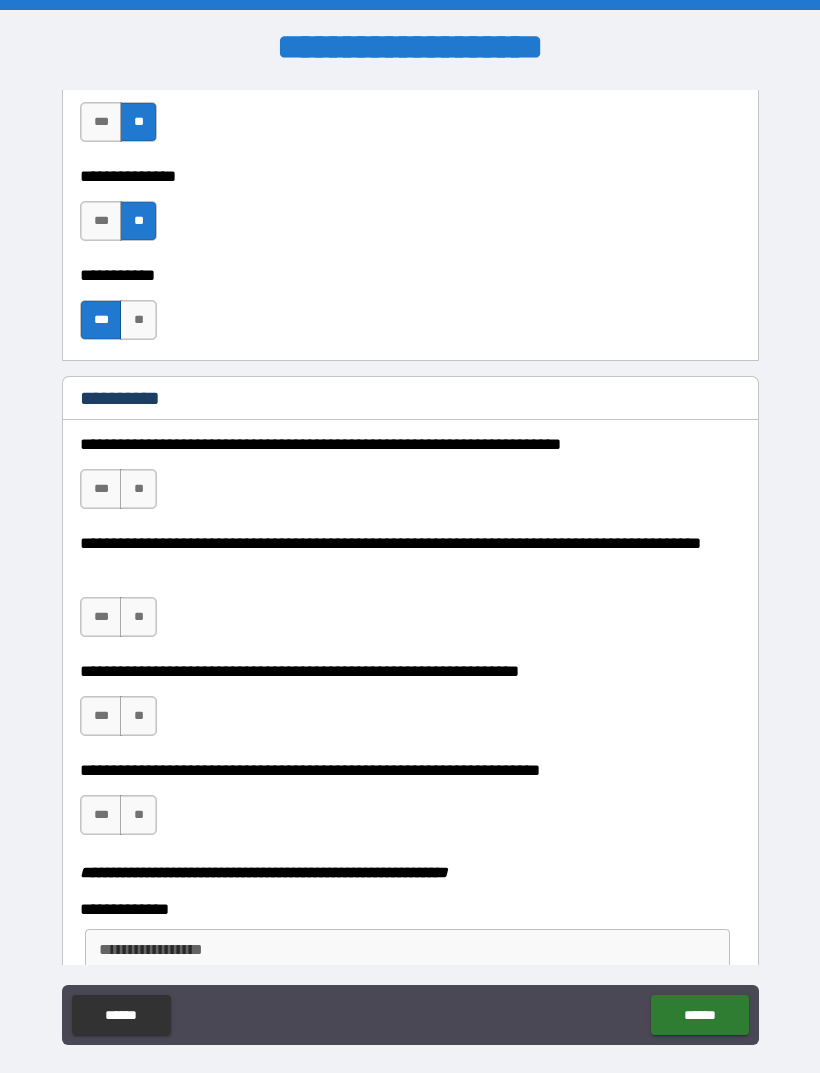 click on "**" at bounding box center [138, 489] 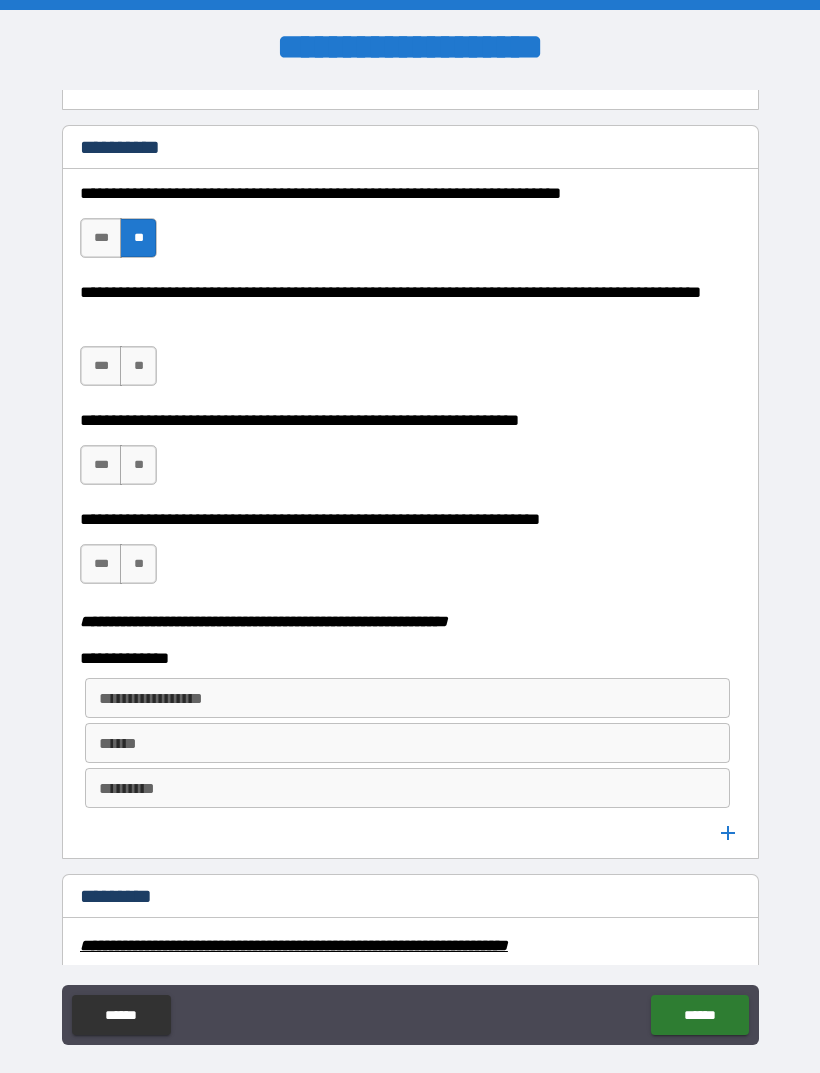 scroll, scrollTop: 2245, scrollLeft: 0, axis: vertical 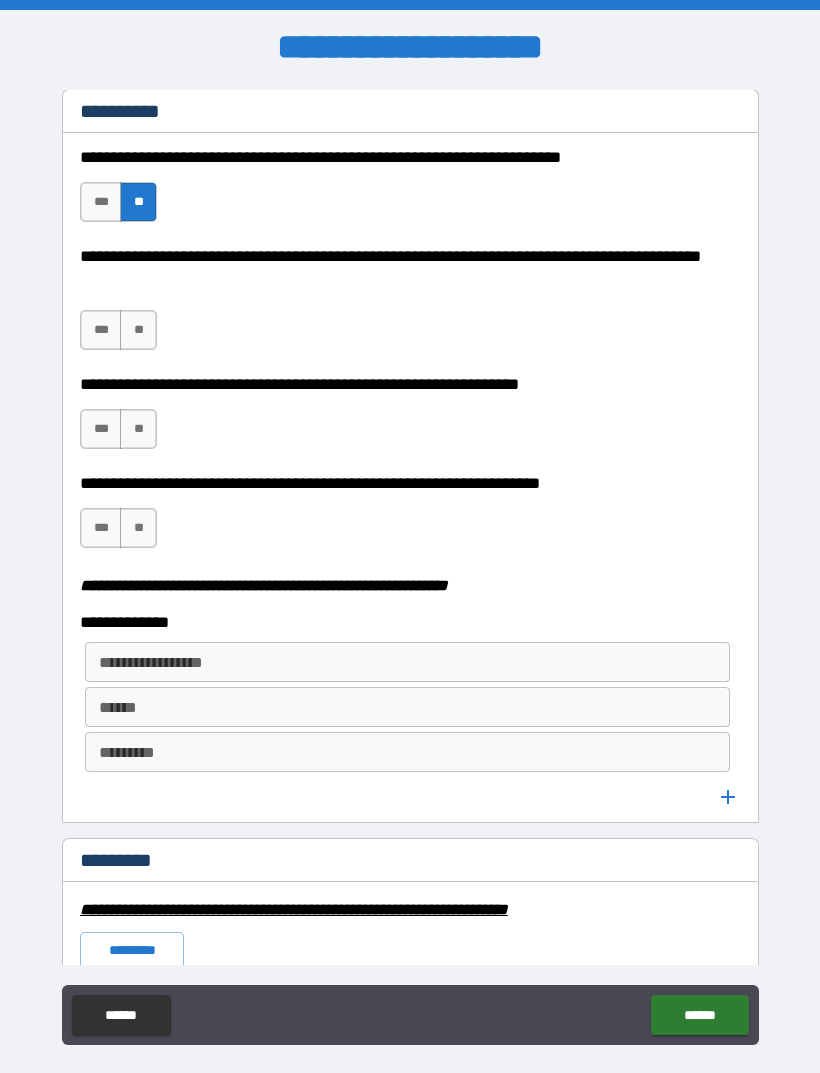 click on "**" at bounding box center [138, 330] 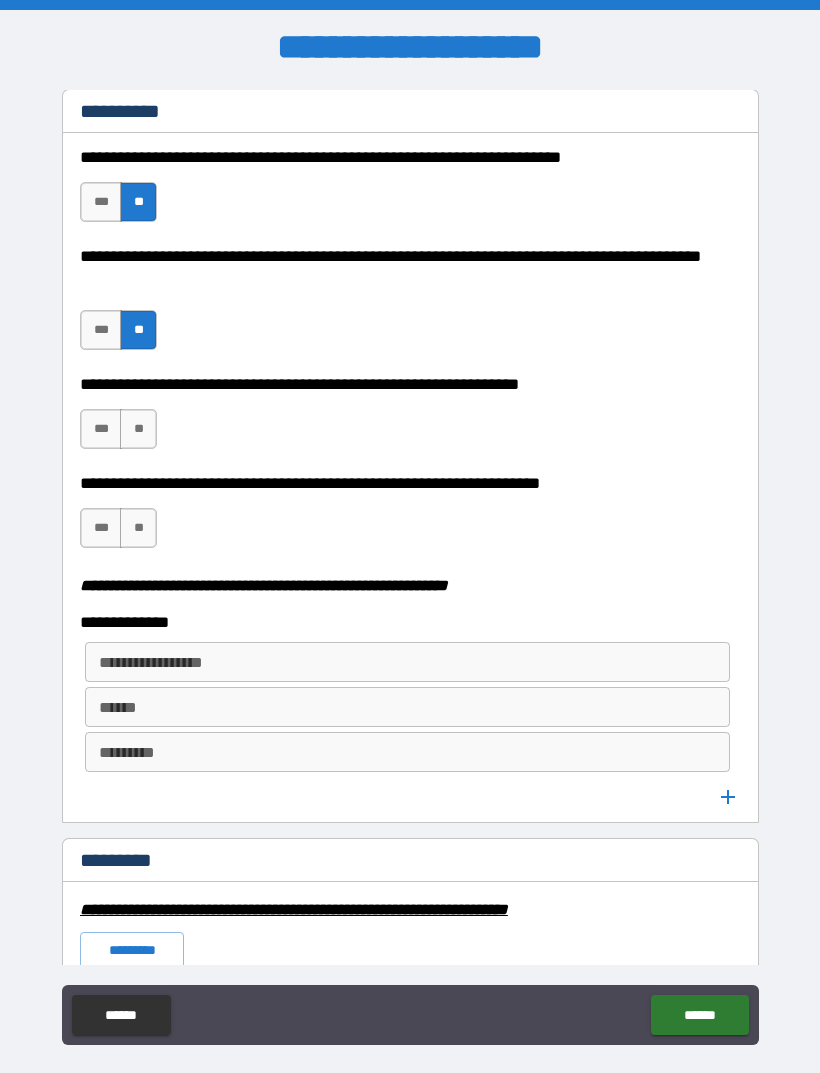 click on "**" at bounding box center [138, 429] 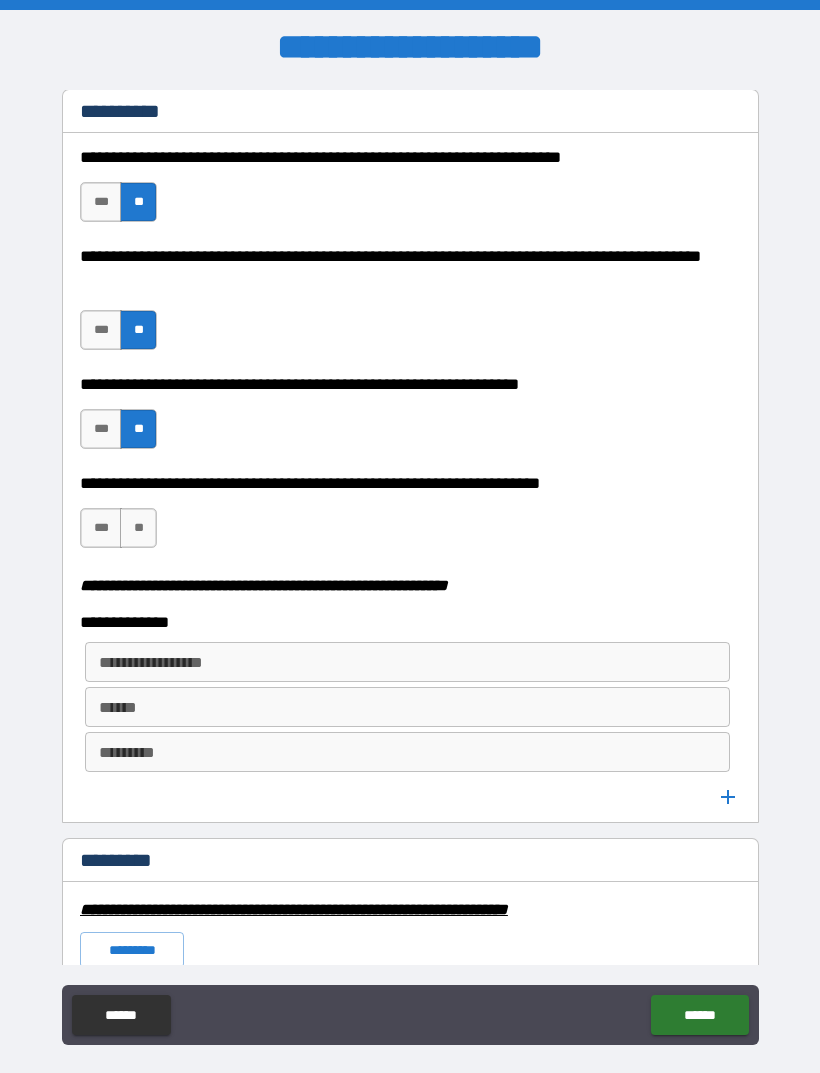 click on "***" at bounding box center [101, 528] 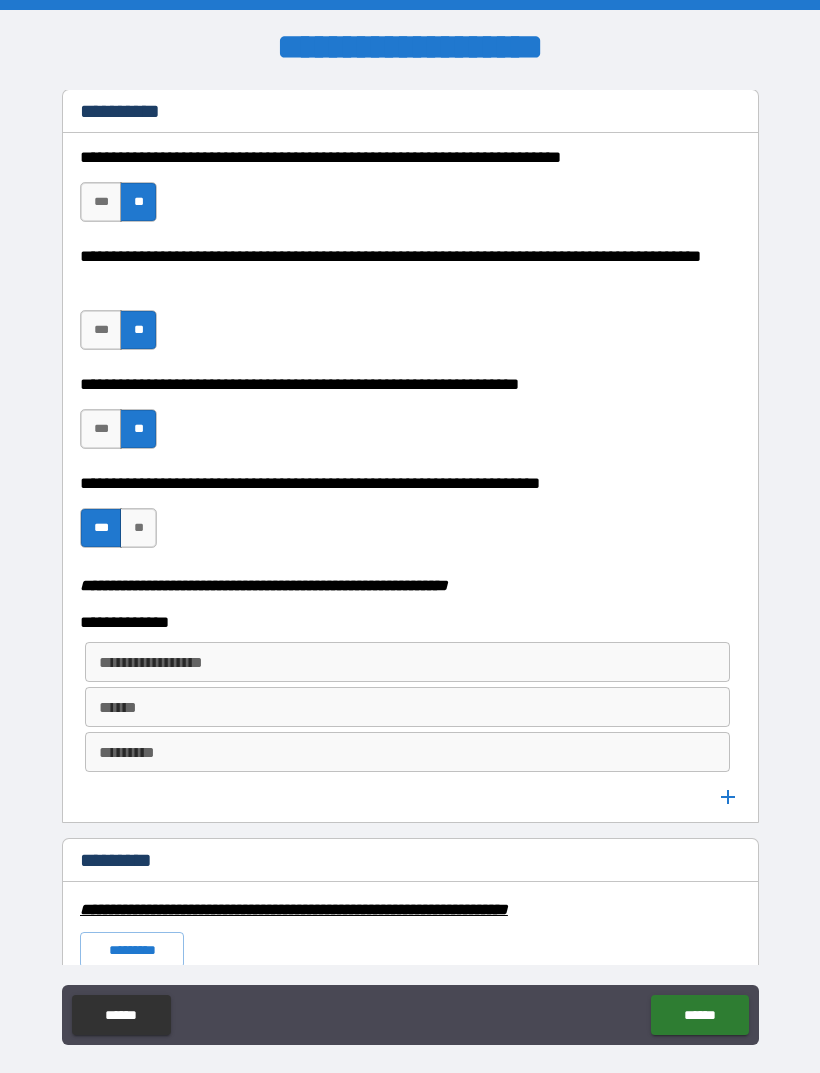 click on "**********" at bounding box center [406, 662] 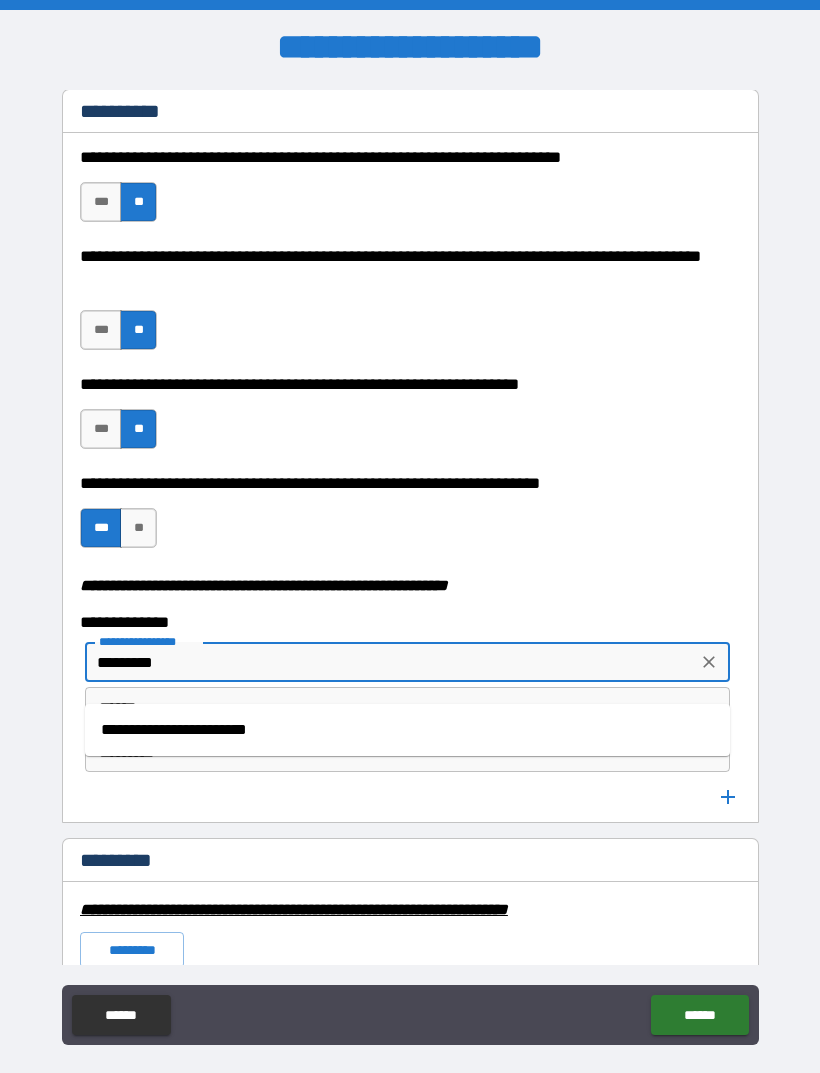 click on "**********" at bounding box center [407, 730] 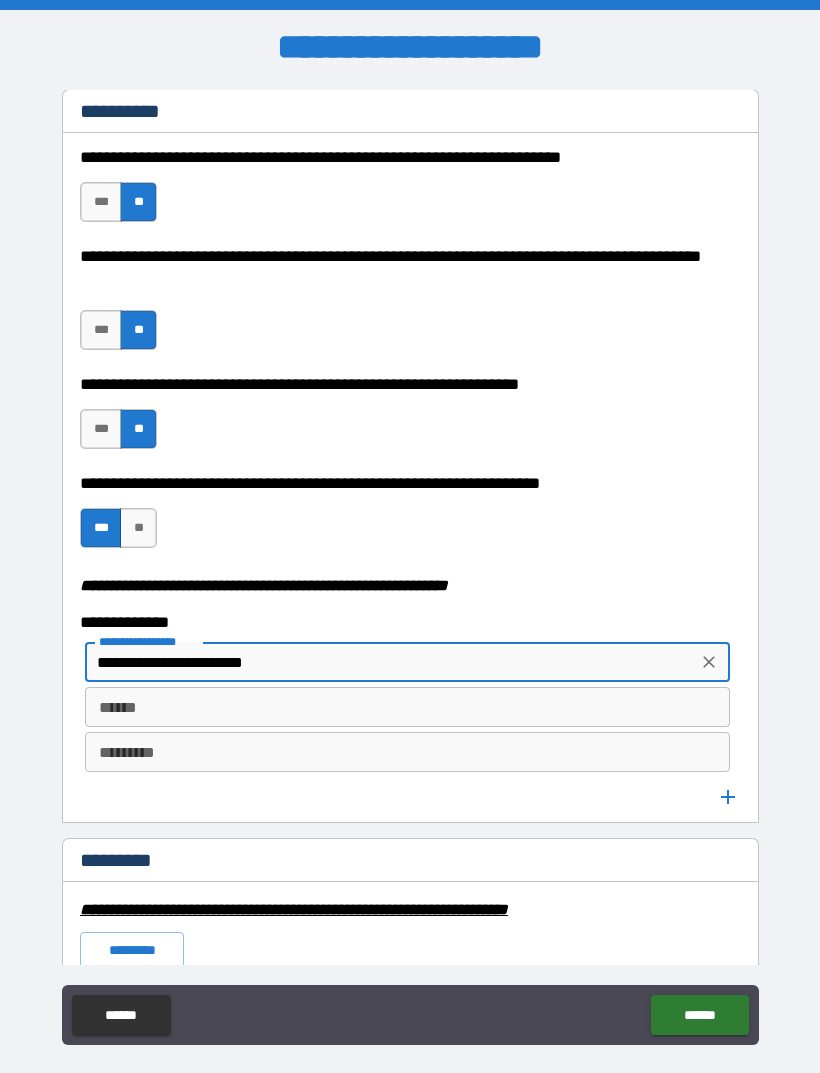 click on "******" at bounding box center [407, 707] 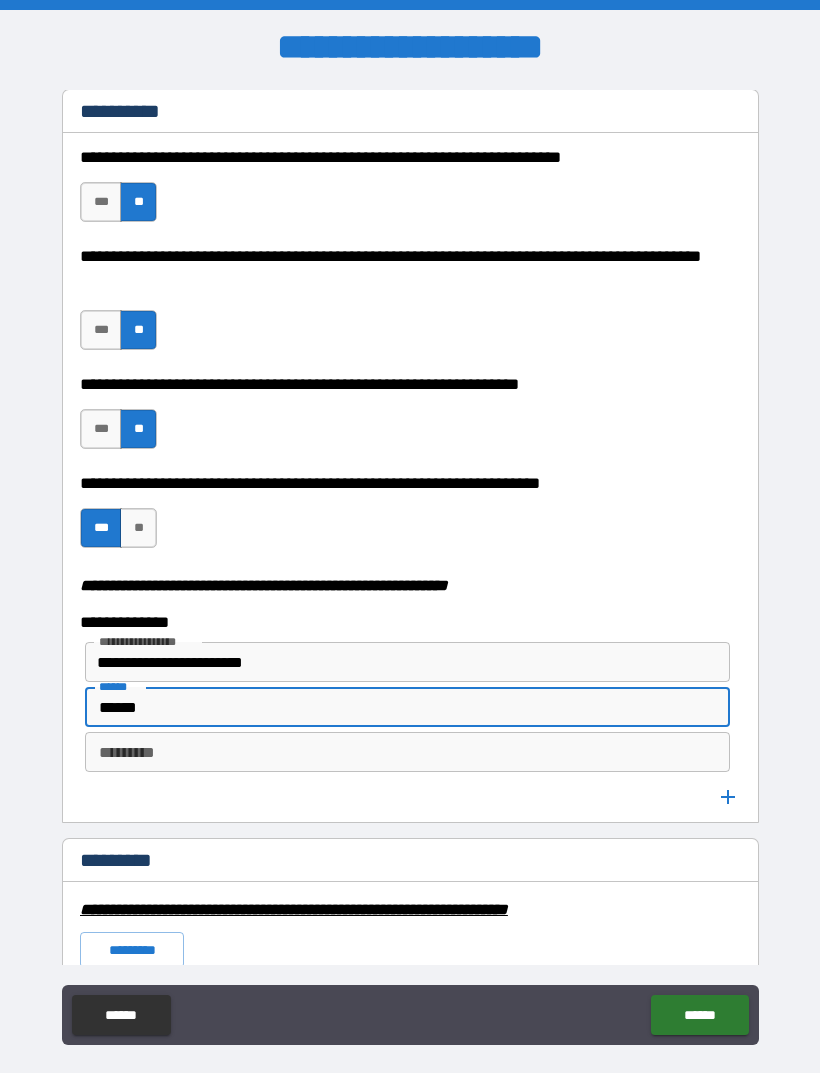 type on "******" 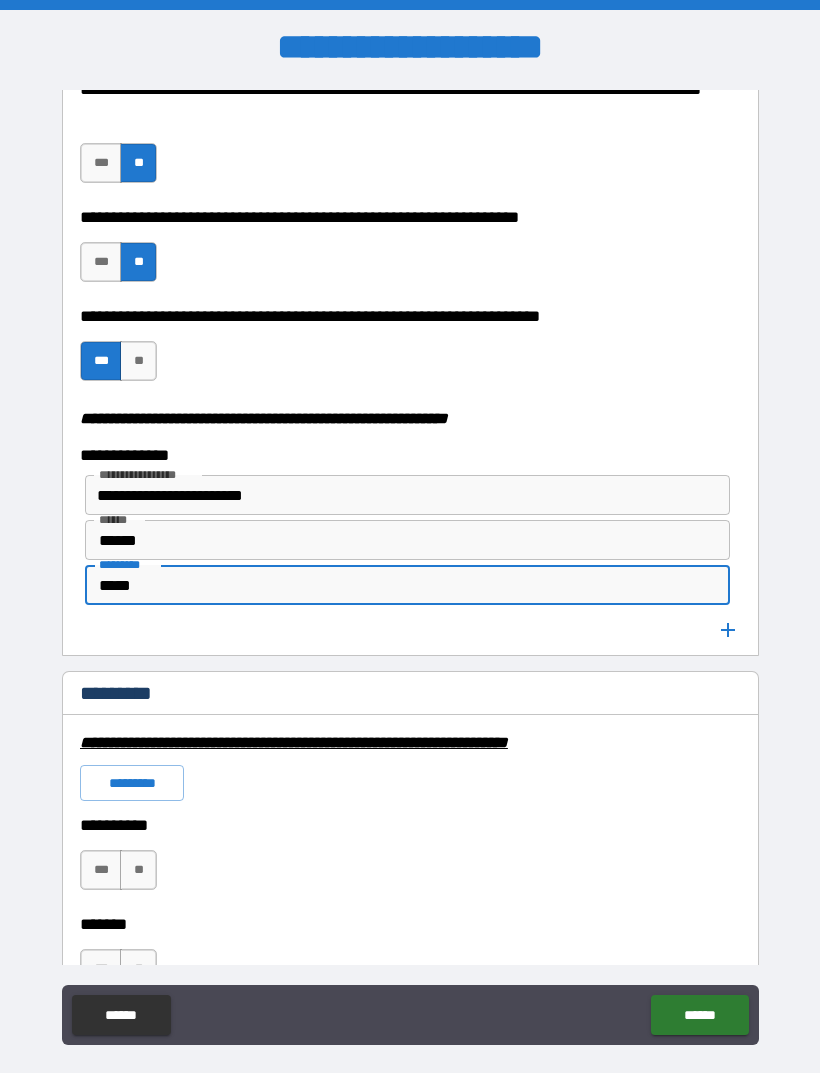 scroll, scrollTop: 2447, scrollLeft: 0, axis: vertical 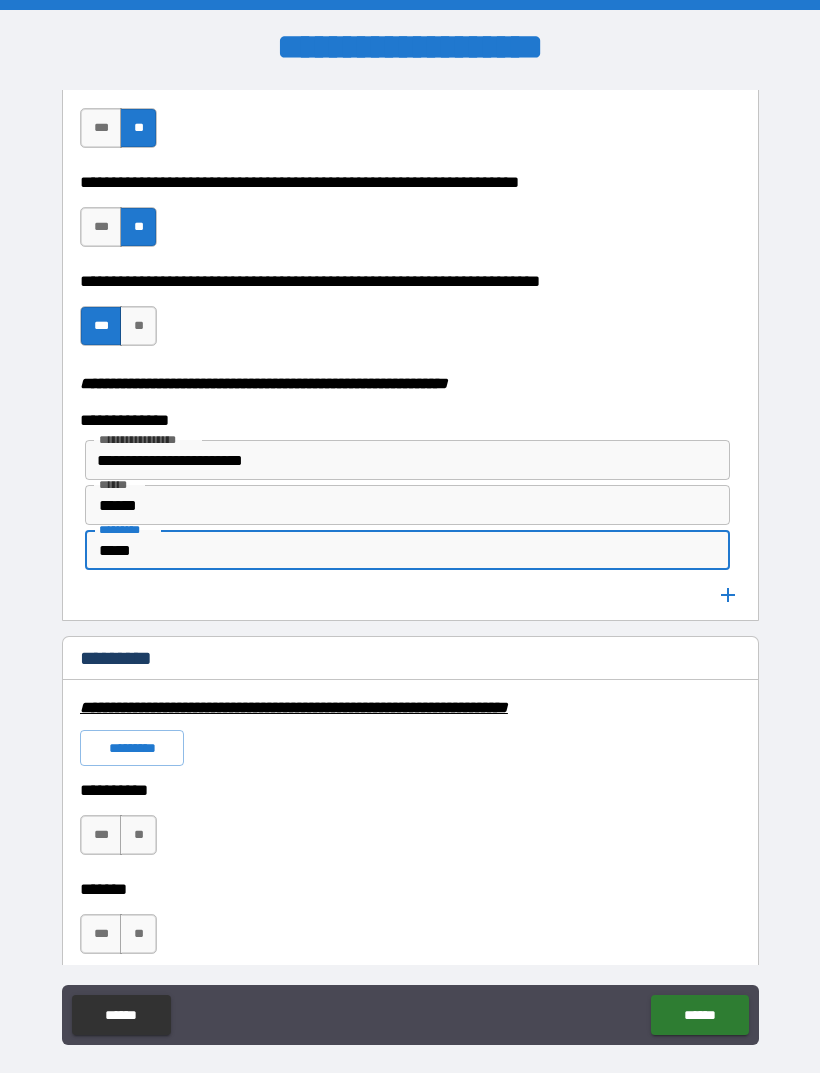 type on "*****" 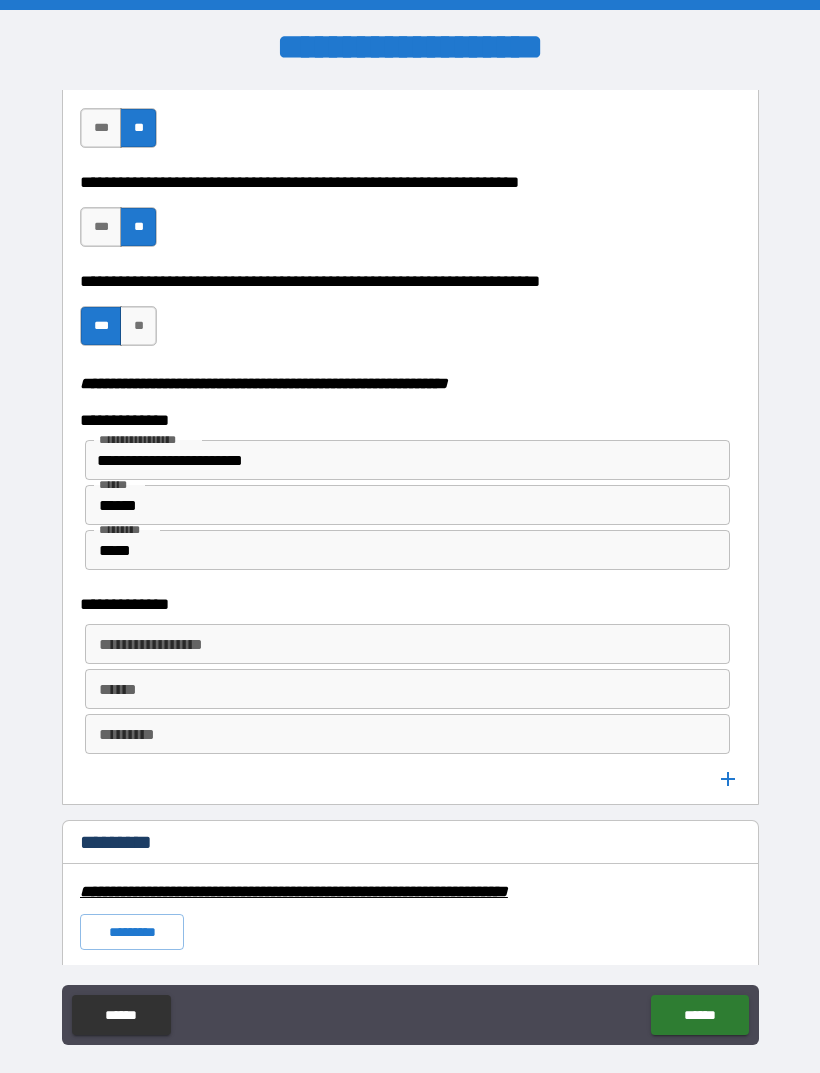 click on "**********" at bounding box center (406, 644) 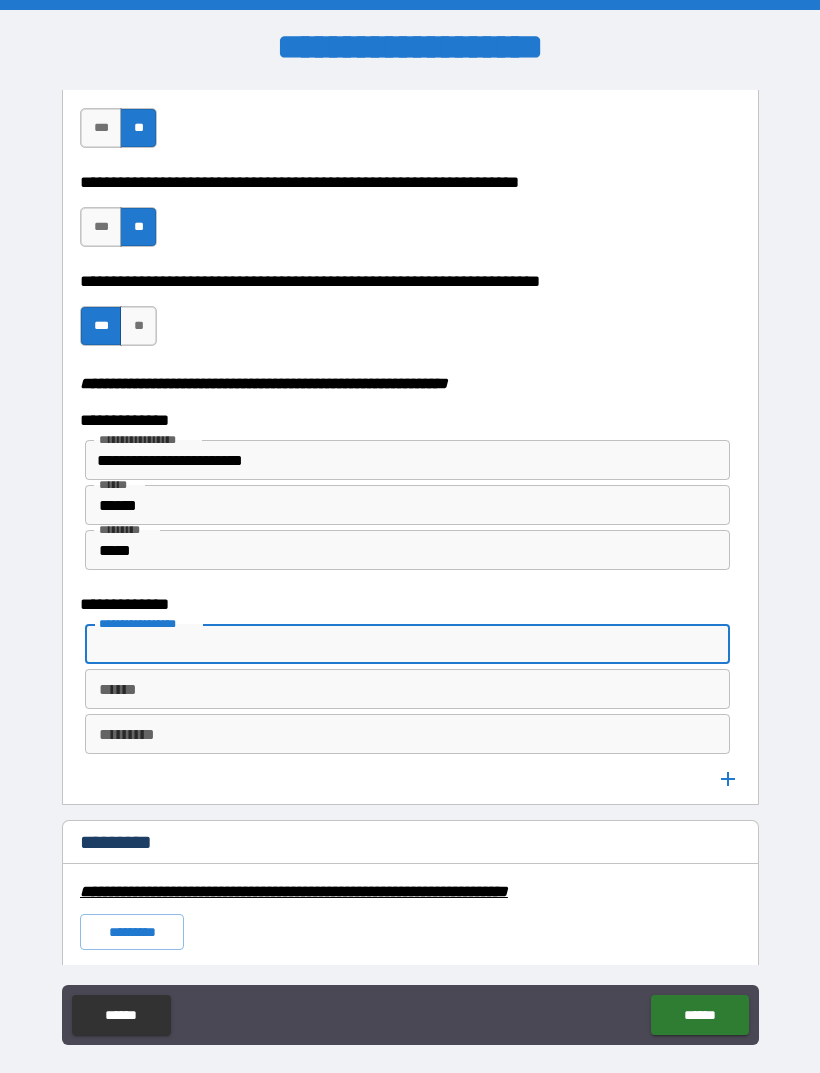 type on "*" 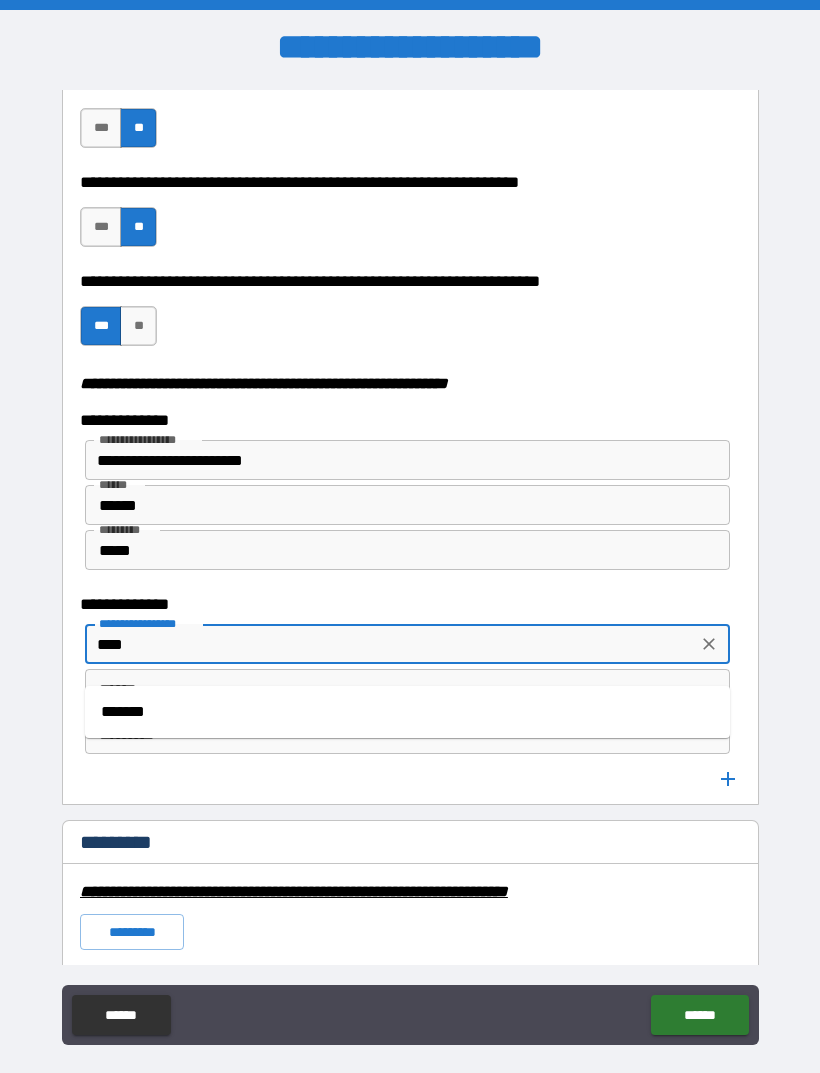 click on "*******" at bounding box center (407, 712) 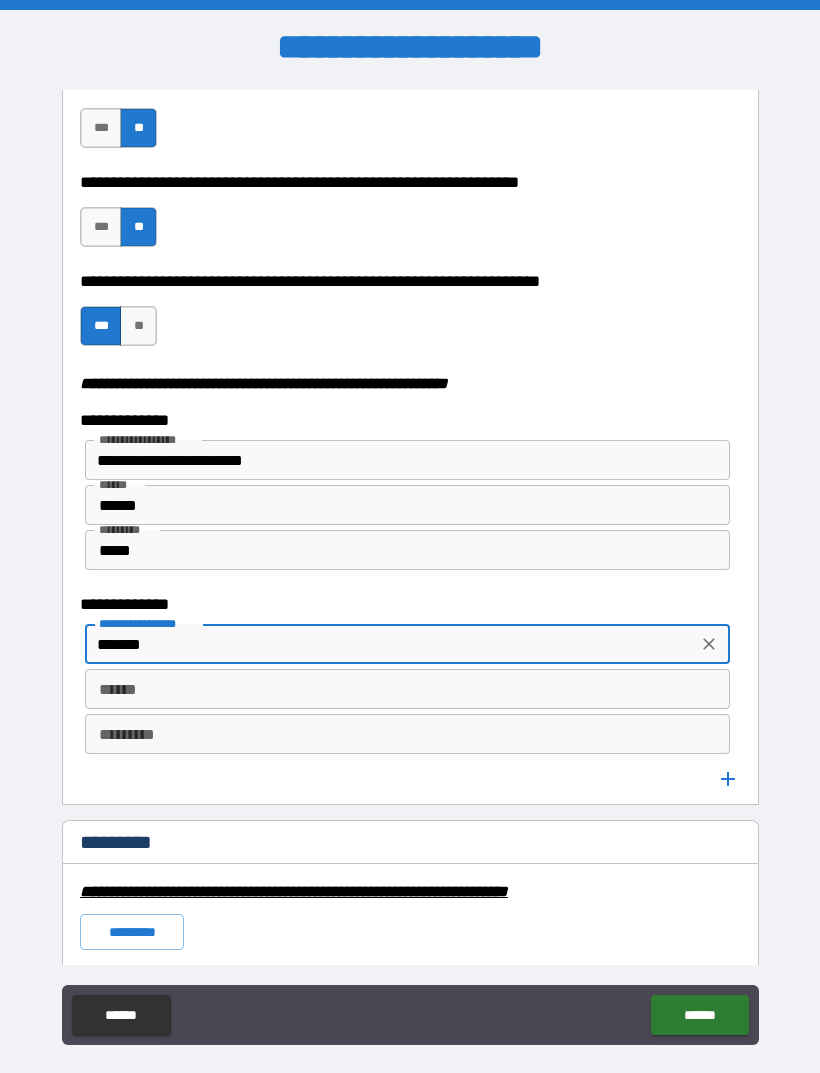 click on "*********" at bounding box center (407, 734) 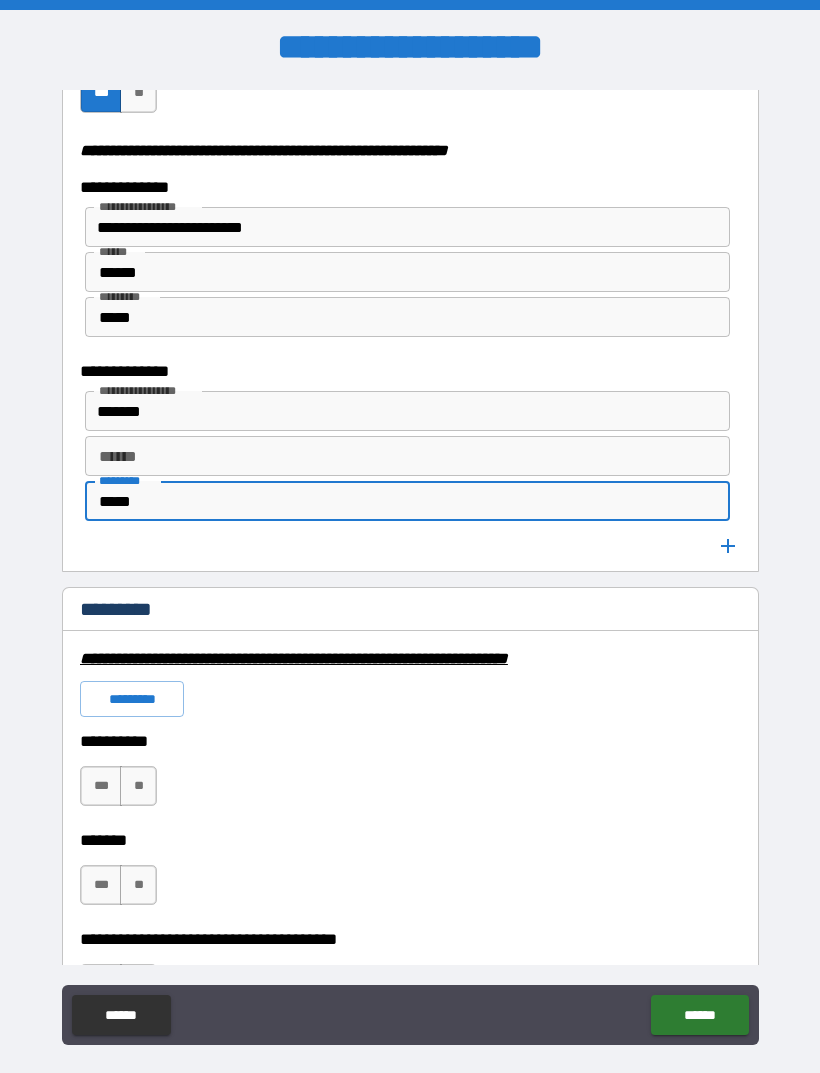 scroll, scrollTop: 2691, scrollLeft: 0, axis: vertical 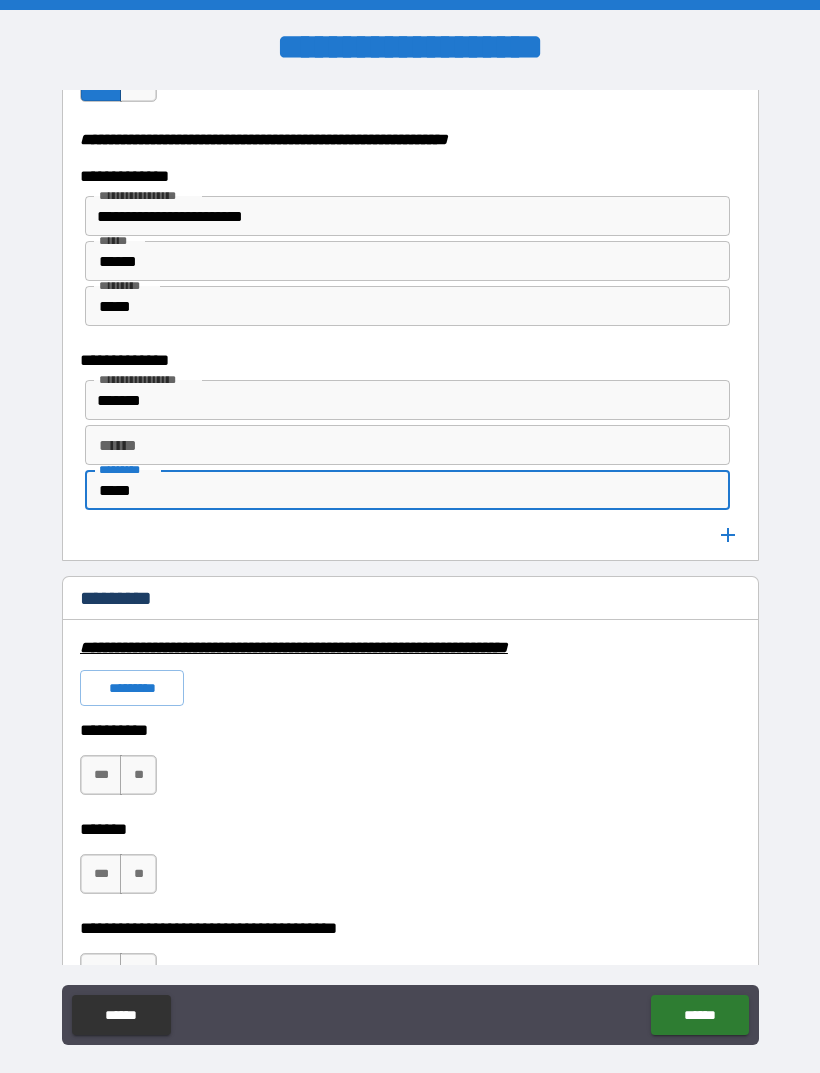 click on "*****" at bounding box center [407, 490] 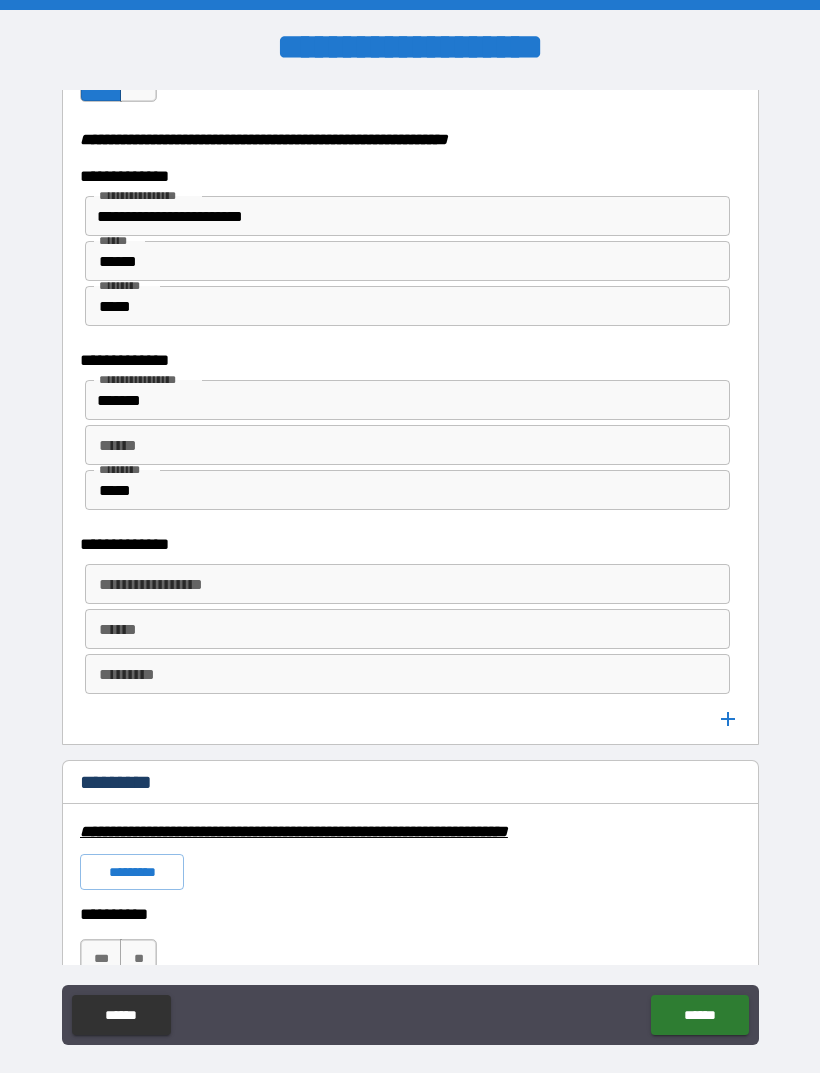 click on "**********" at bounding box center [406, 584] 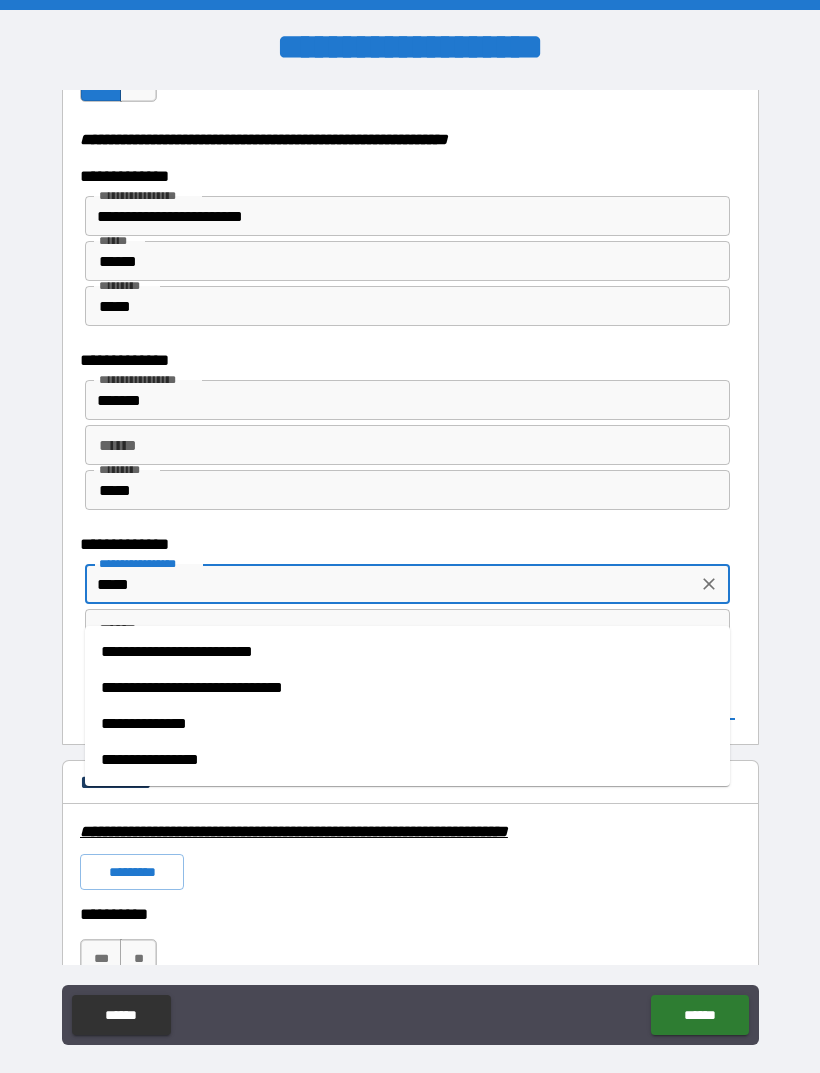 click on "**********" at bounding box center (407, 724) 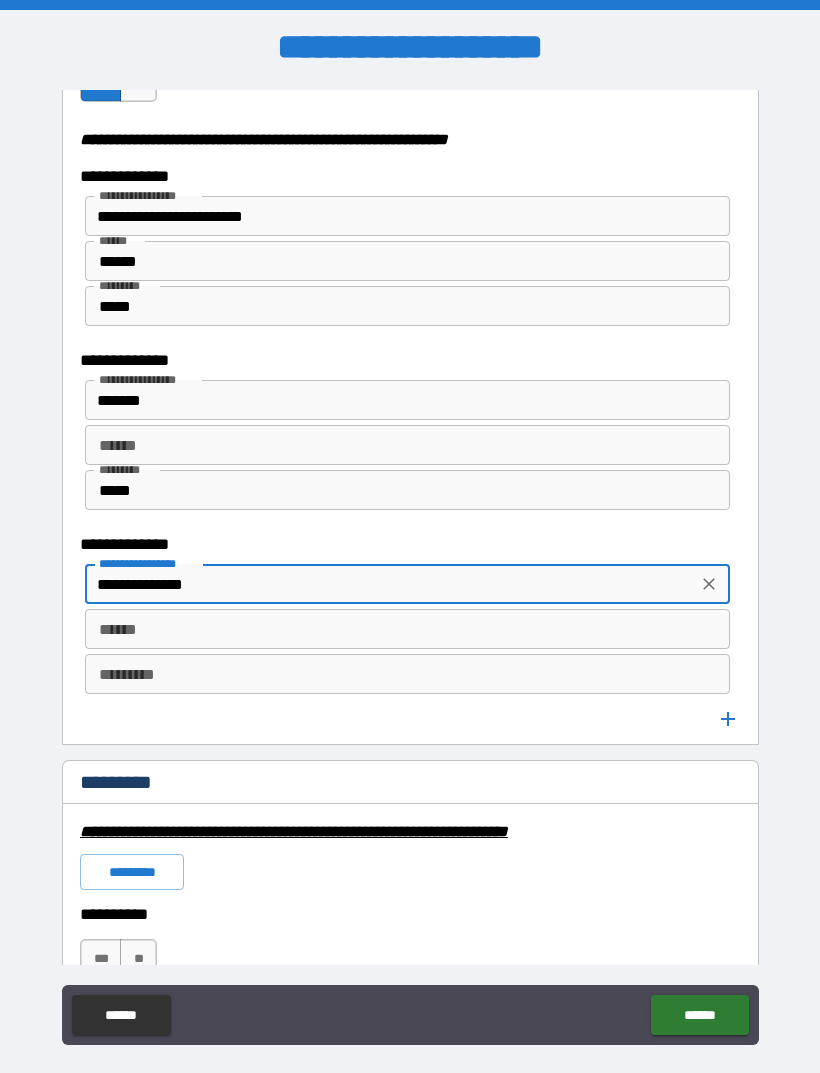 click on "*********" at bounding box center (407, 674) 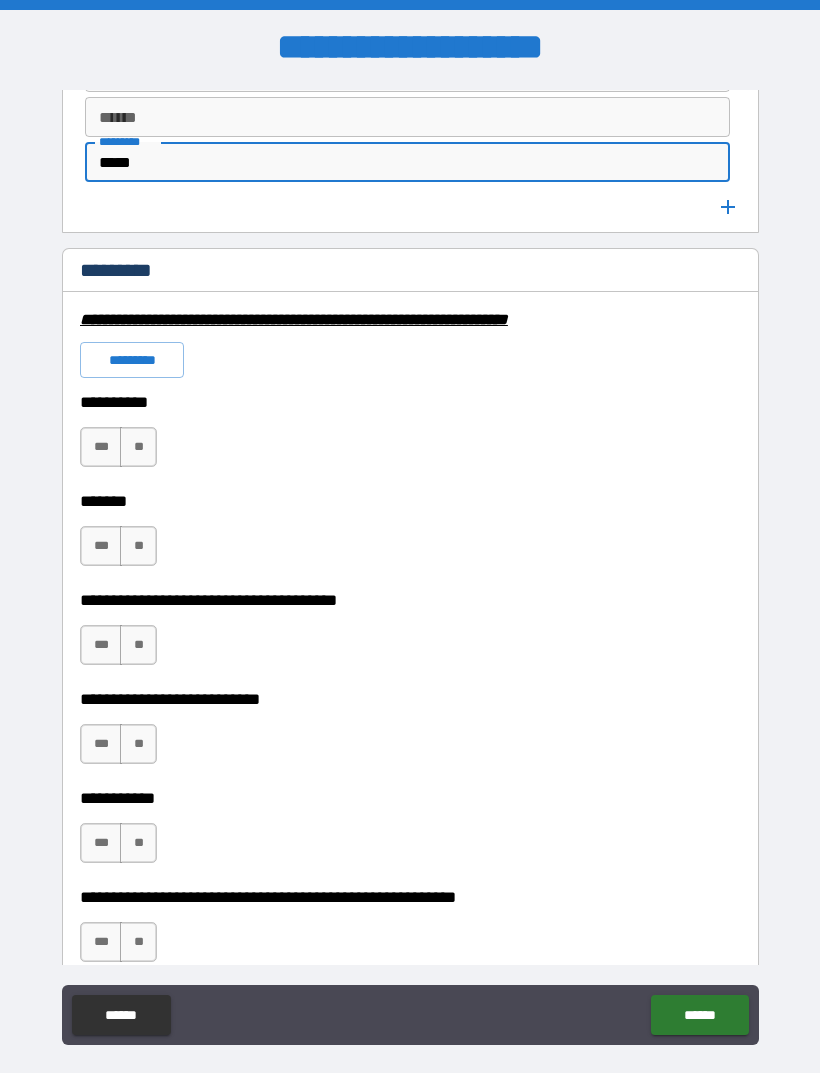 scroll, scrollTop: 3208, scrollLeft: 0, axis: vertical 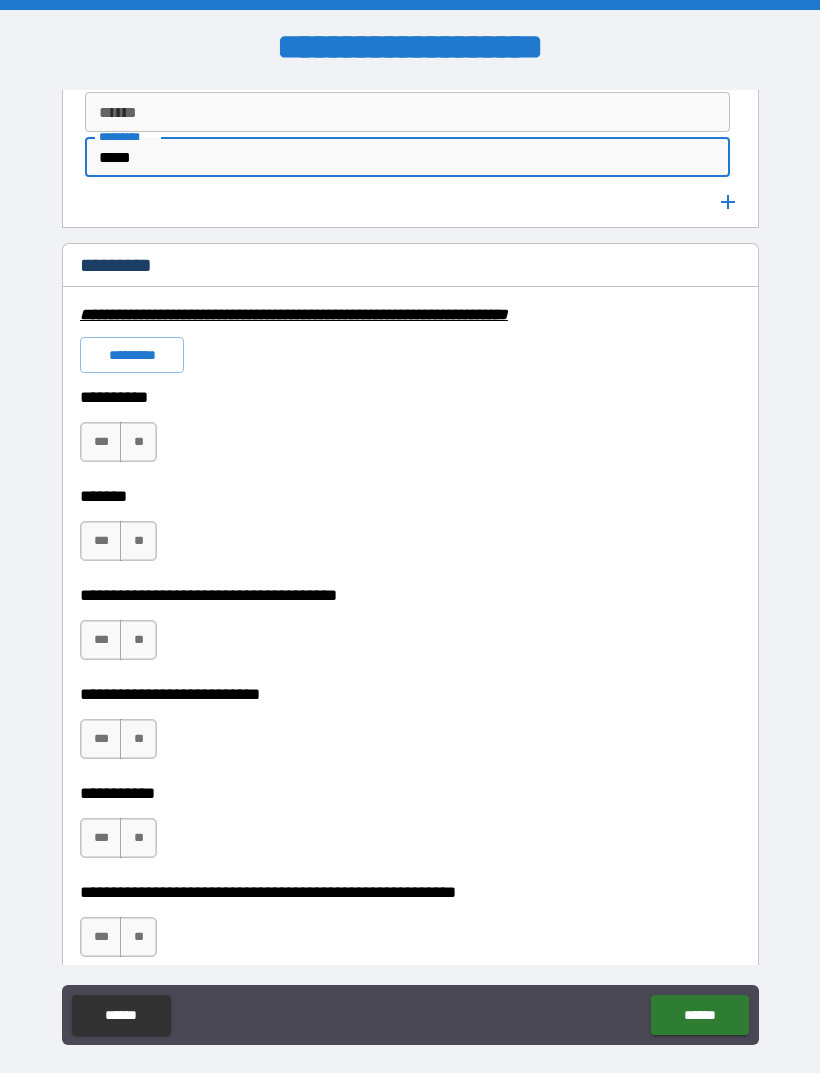 type on "*****" 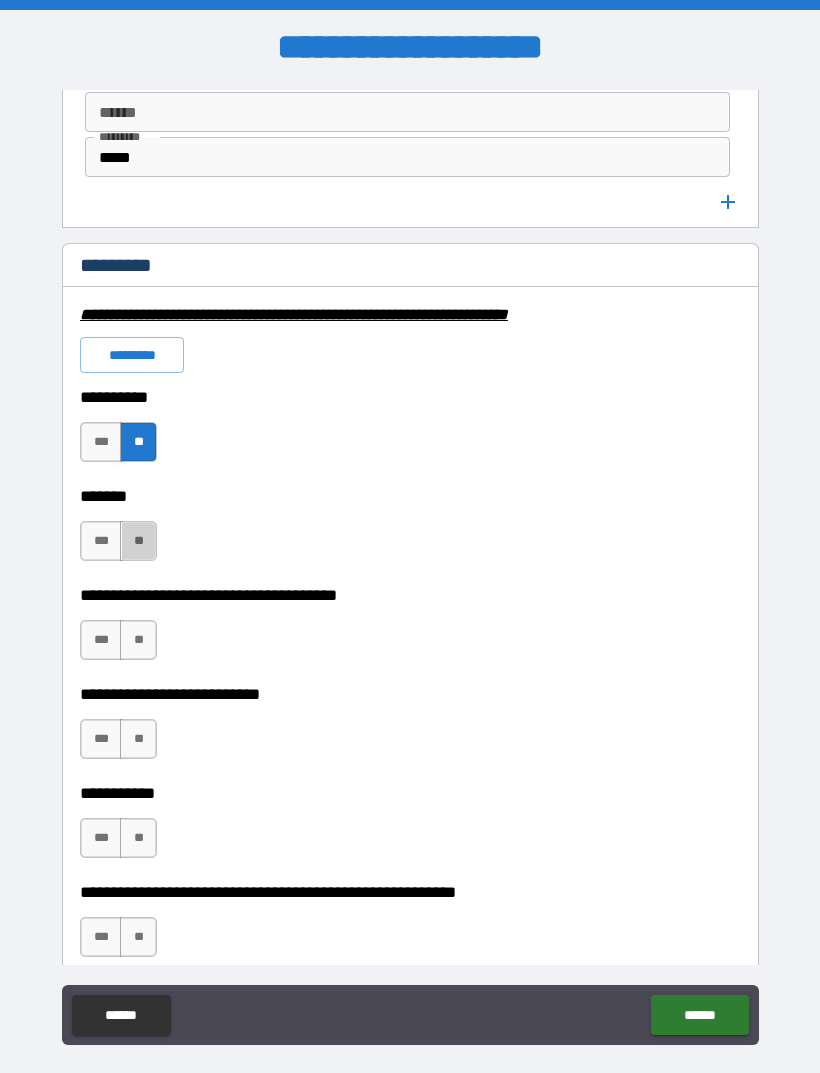 click on "**" at bounding box center (138, 541) 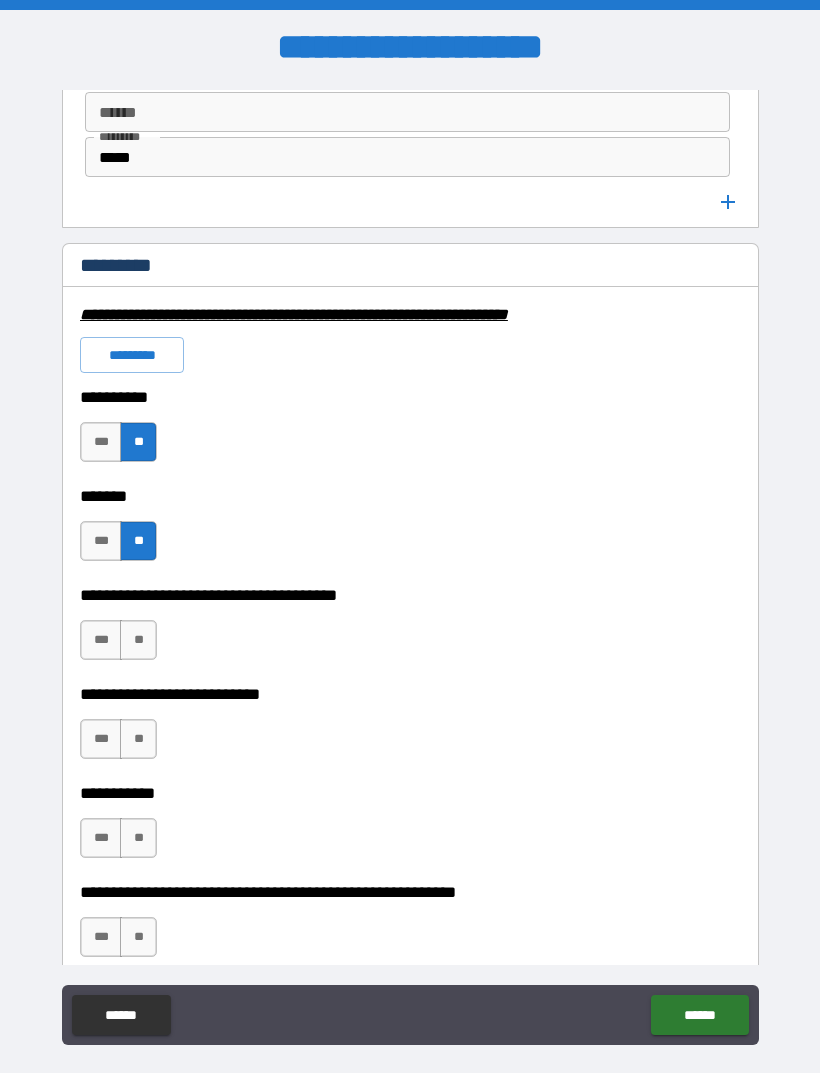 click on "**" at bounding box center [138, 640] 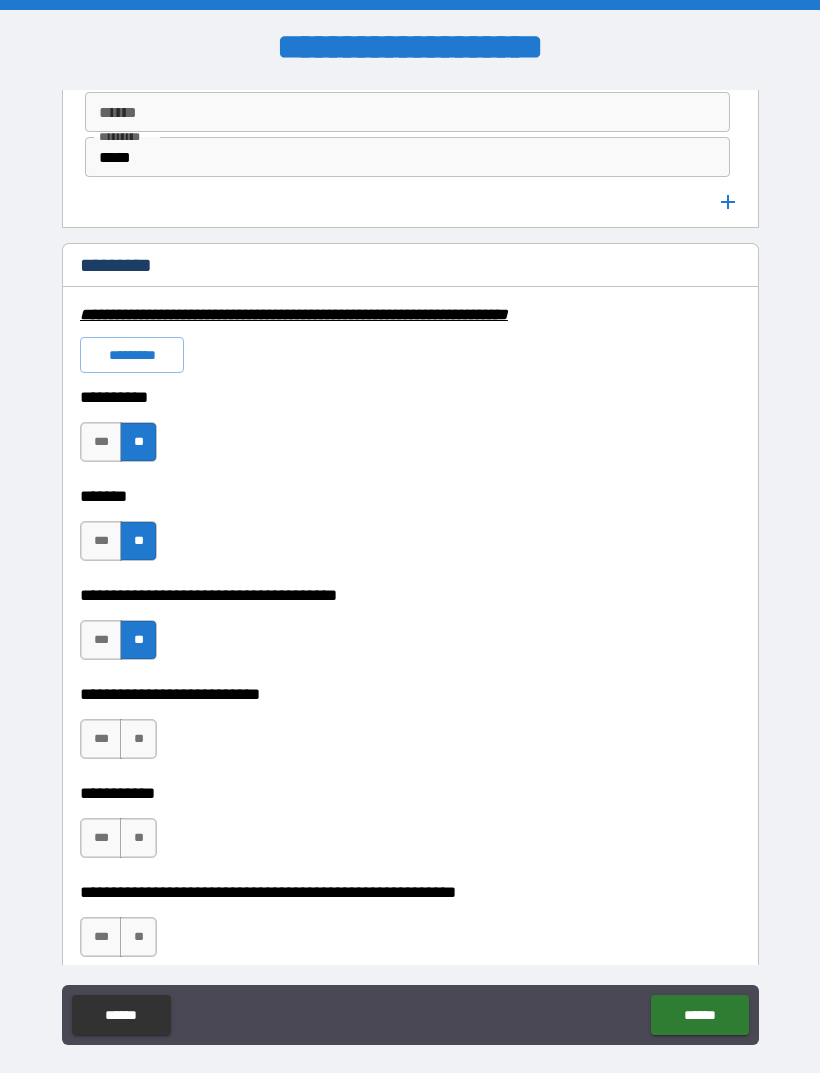 click on "**" at bounding box center [138, 739] 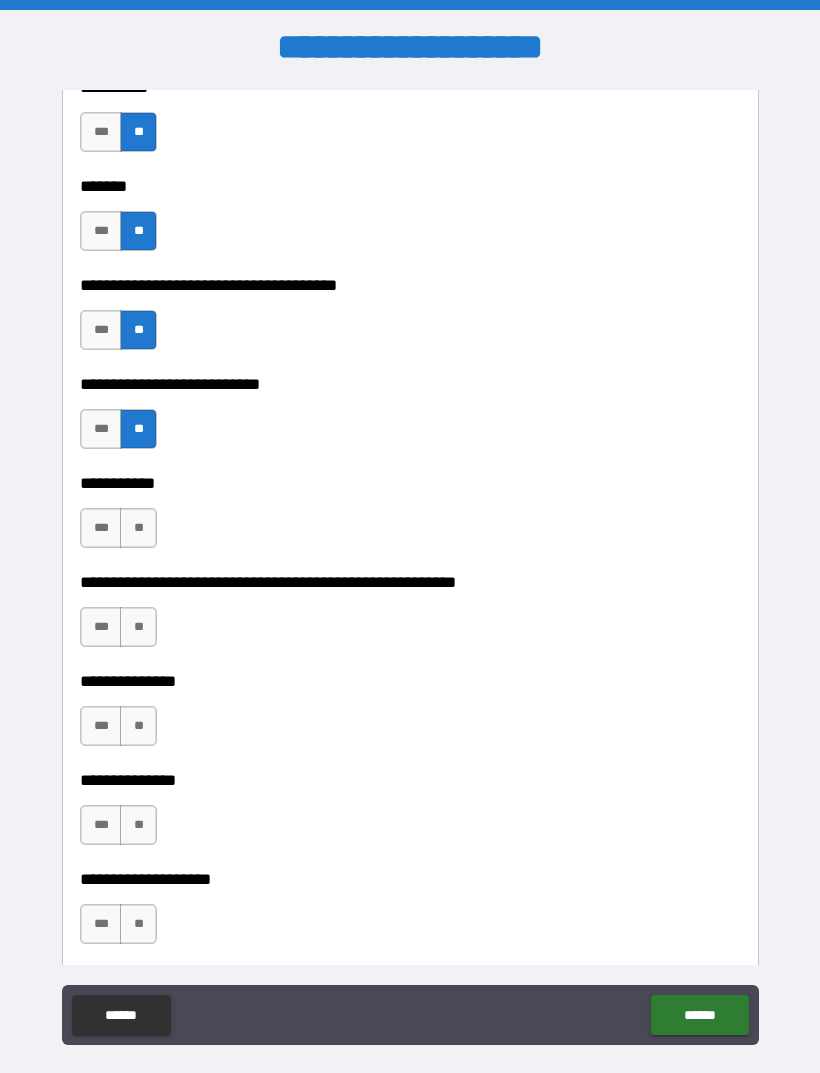 scroll, scrollTop: 3531, scrollLeft: 0, axis: vertical 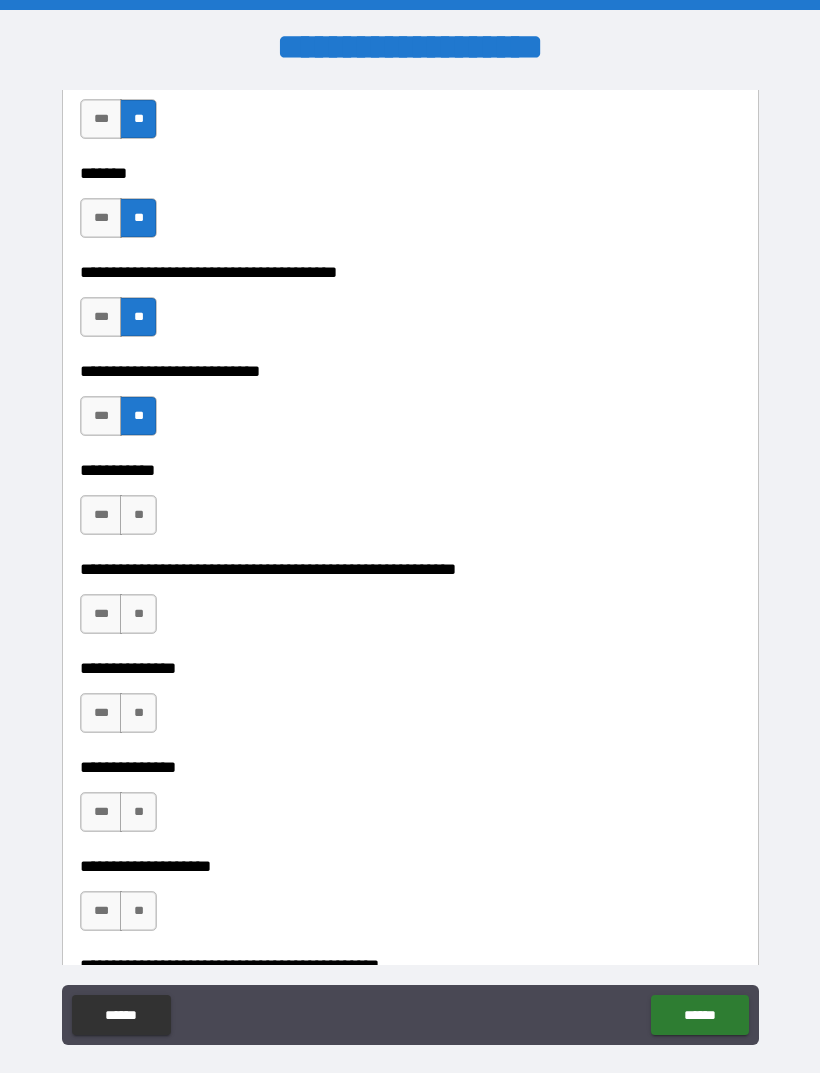 click on "**" at bounding box center (138, 515) 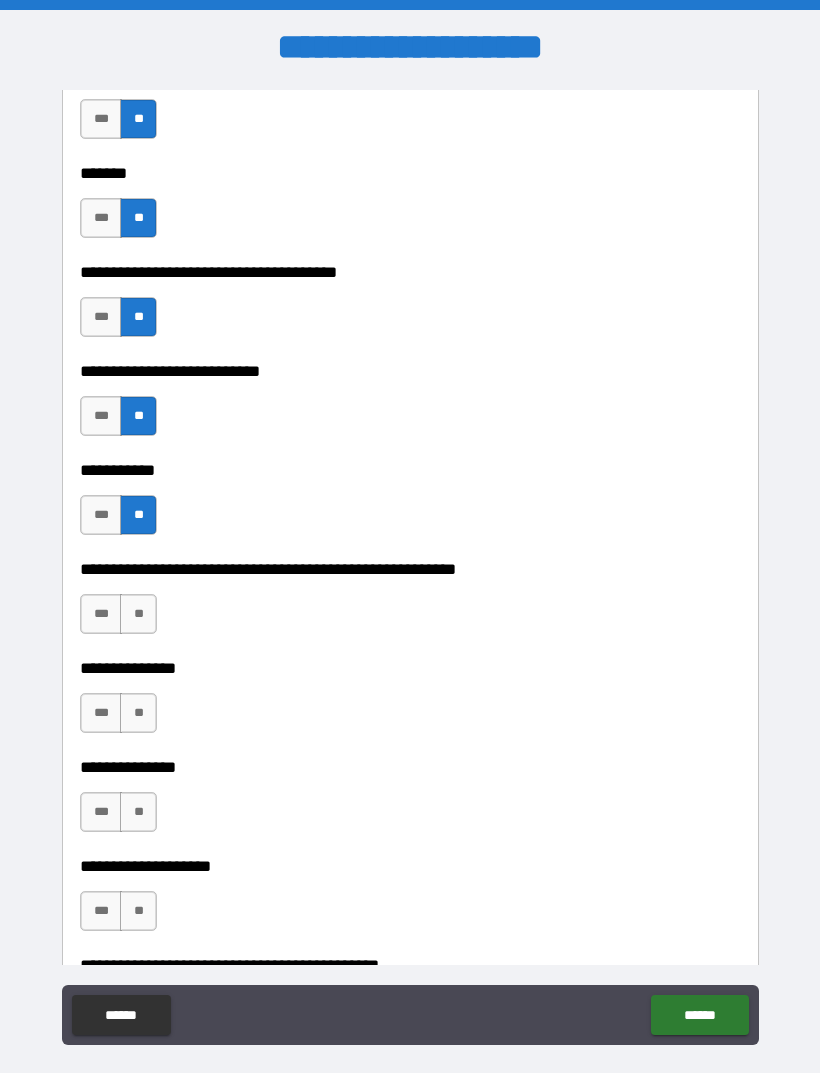 click on "**" at bounding box center [138, 614] 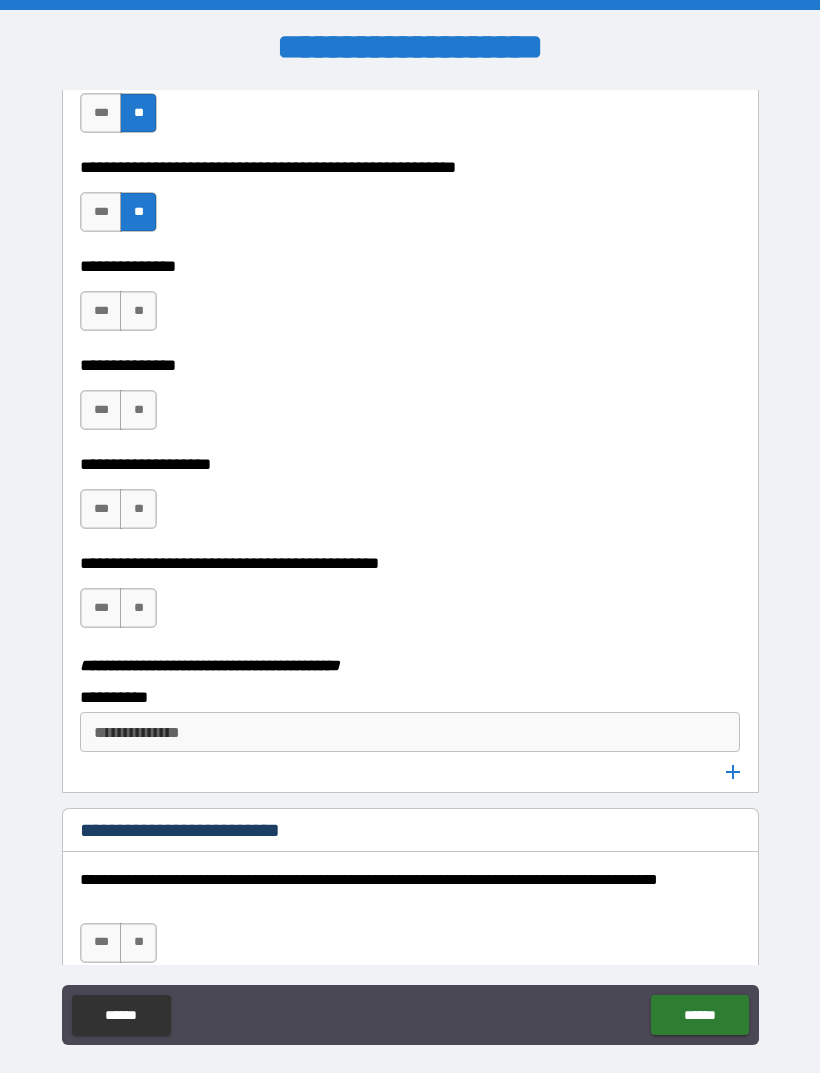 scroll, scrollTop: 3937, scrollLeft: 0, axis: vertical 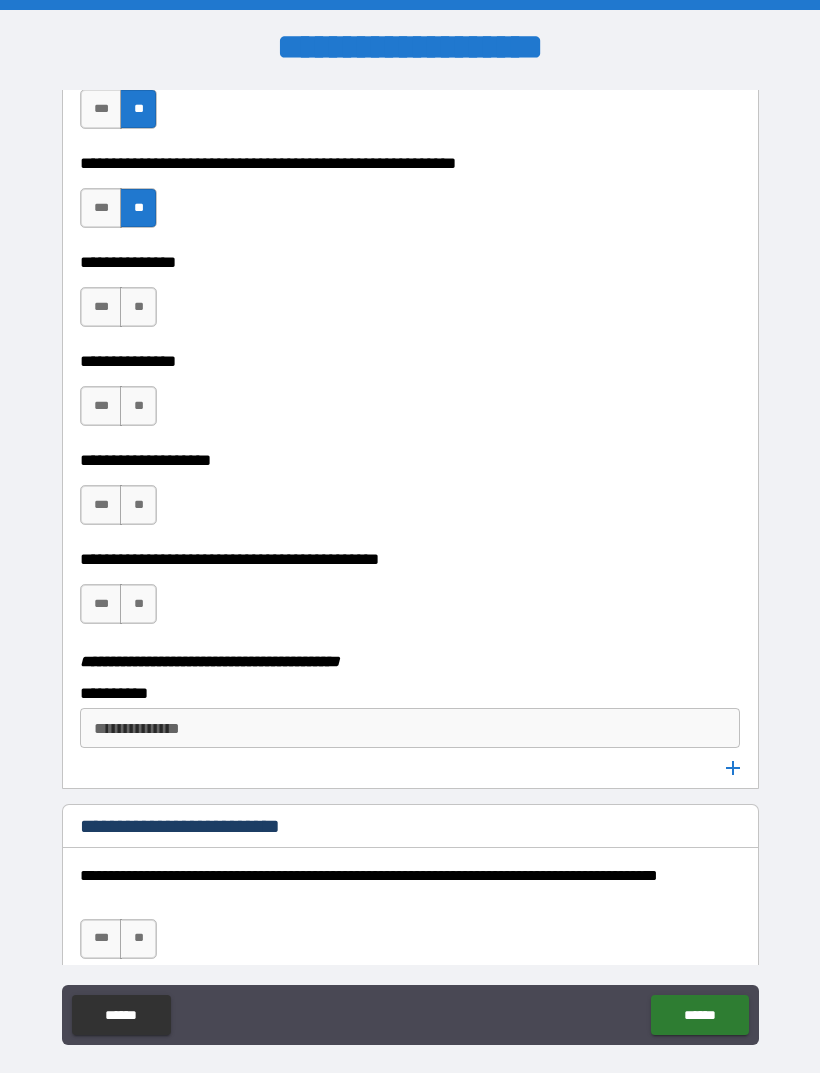 click on "***" at bounding box center [101, 406] 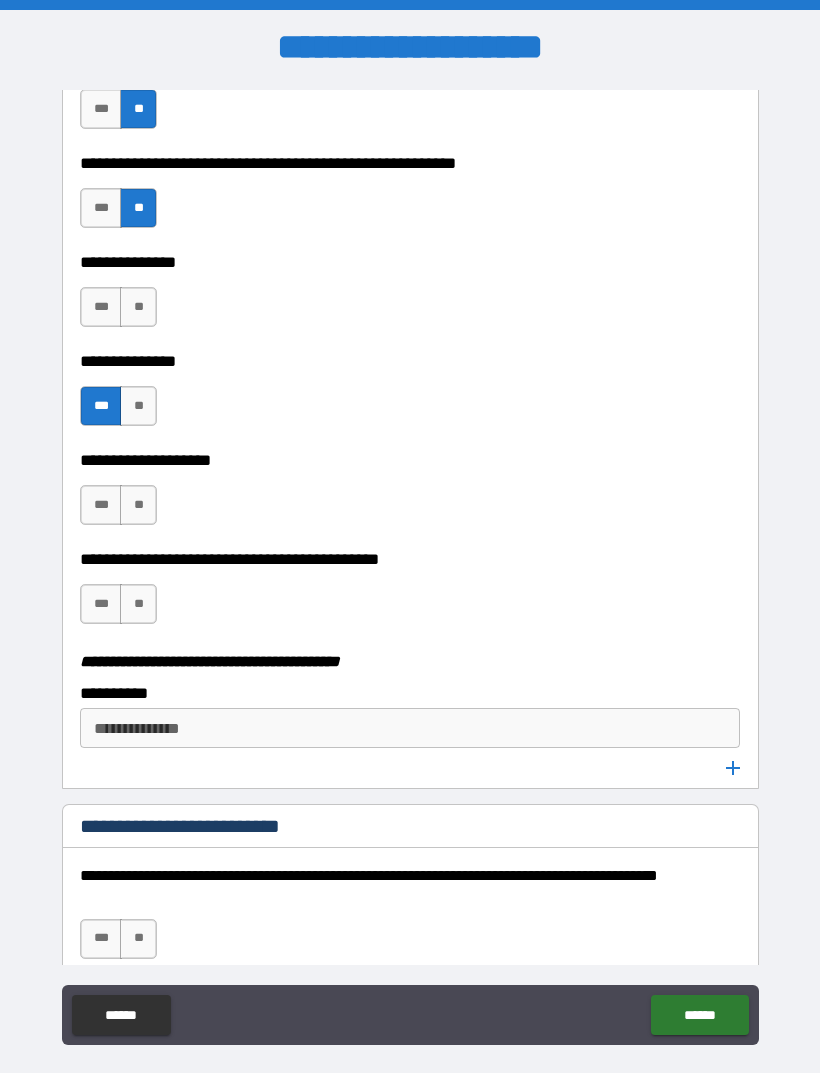 click on "***" at bounding box center [101, 505] 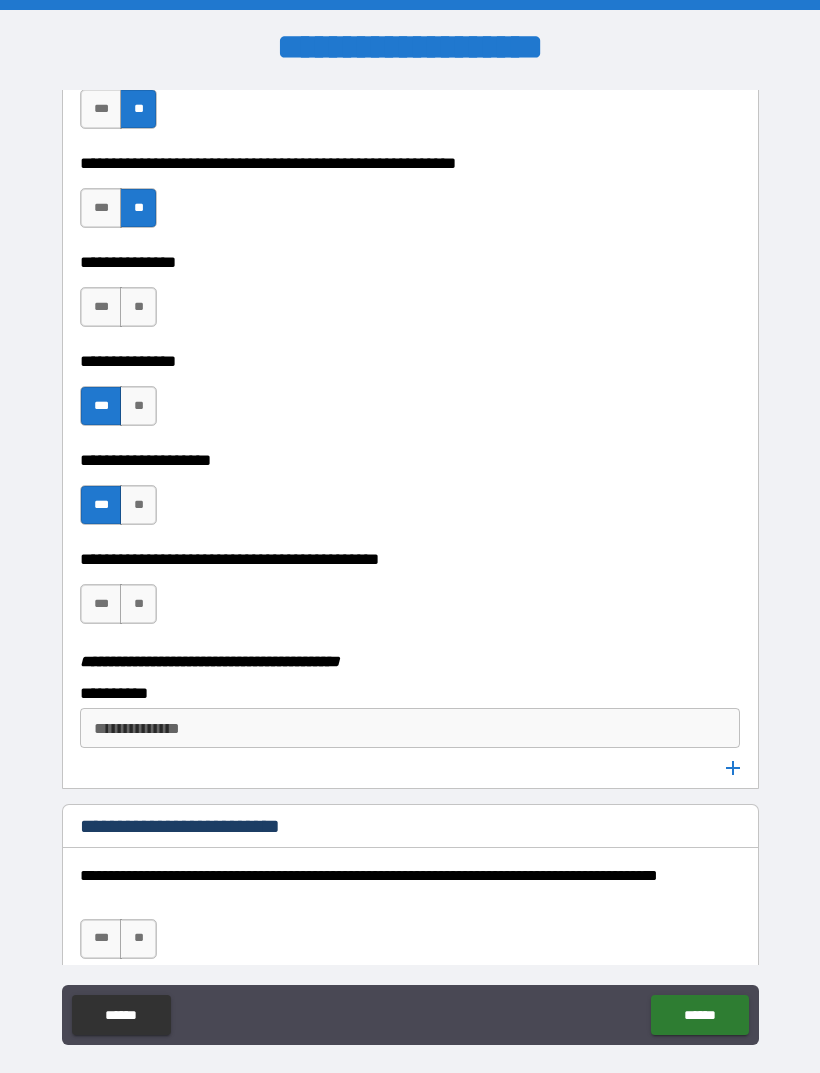 click on "**" at bounding box center [138, 604] 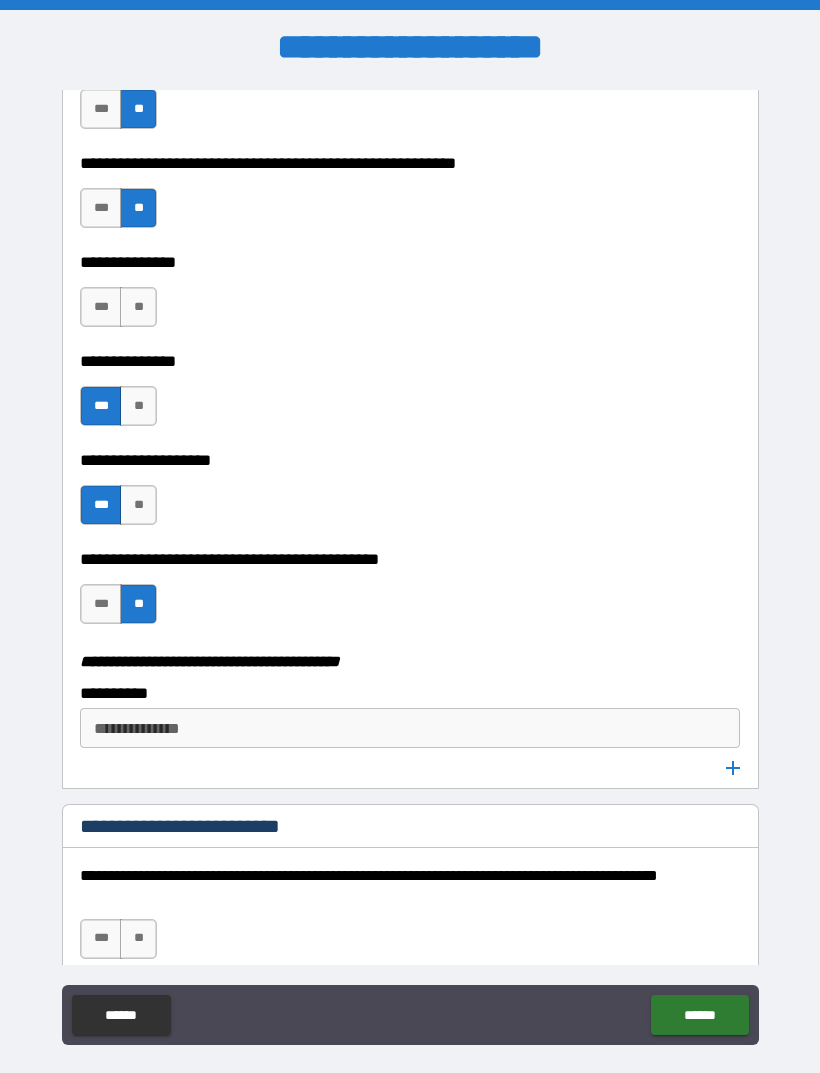 click on "**" at bounding box center (138, 307) 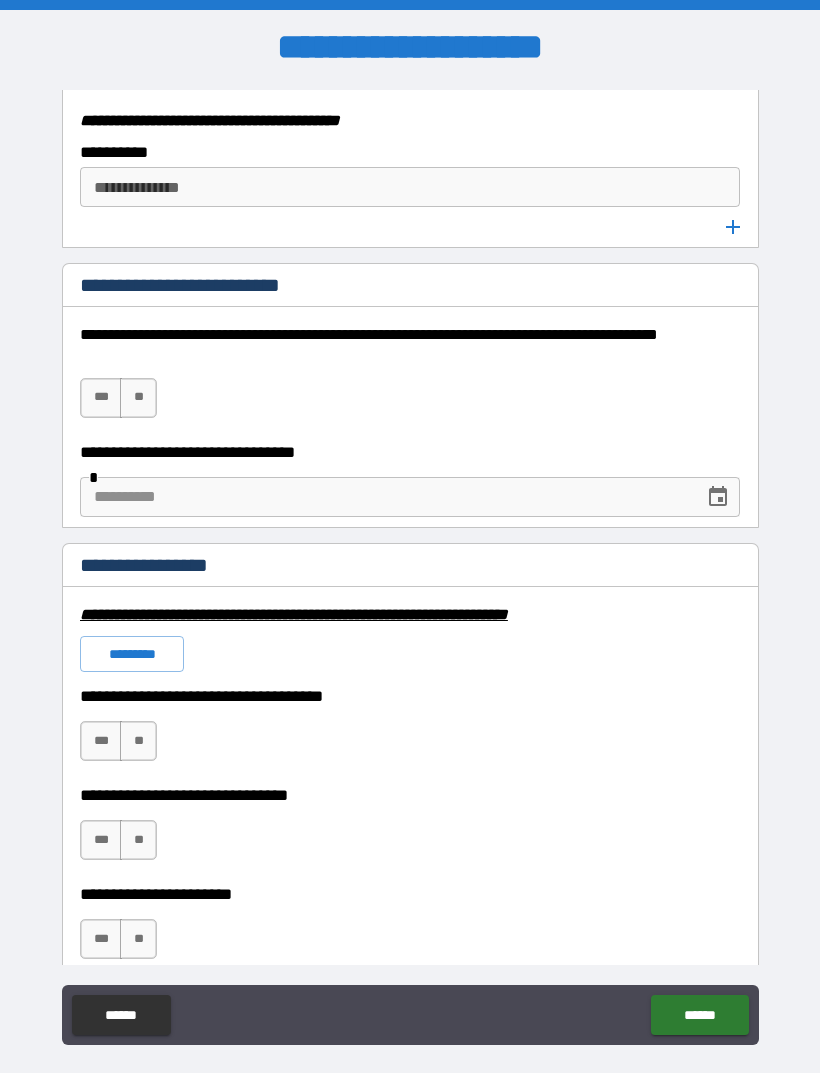 scroll, scrollTop: 4484, scrollLeft: 0, axis: vertical 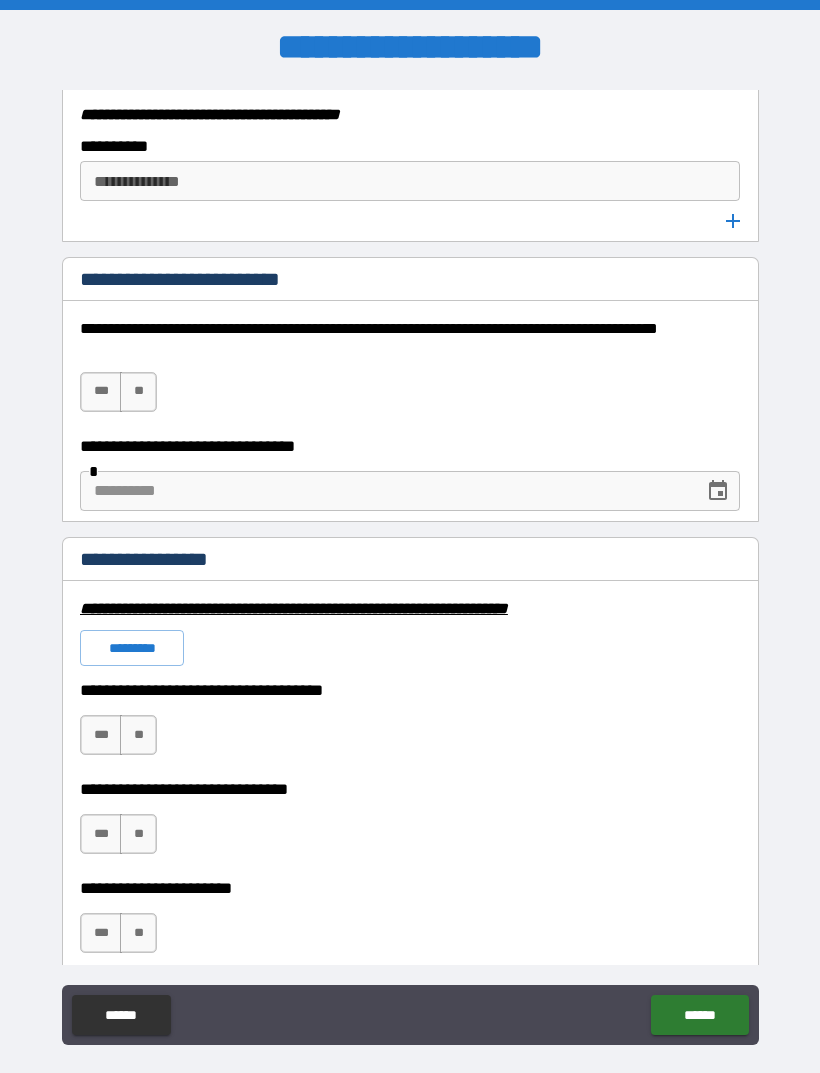 click on "**" at bounding box center [138, 392] 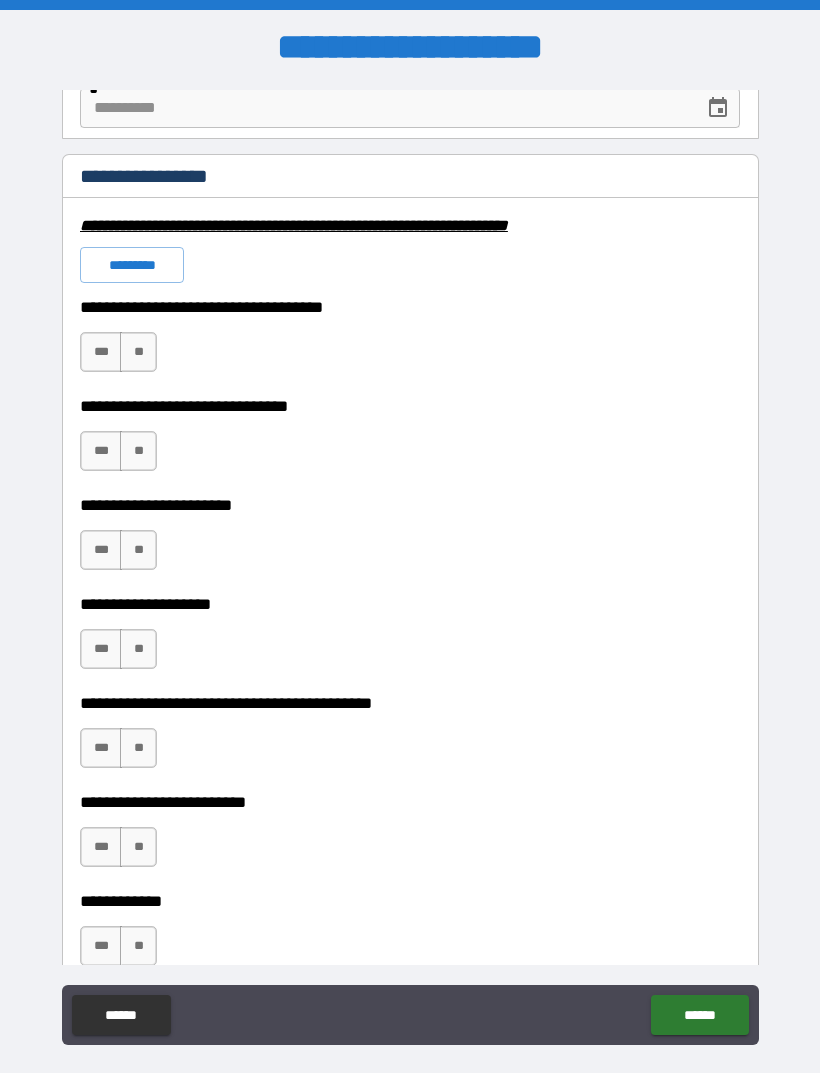 scroll, scrollTop: 4868, scrollLeft: 0, axis: vertical 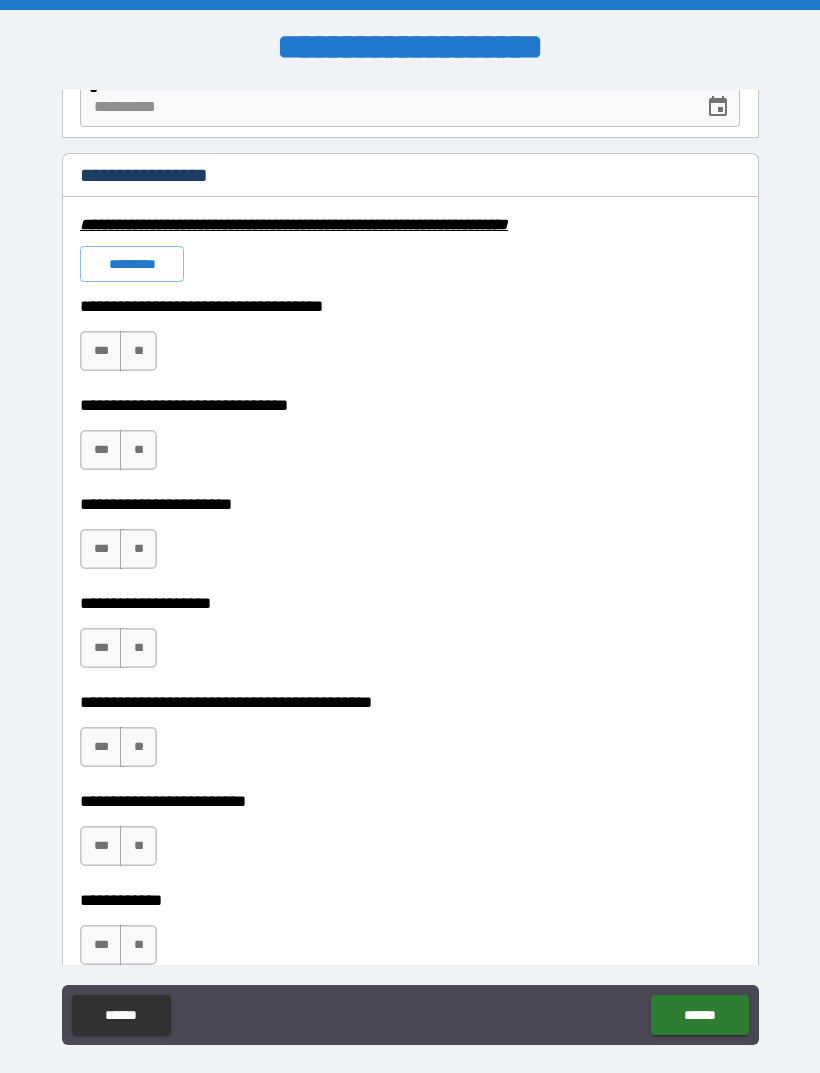 click on "**" at bounding box center [138, 351] 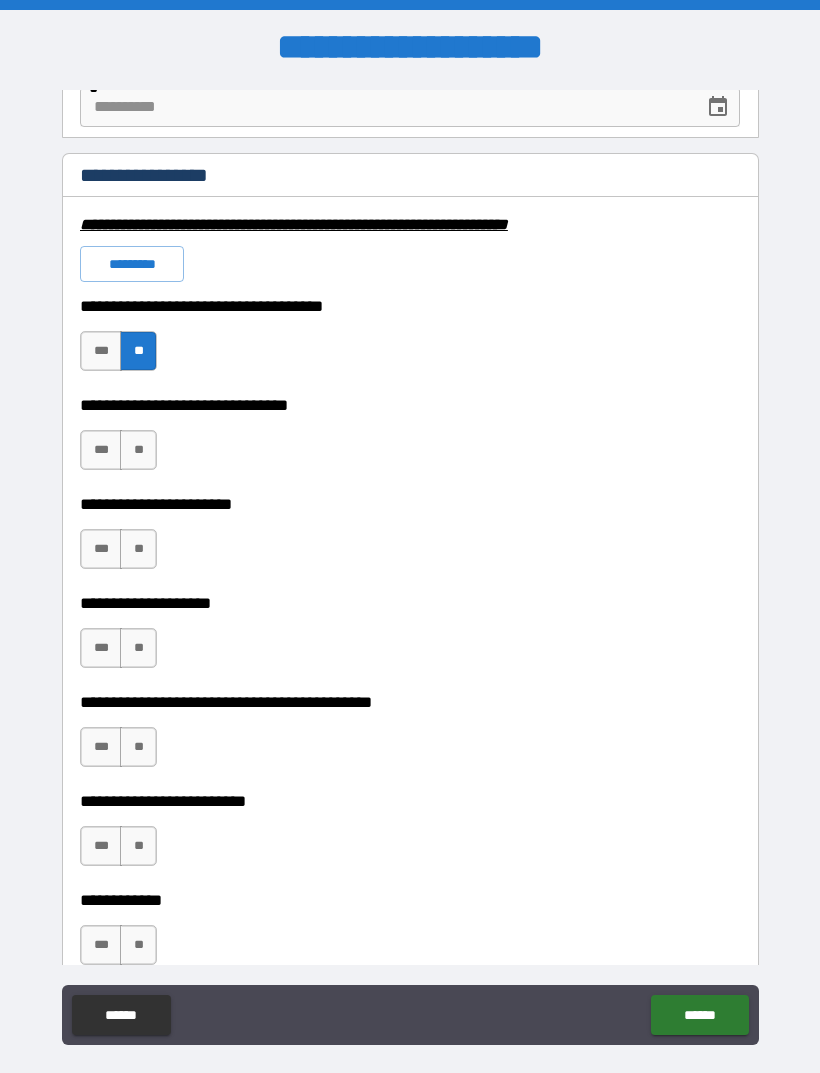 click on "**" at bounding box center [138, 450] 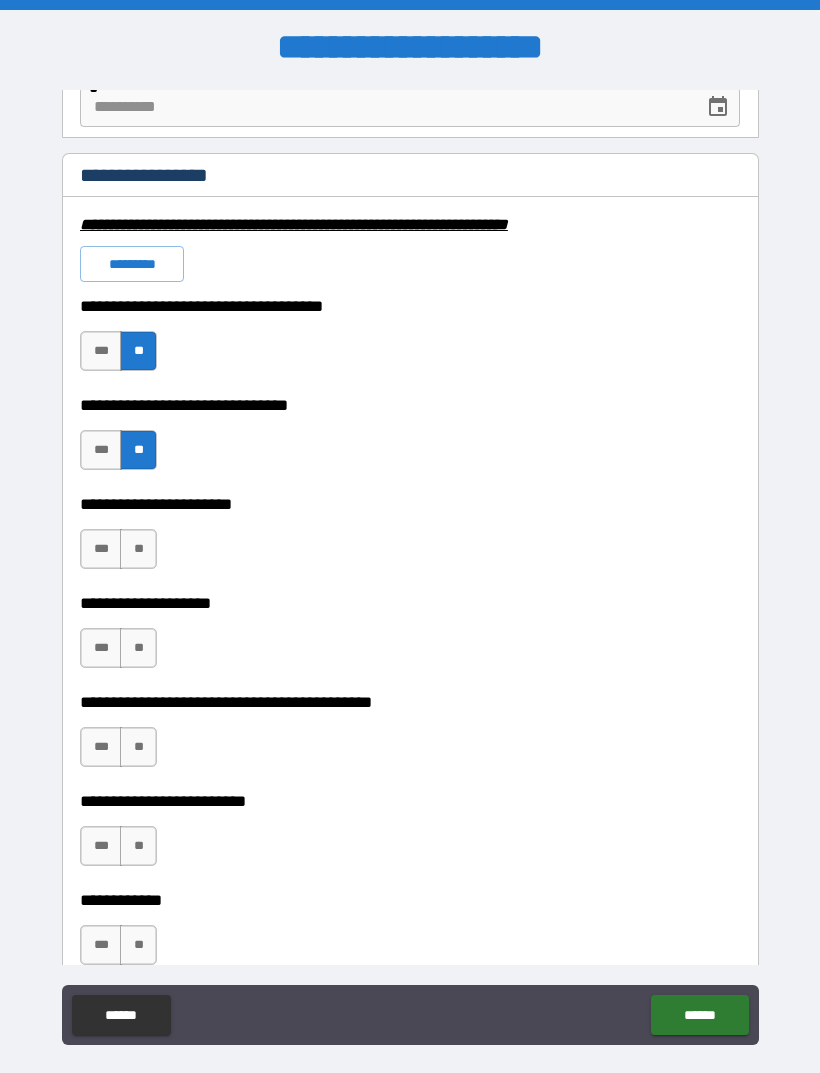 click on "**" at bounding box center [138, 549] 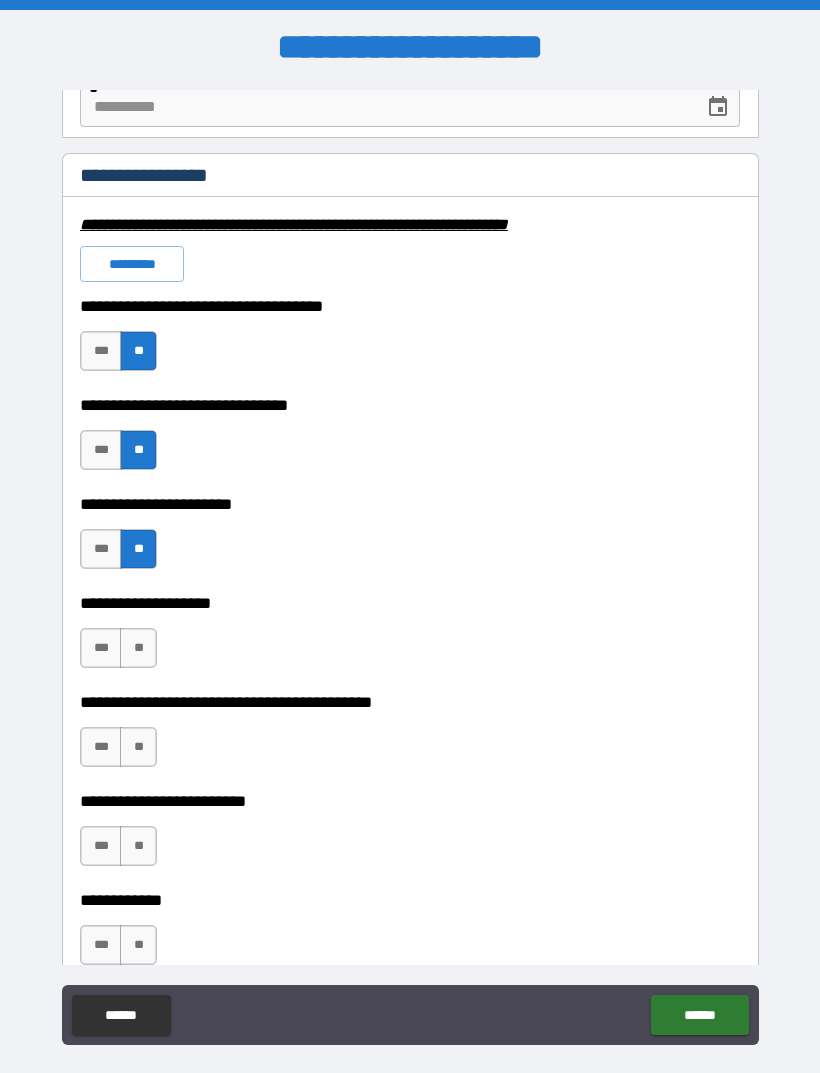 click on "**" at bounding box center (138, 648) 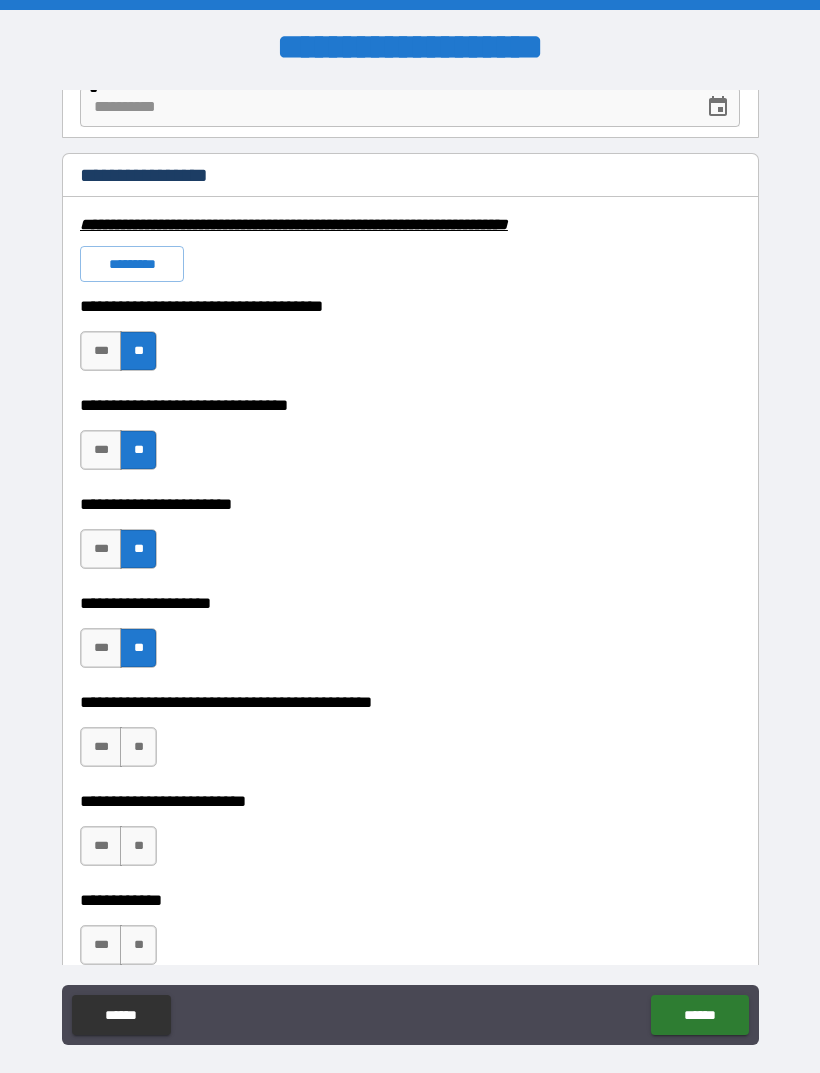 click on "**" at bounding box center (138, 747) 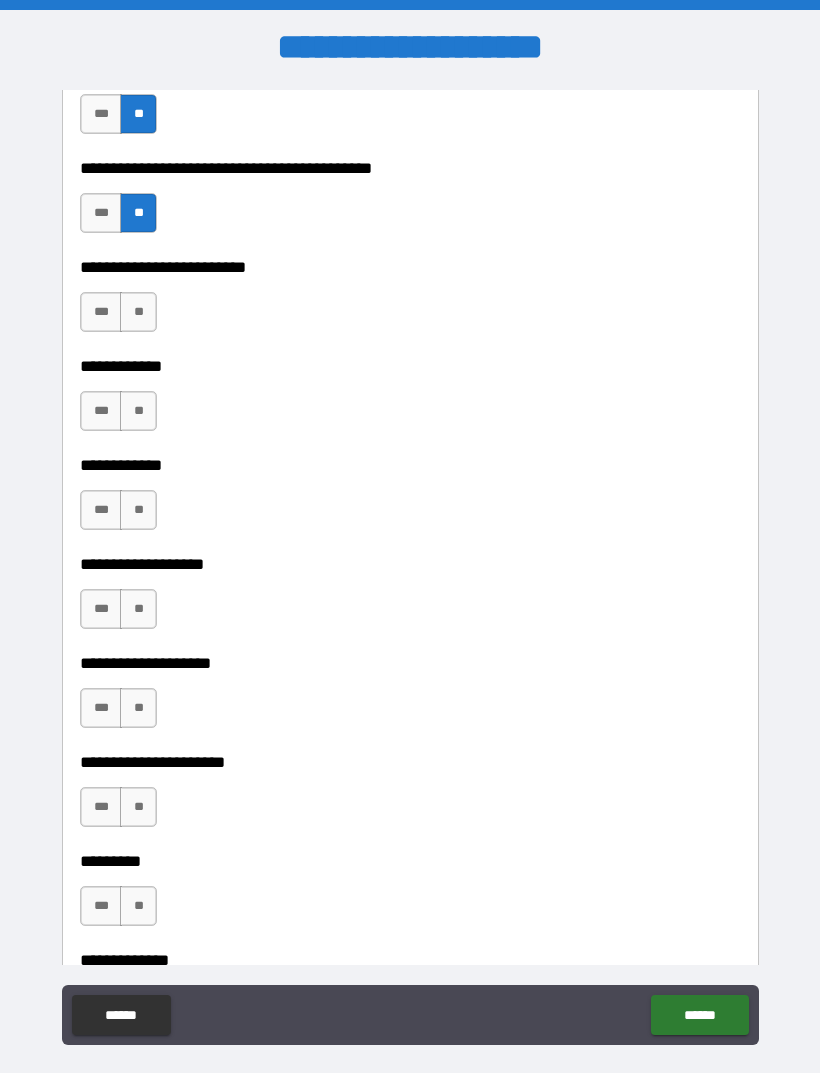 scroll, scrollTop: 5435, scrollLeft: 0, axis: vertical 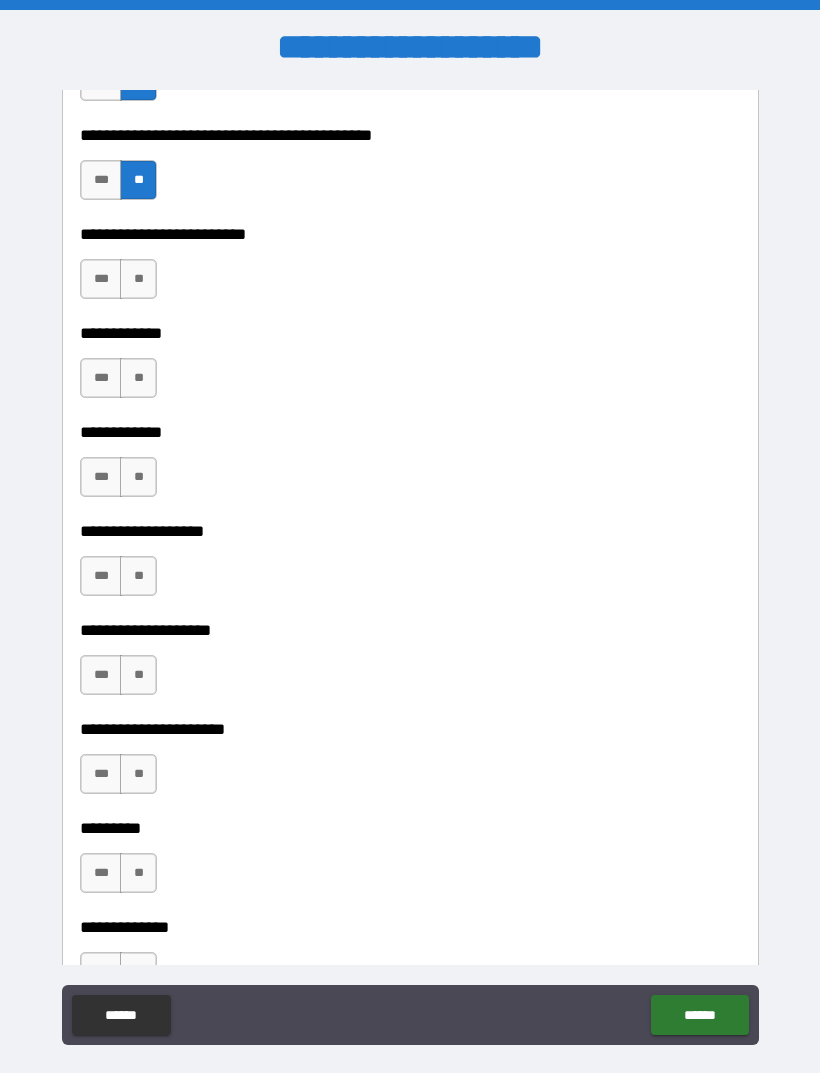 click on "**" at bounding box center [138, 279] 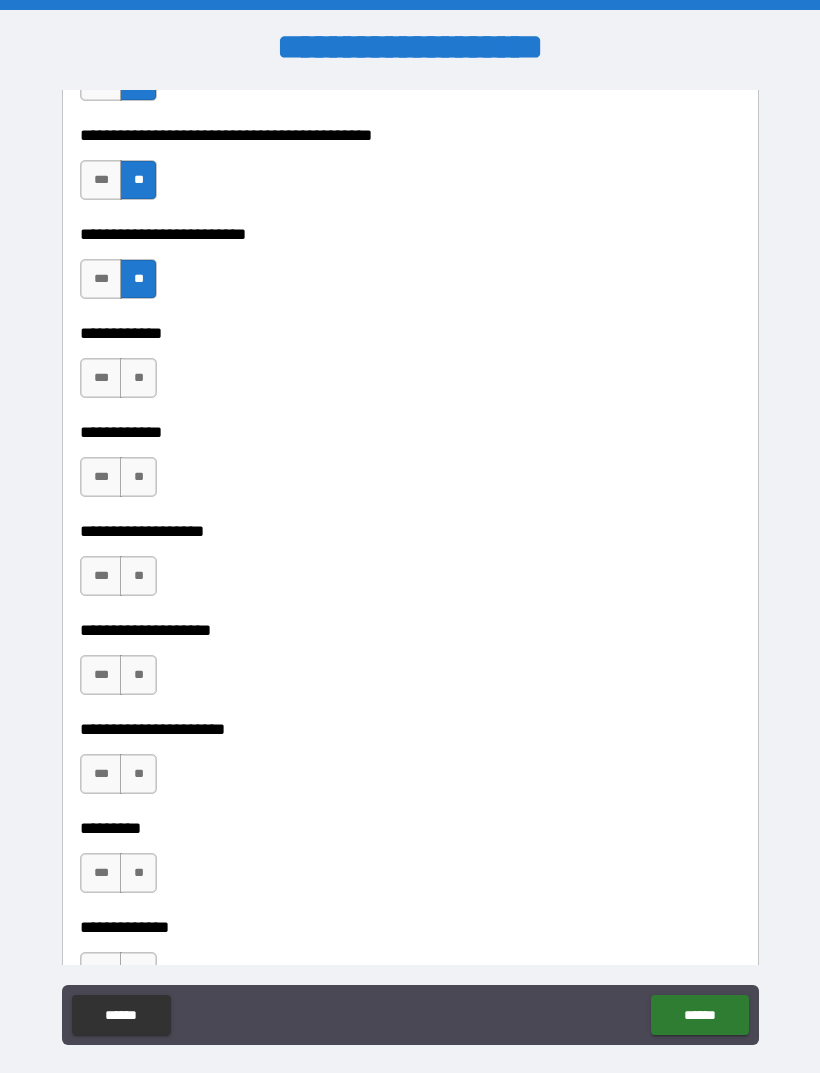 click on "**" at bounding box center (138, 378) 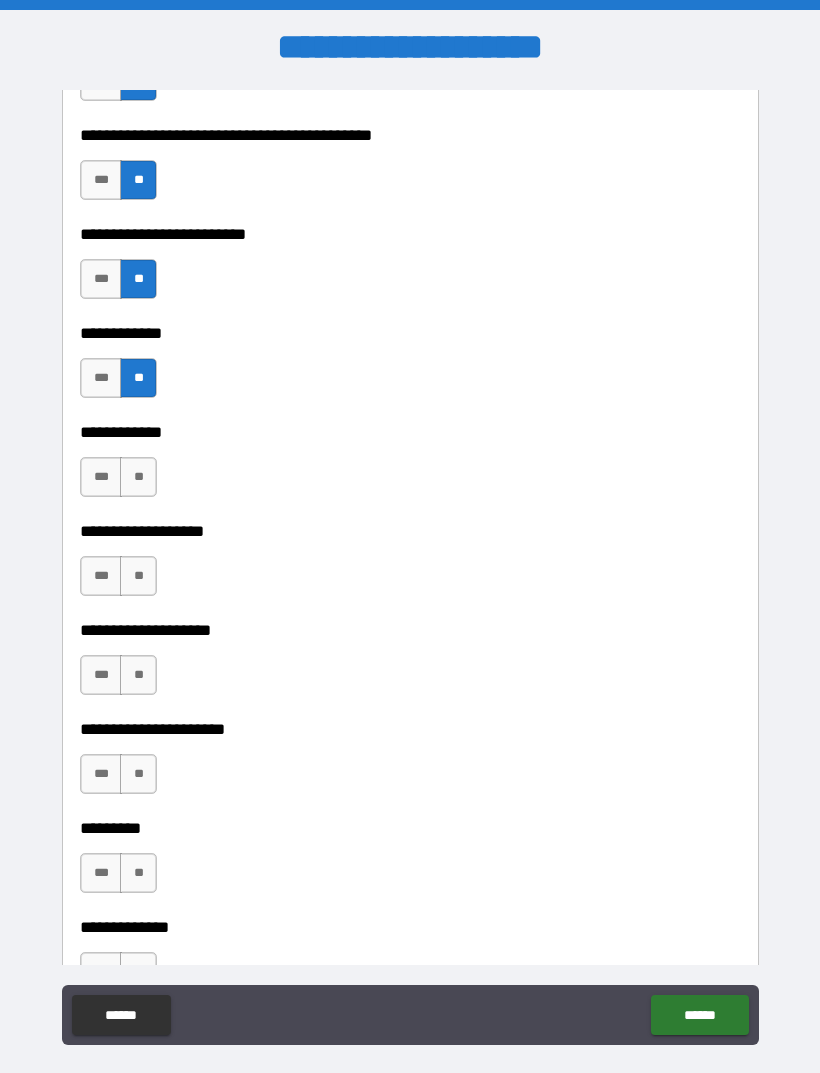 click on "**" at bounding box center (138, 477) 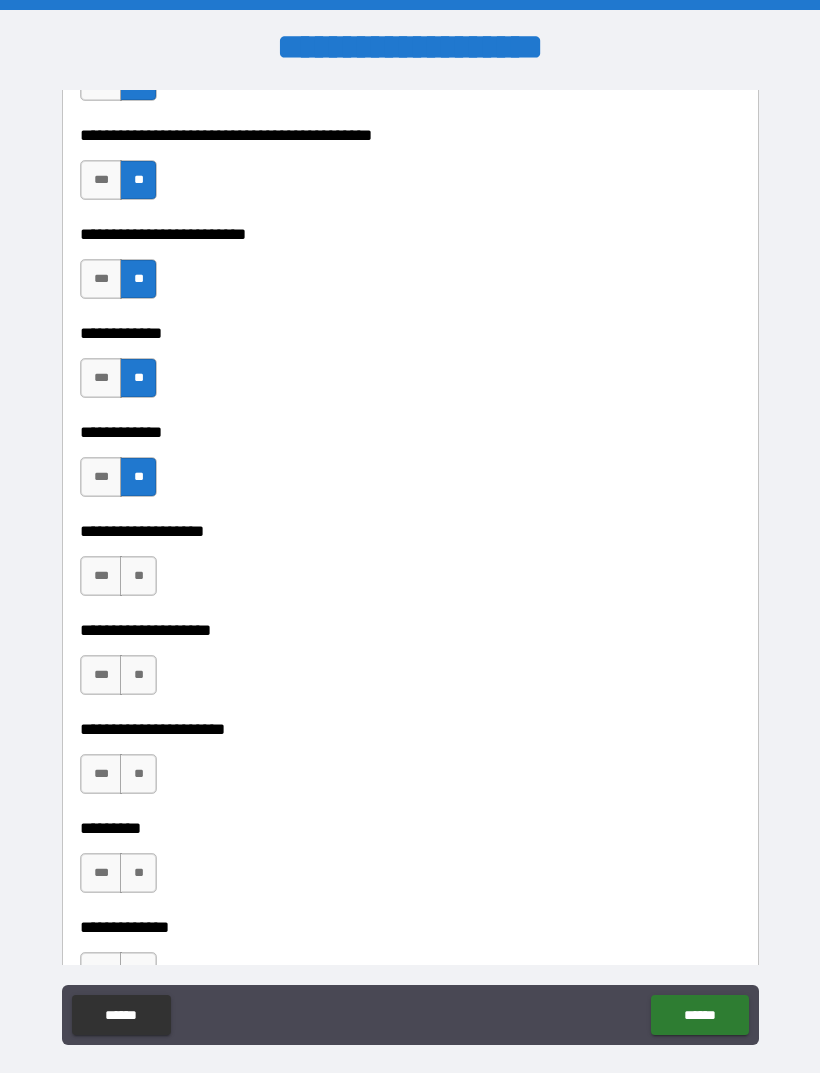 click on "**" at bounding box center [138, 576] 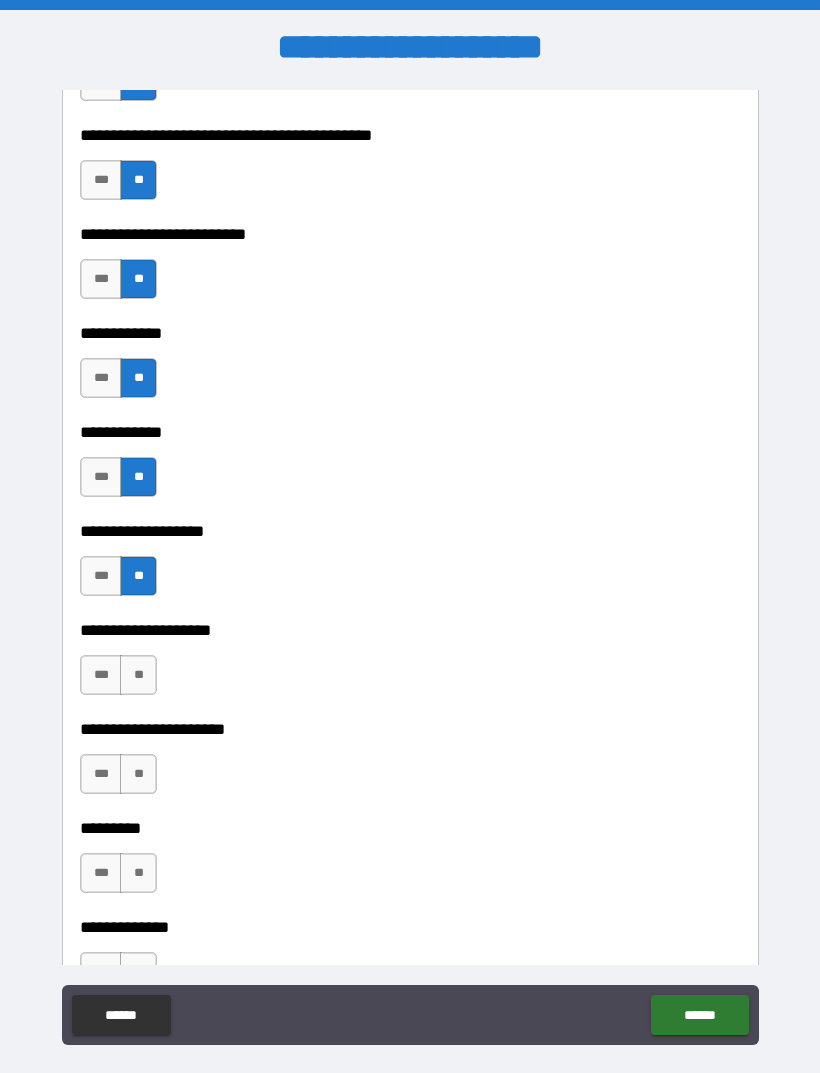 click on "***" at bounding box center [101, 675] 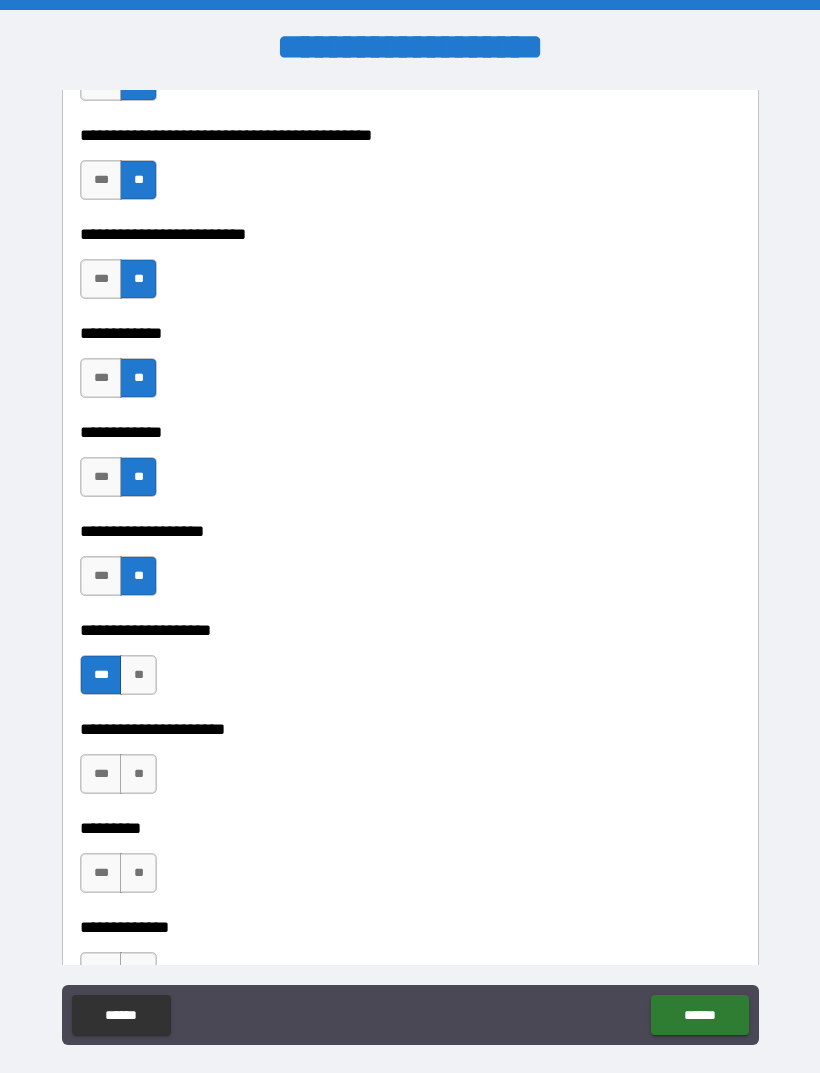 click on "**" at bounding box center (138, 774) 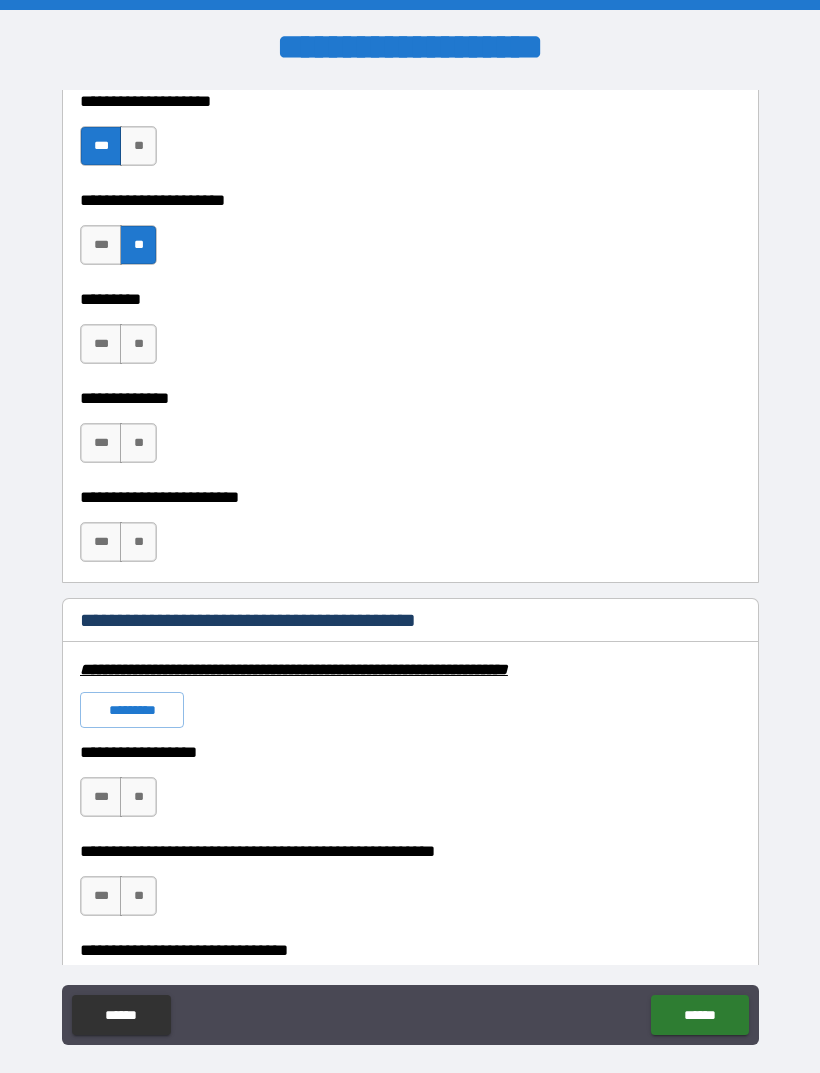 scroll, scrollTop: 5969, scrollLeft: 0, axis: vertical 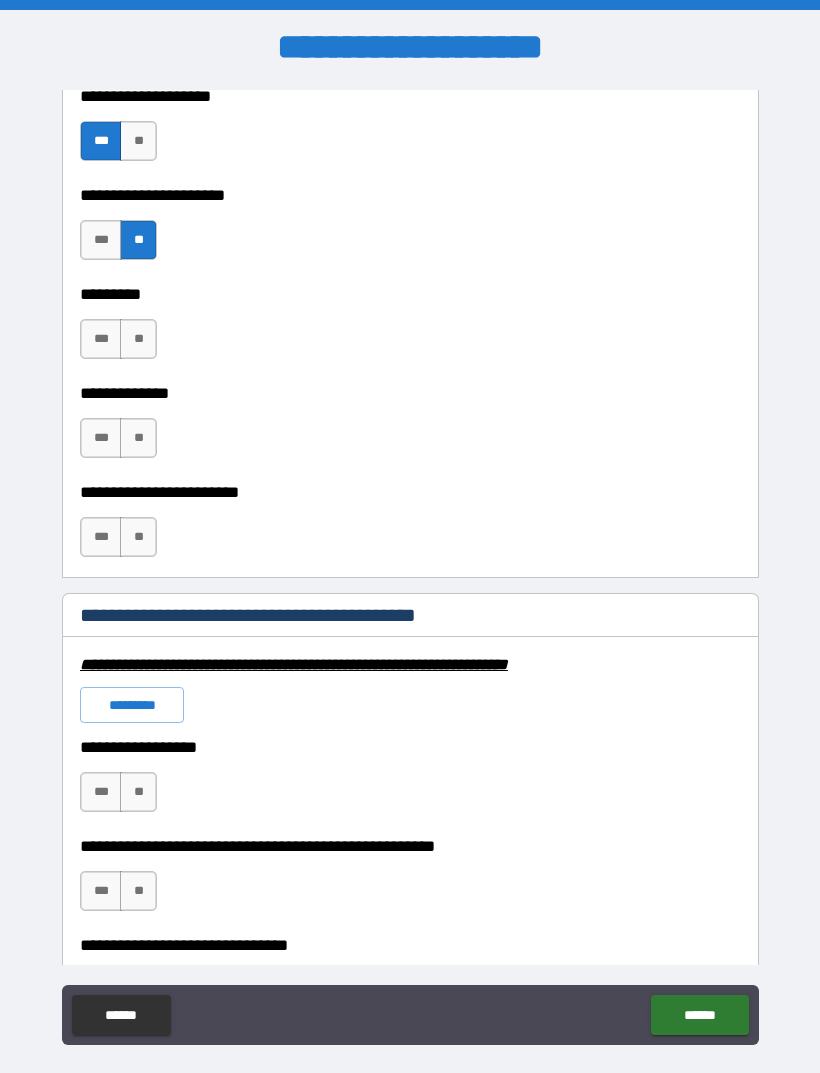 click on "**" at bounding box center [138, 339] 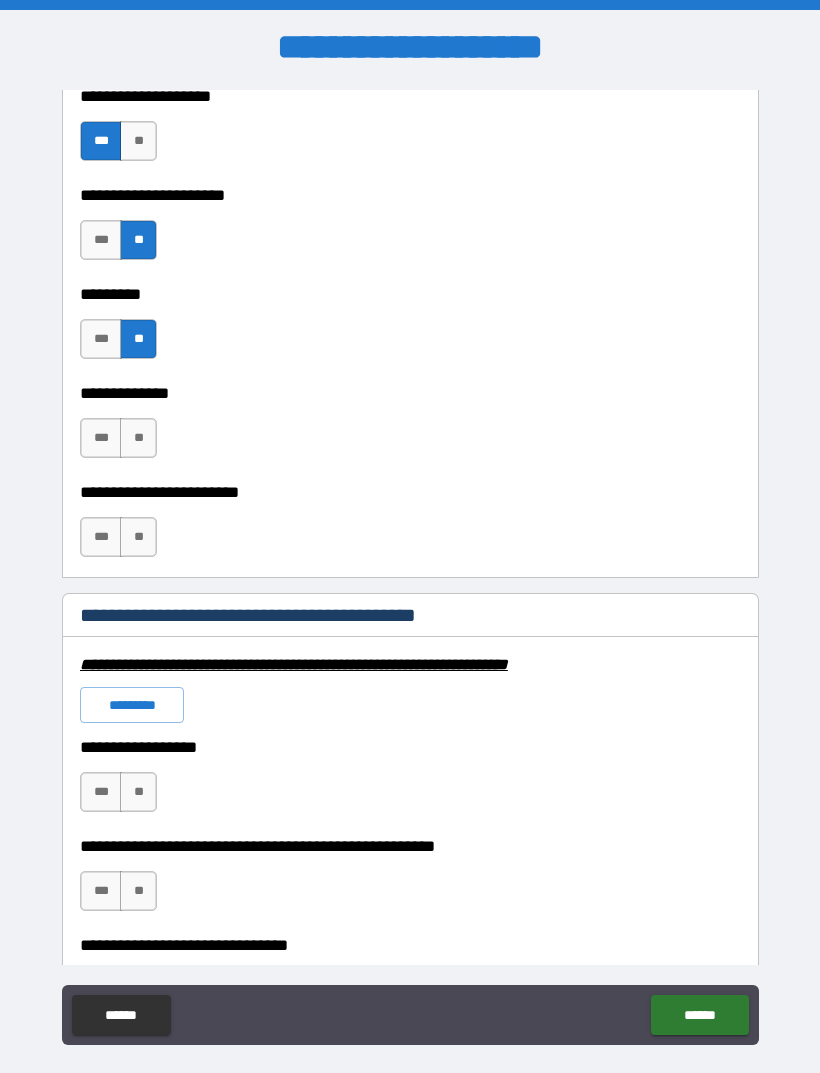 click on "**" at bounding box center (138, 438) 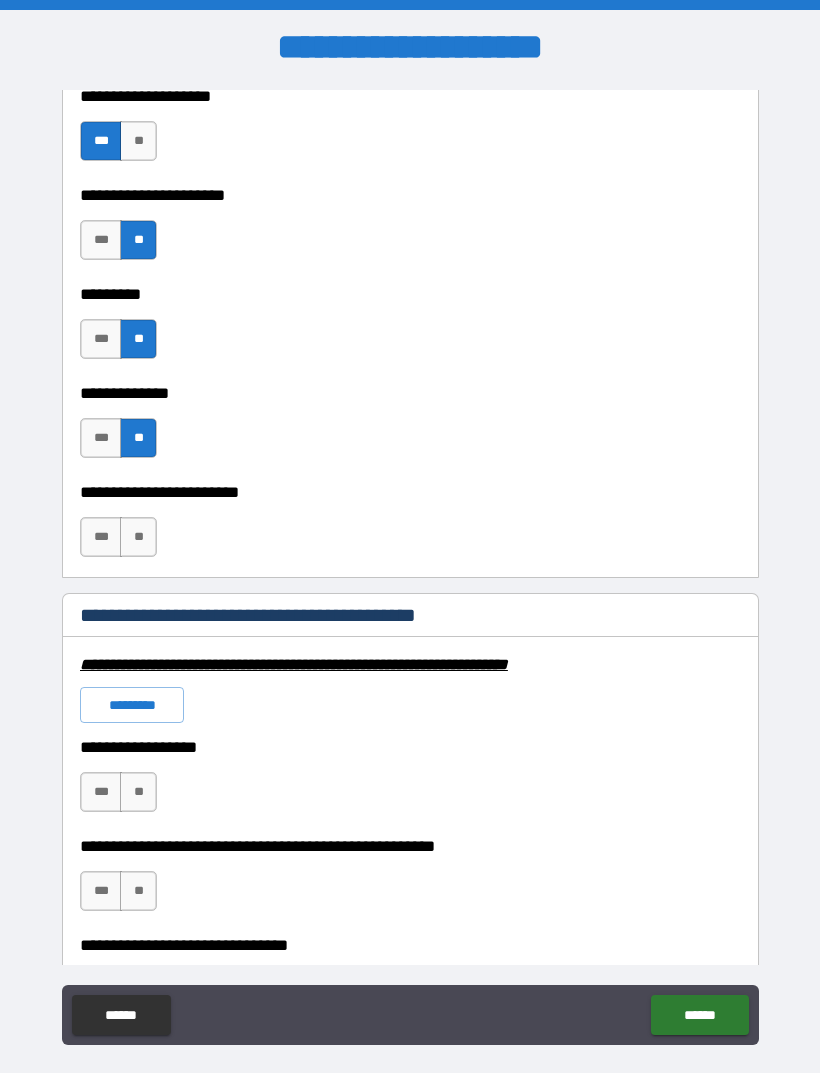 click on "**" at bounding box center [138, 537] 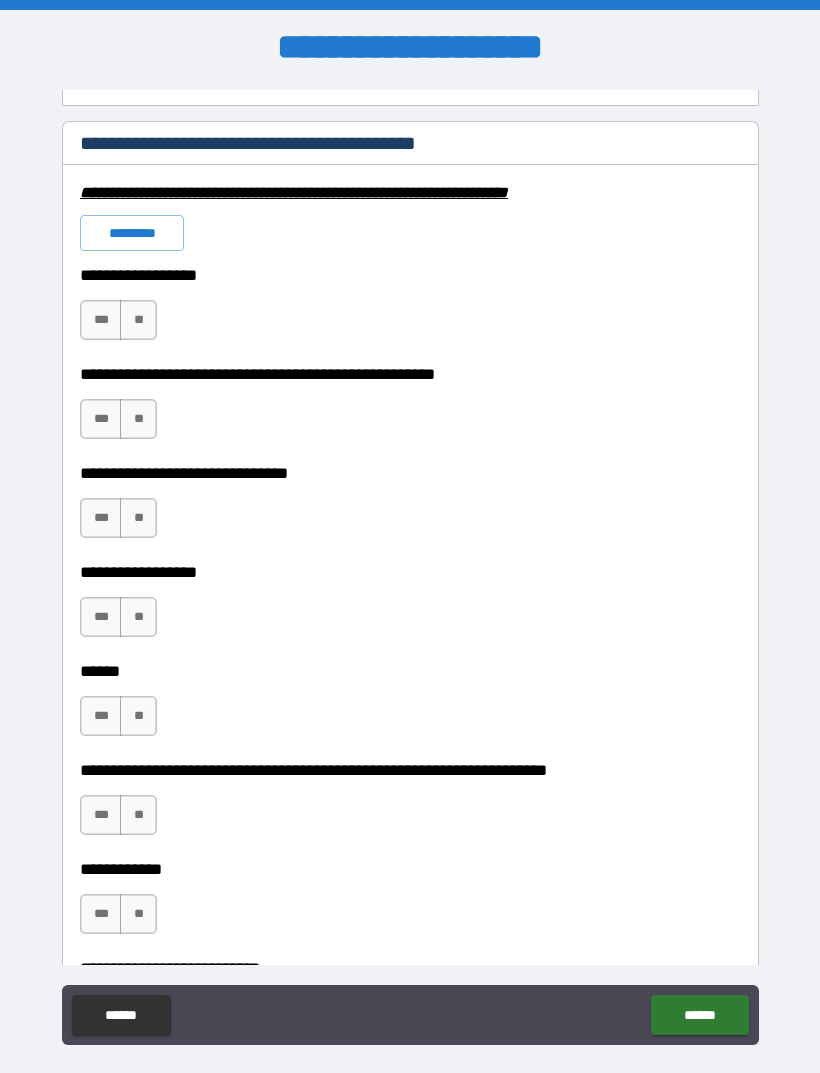 scroll, scrollTop: 6444, scrollLeft: 0, axis: vertical 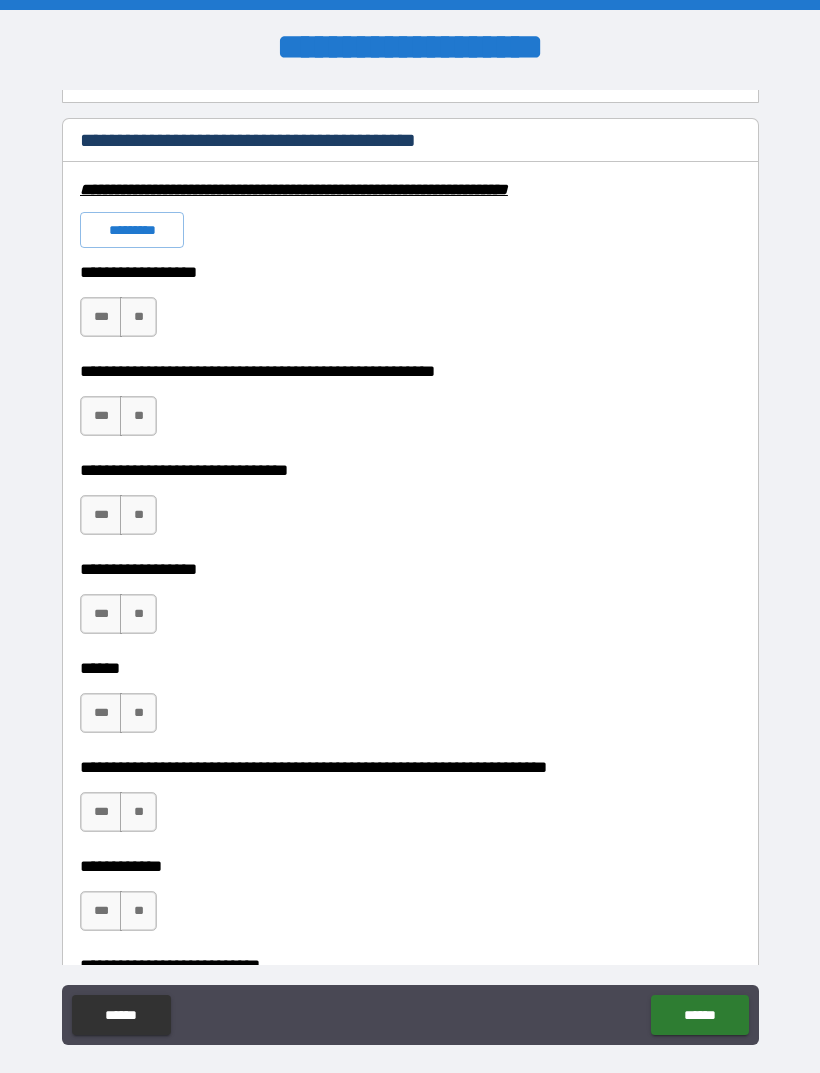 click on "**" at bounding box center [138, 317] 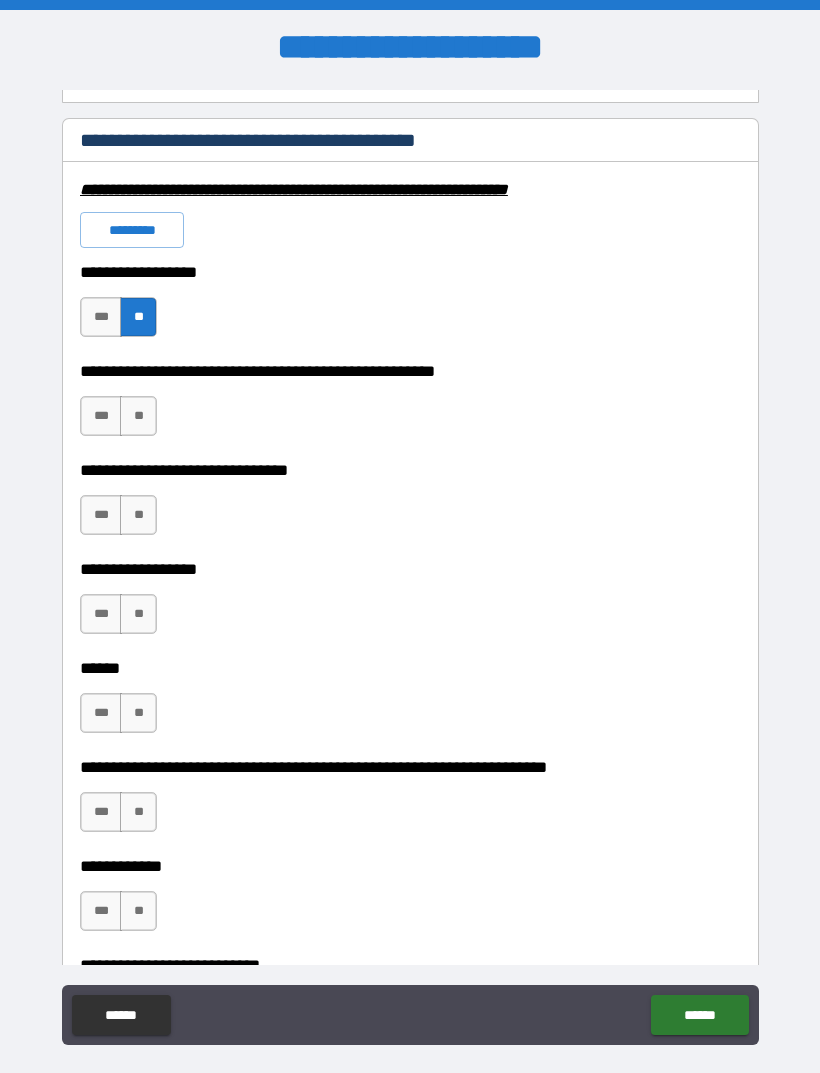 click on "**********" at bounding box center (410, 357) 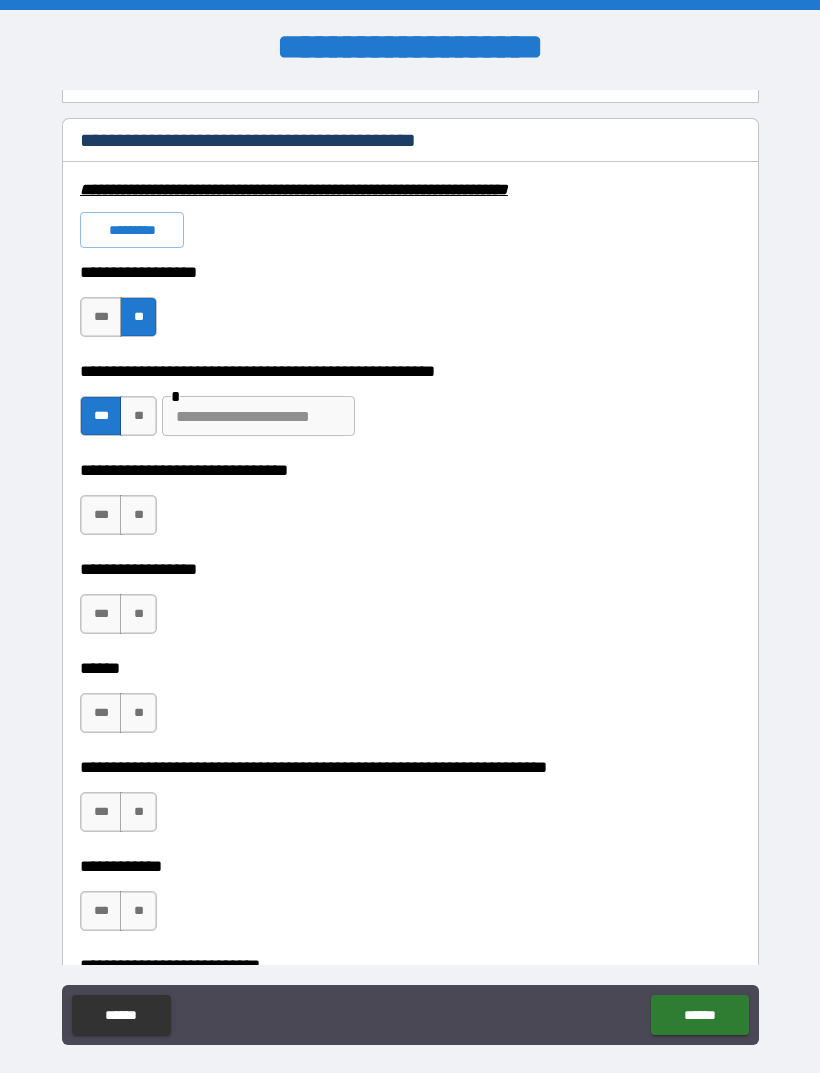 click at bounding box center (258, 416) 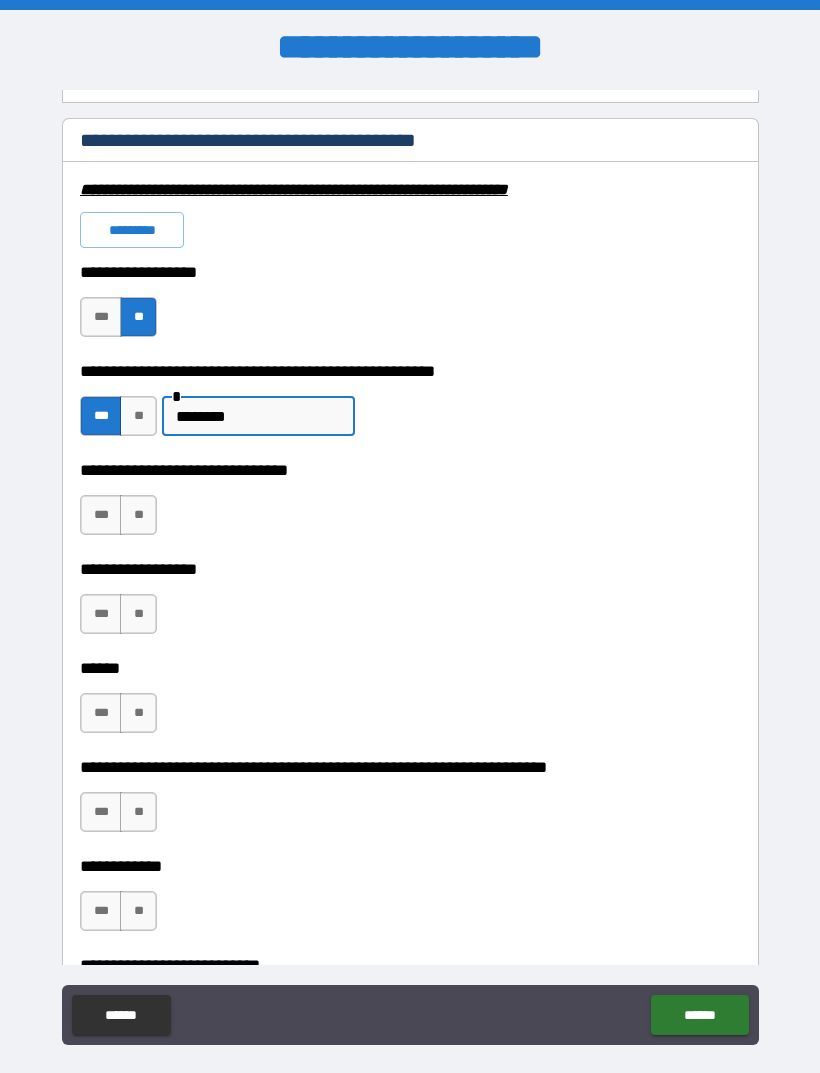 click on "********" at bounding box center (258, 416) 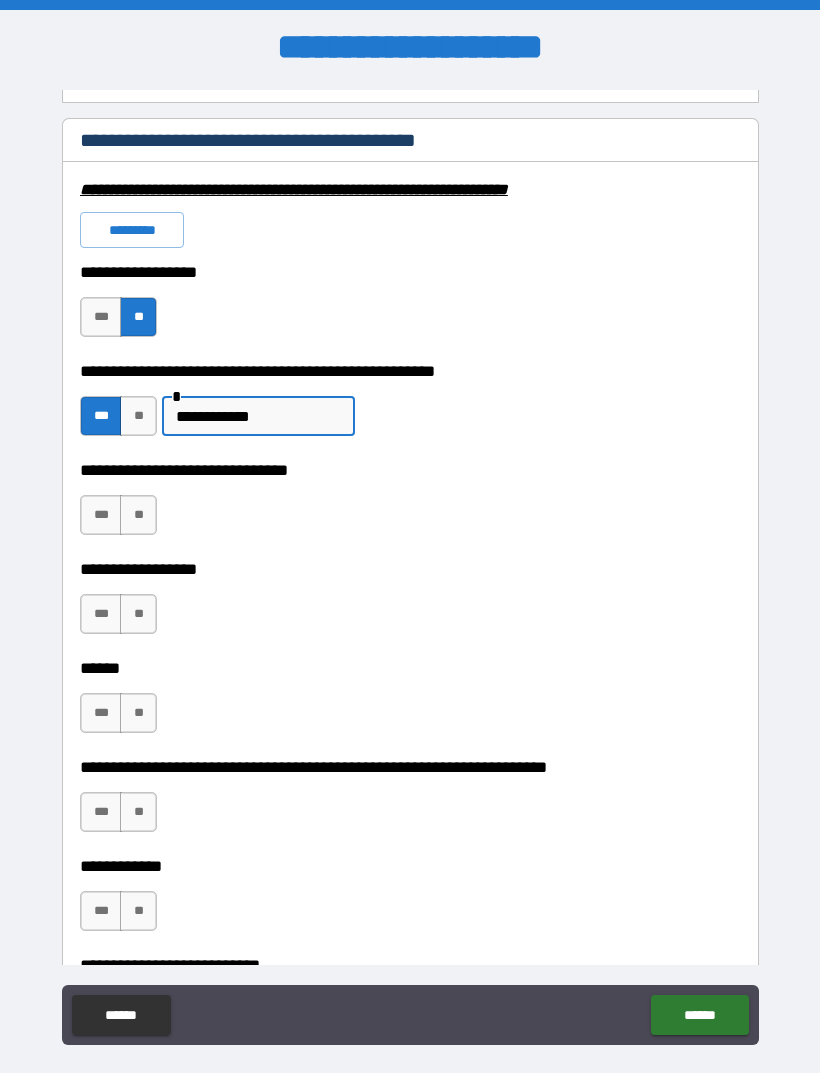 type on "**********" 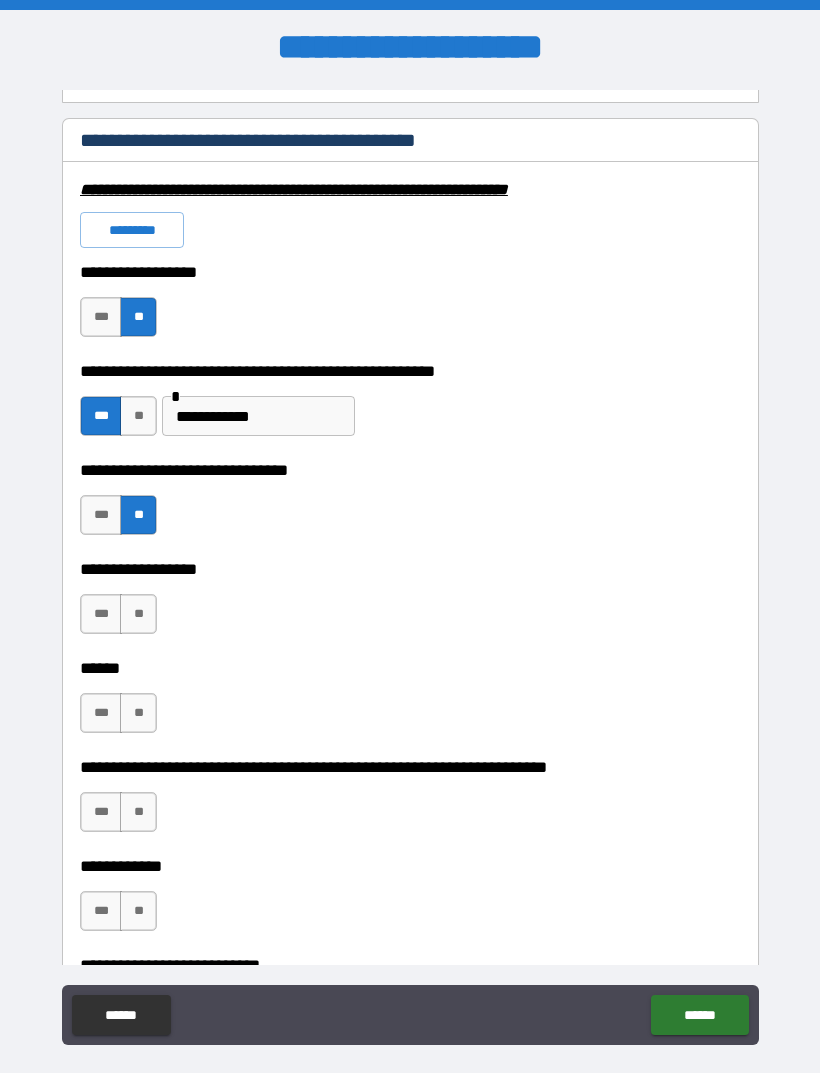 click on "**" at bounding box center [138, 614] 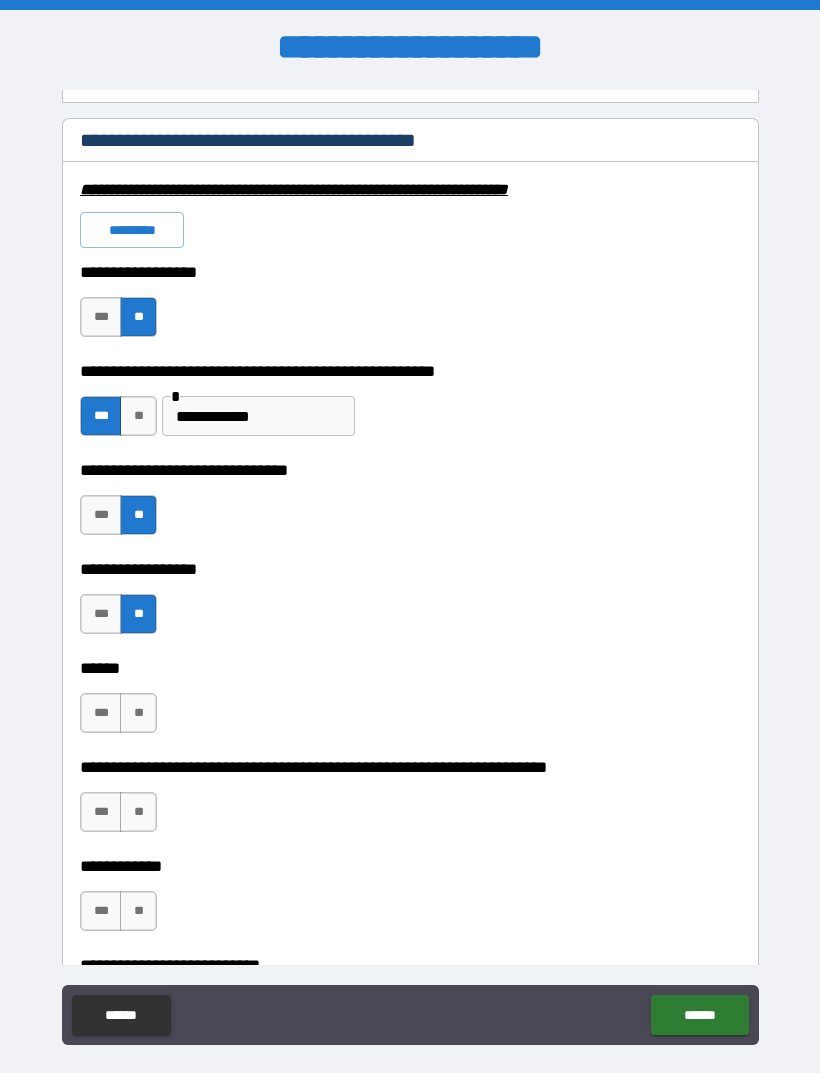 click on "**" at bounding box center [138, 713] 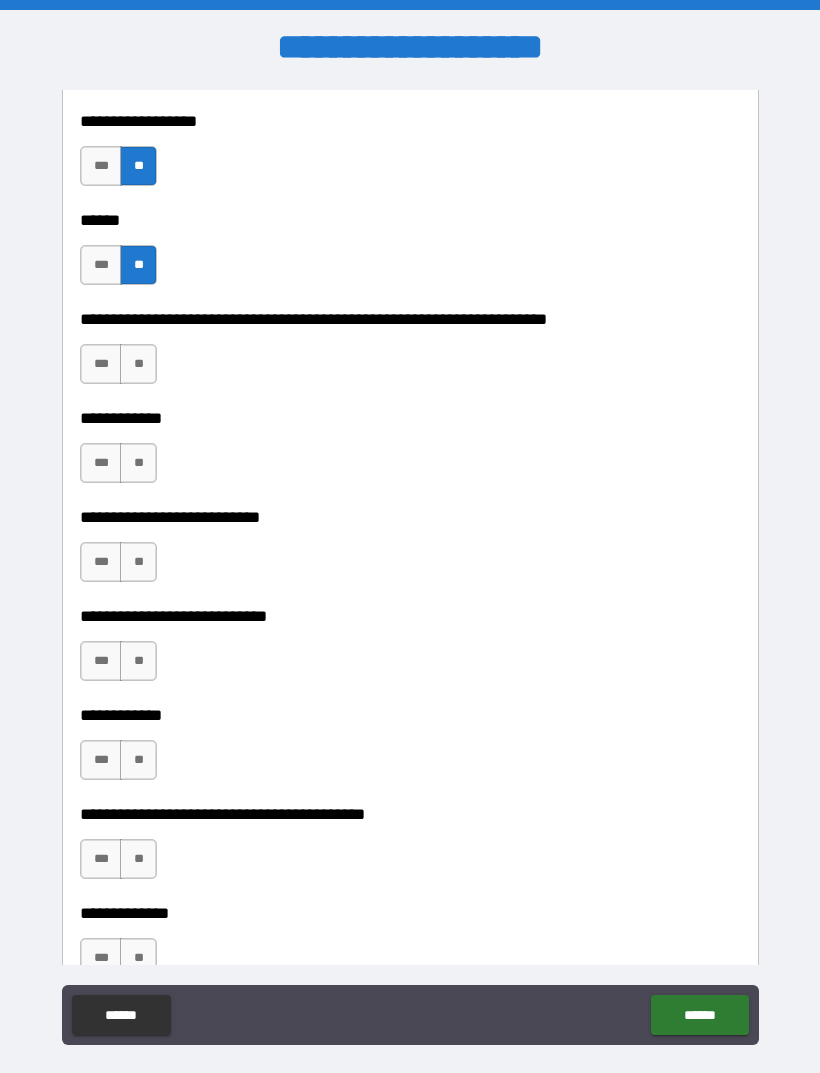 scroll, scrollTop: 6896, scrollLeft: 0, axis: vertical 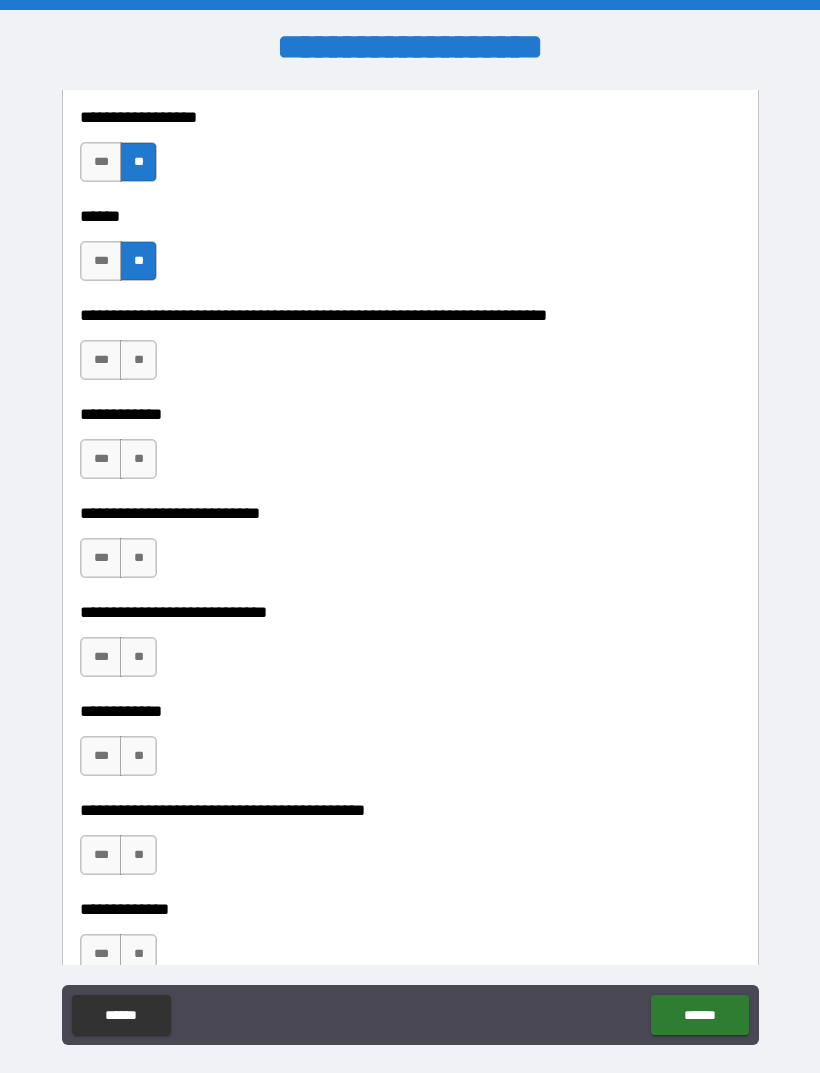 click on "**" at bounding box center (138, 360) 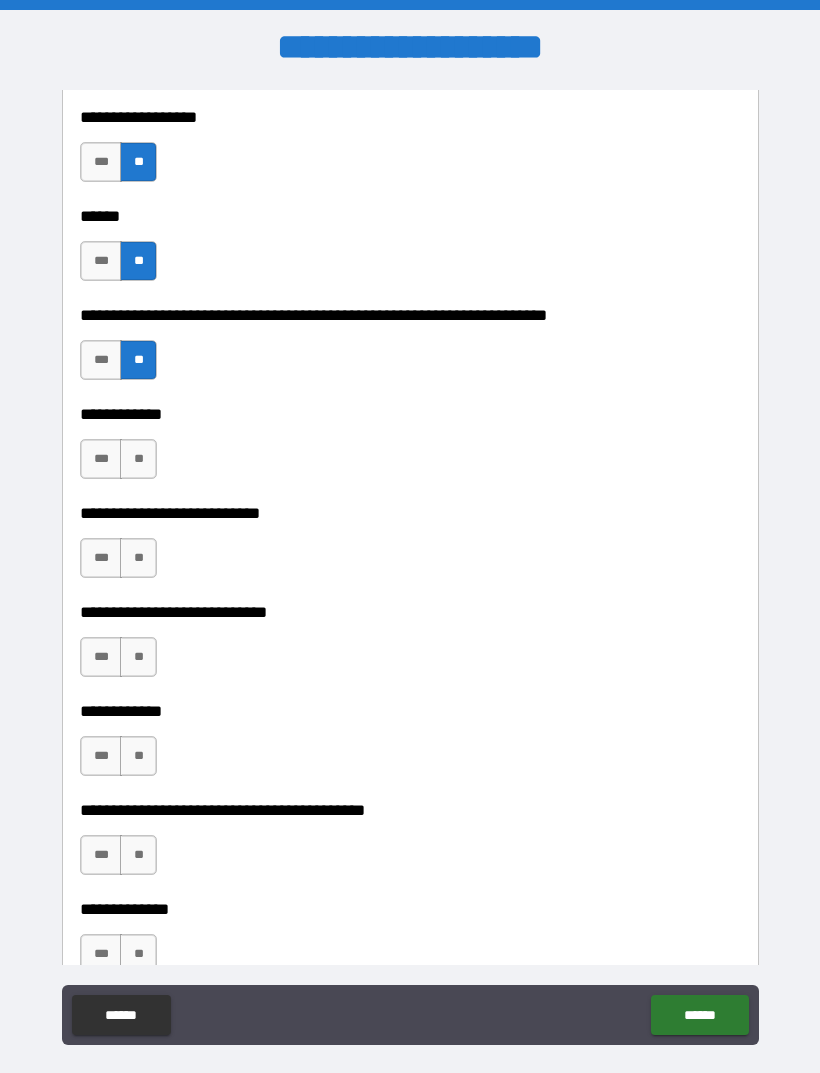 click on "**" at bounding box center [138, 459] 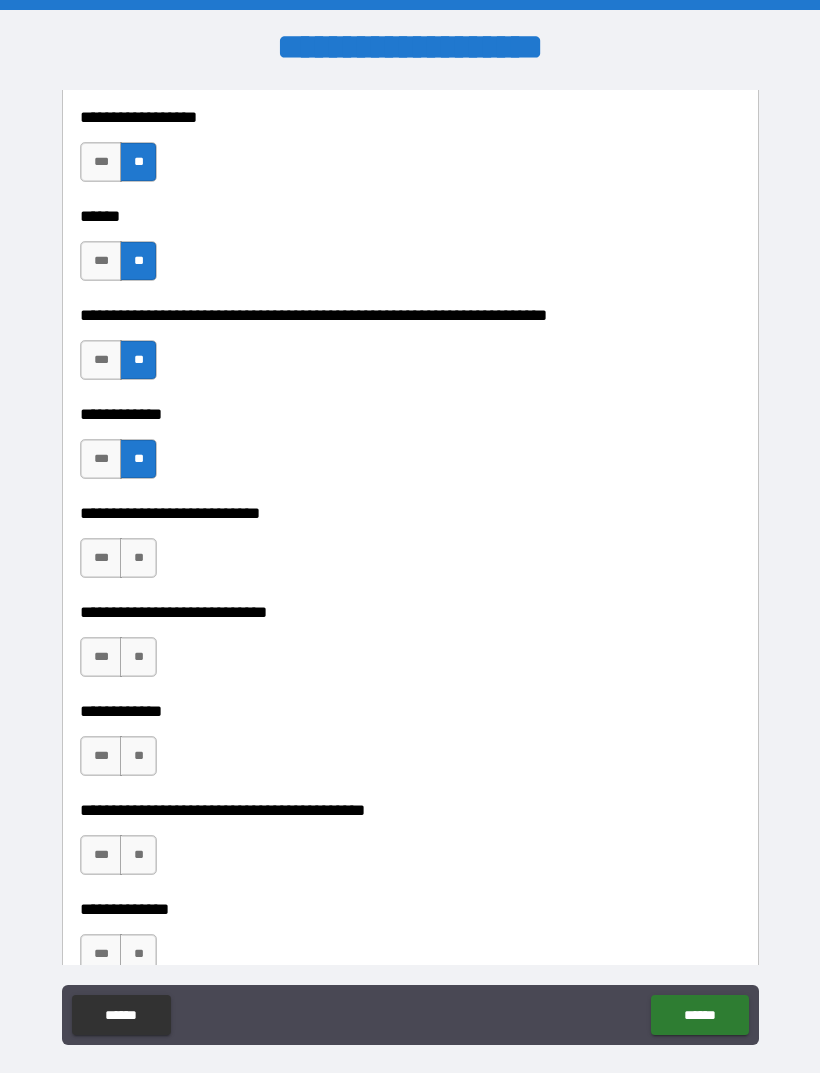click on "**" at bounding box center (138, 558) 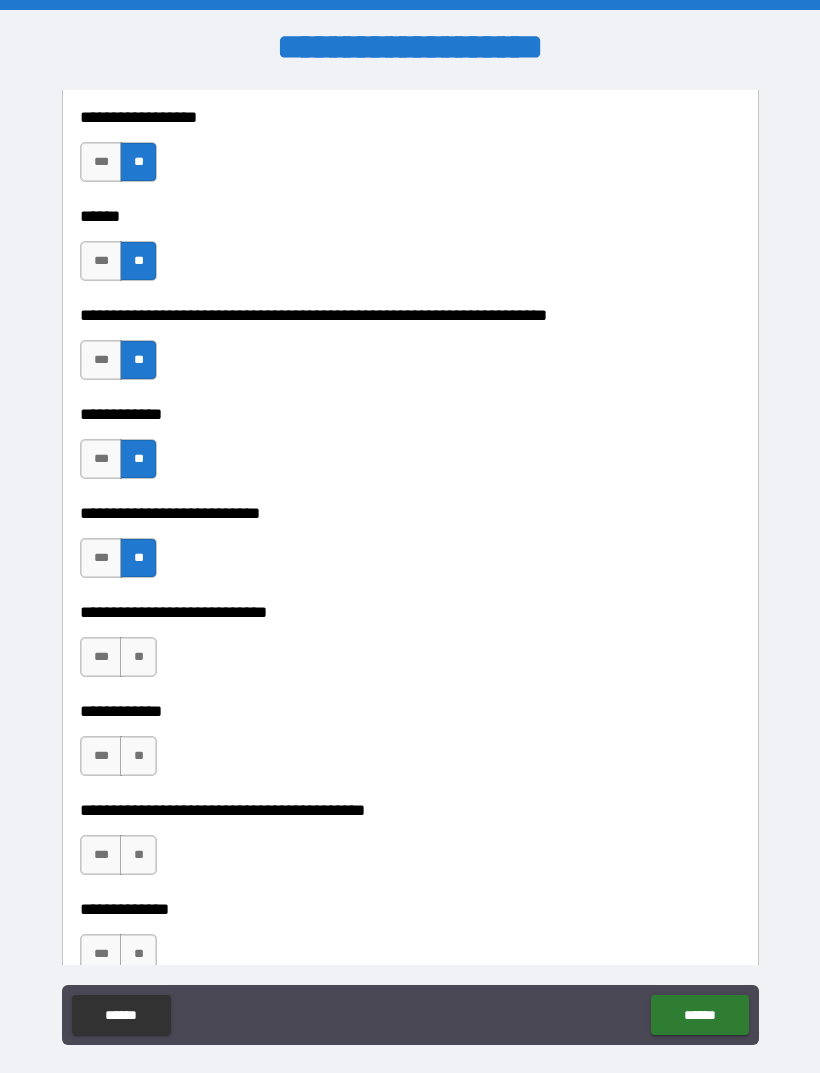 click on "***" at bounding box center [101, 657] 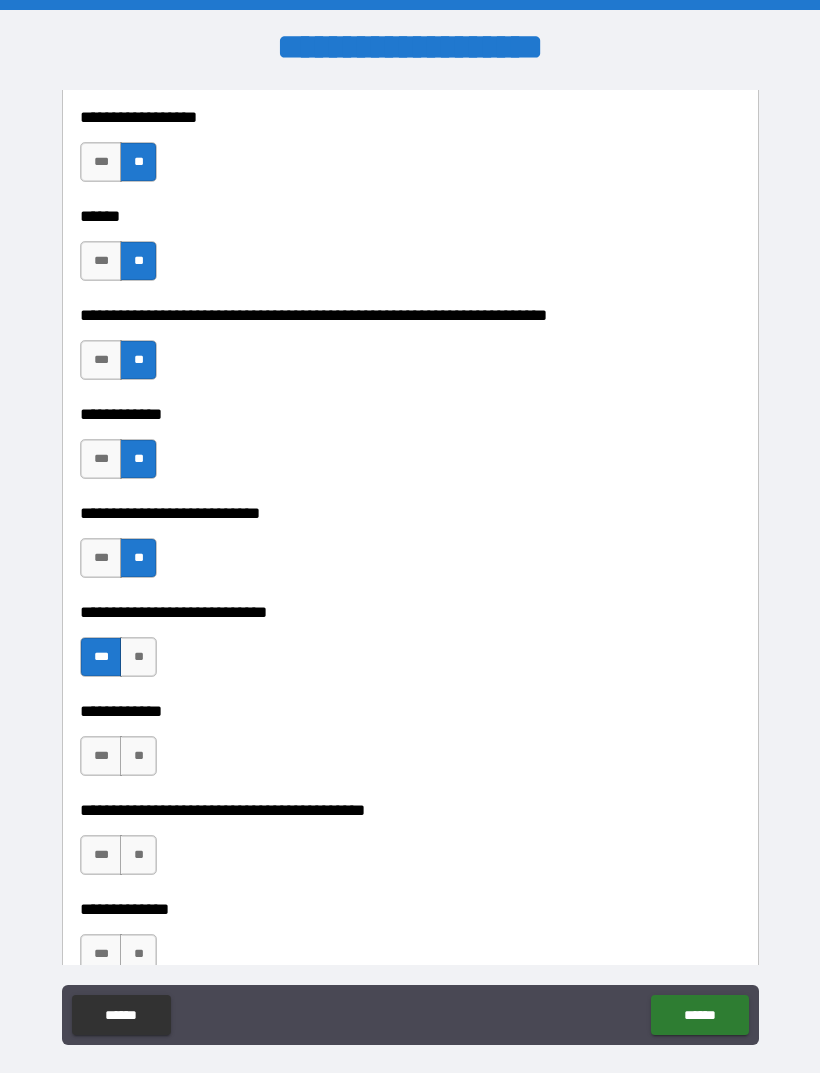 click on "**" at bounding box center [138, 756] 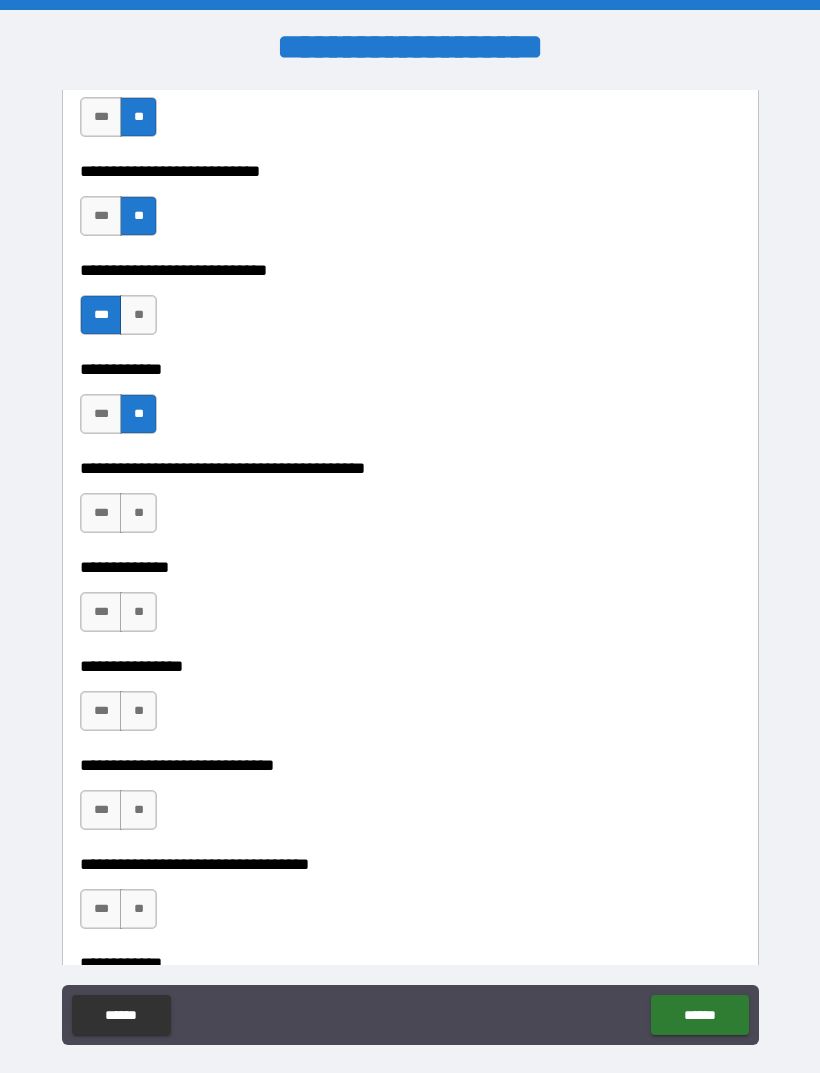 scroll, scrollTop: 7258, scrollLeft: 0, axis: vertical 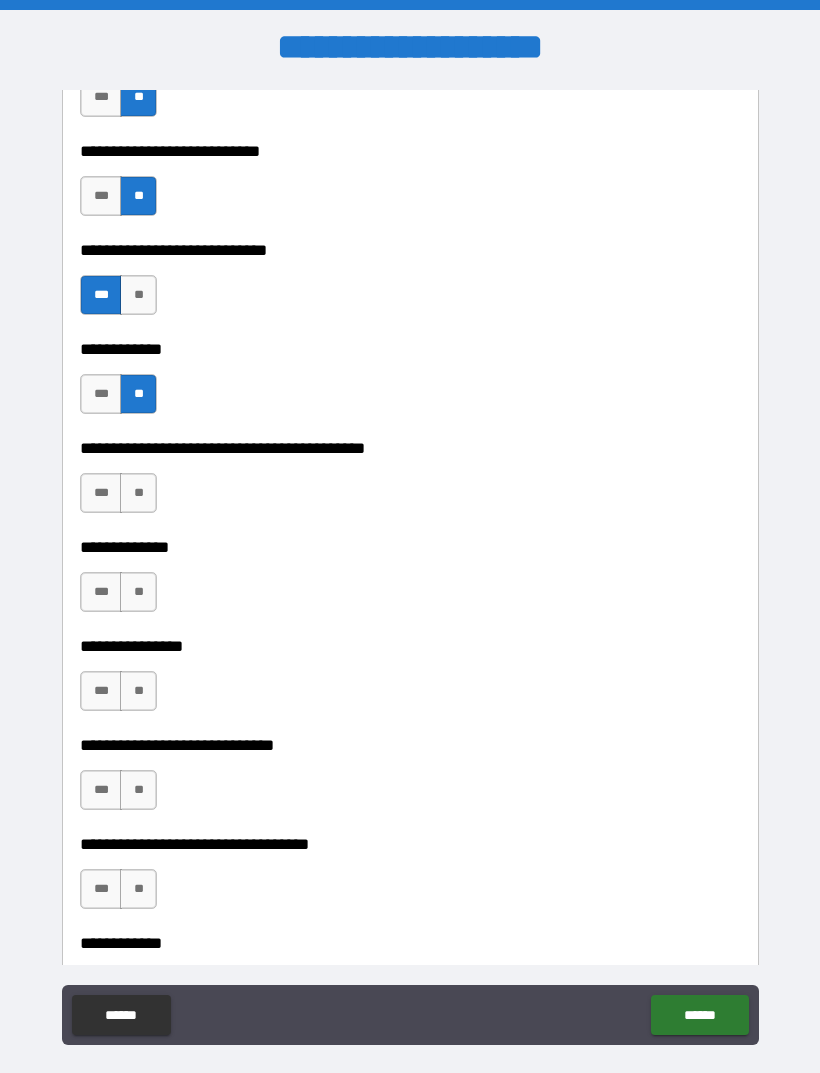 click on "**" at bounding box center [138, 493] 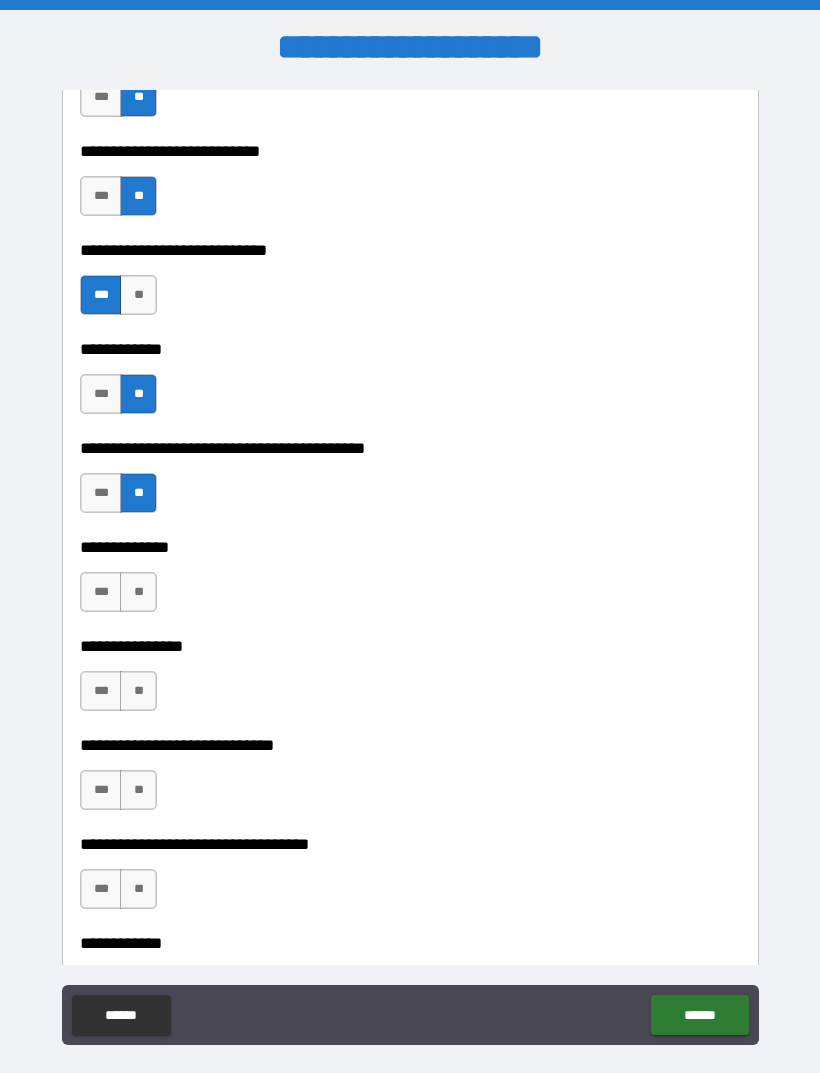 click on "**" at bounding box center (138, 592) 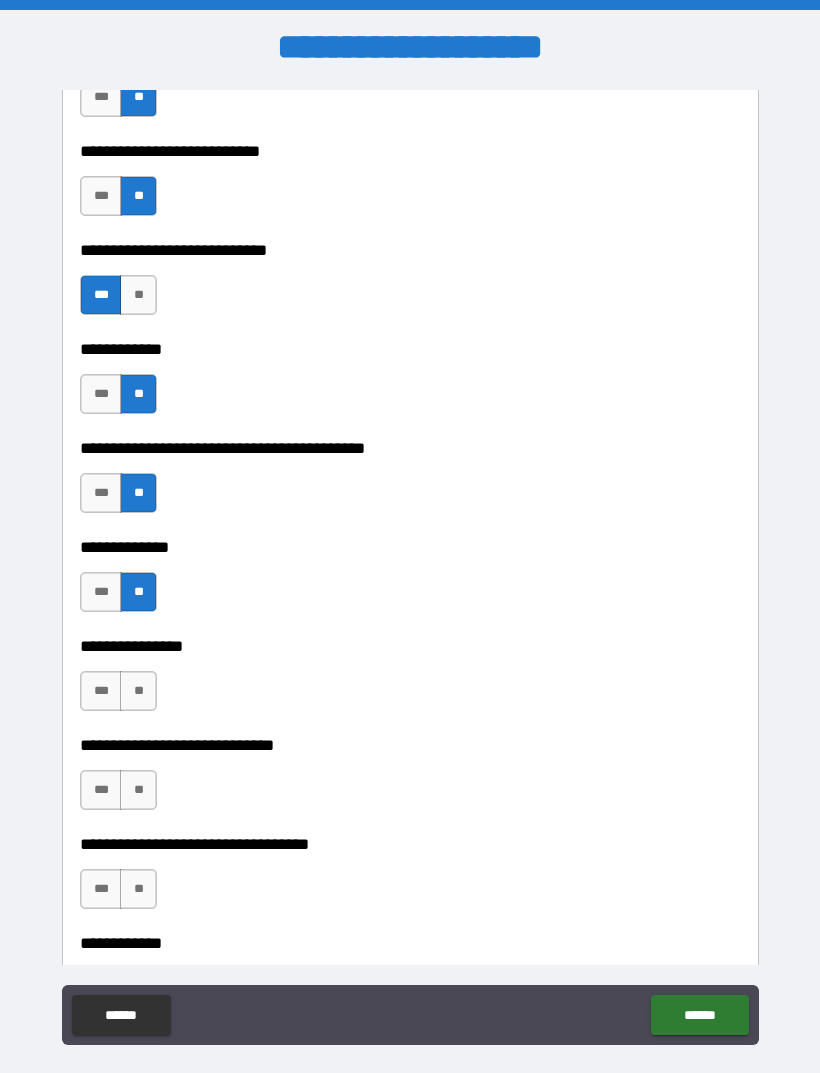 click on "**" at bounding box center (138, 691) 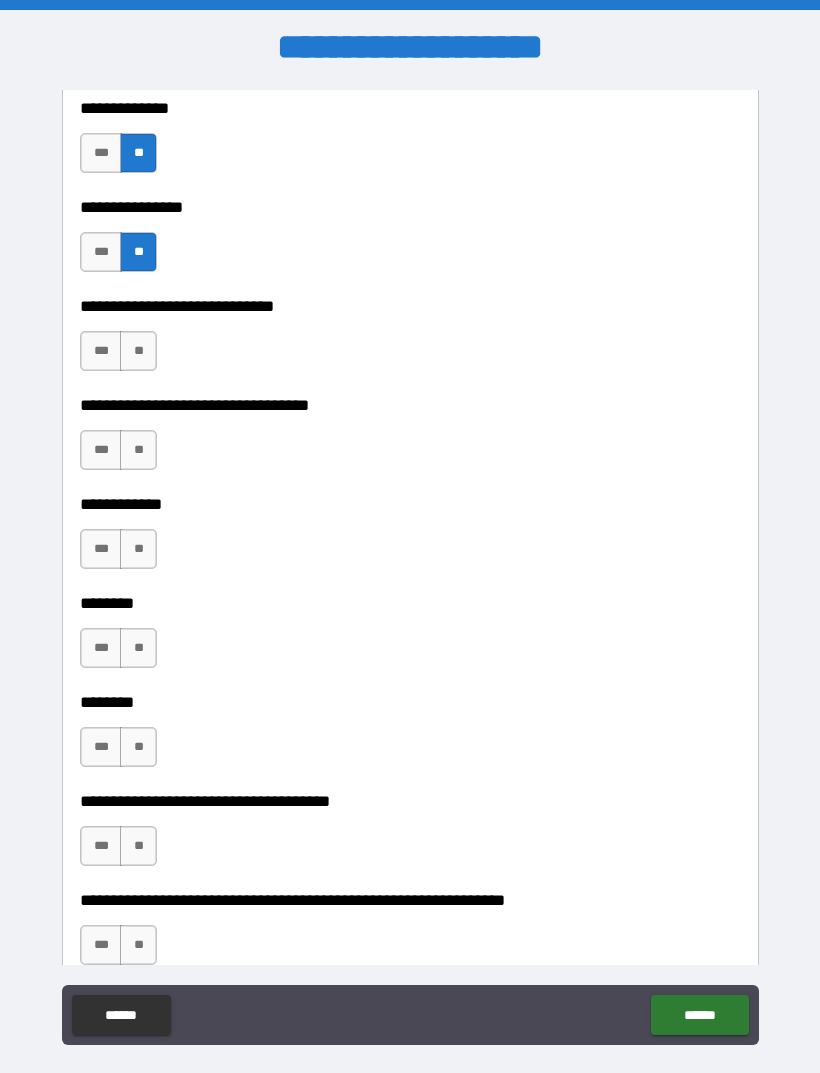 scroll, scrollTop: 7700, scrollLeft: 0, axis: vertical 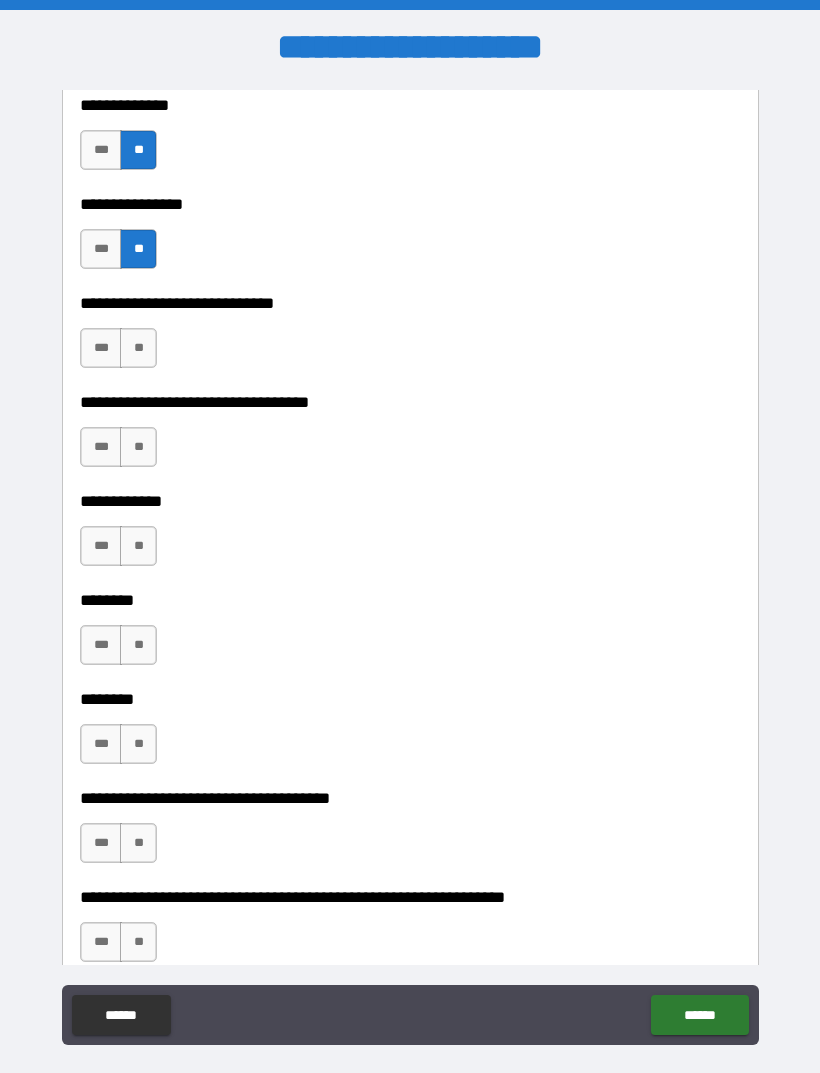 click on "***" at bounding box center [101, 348] 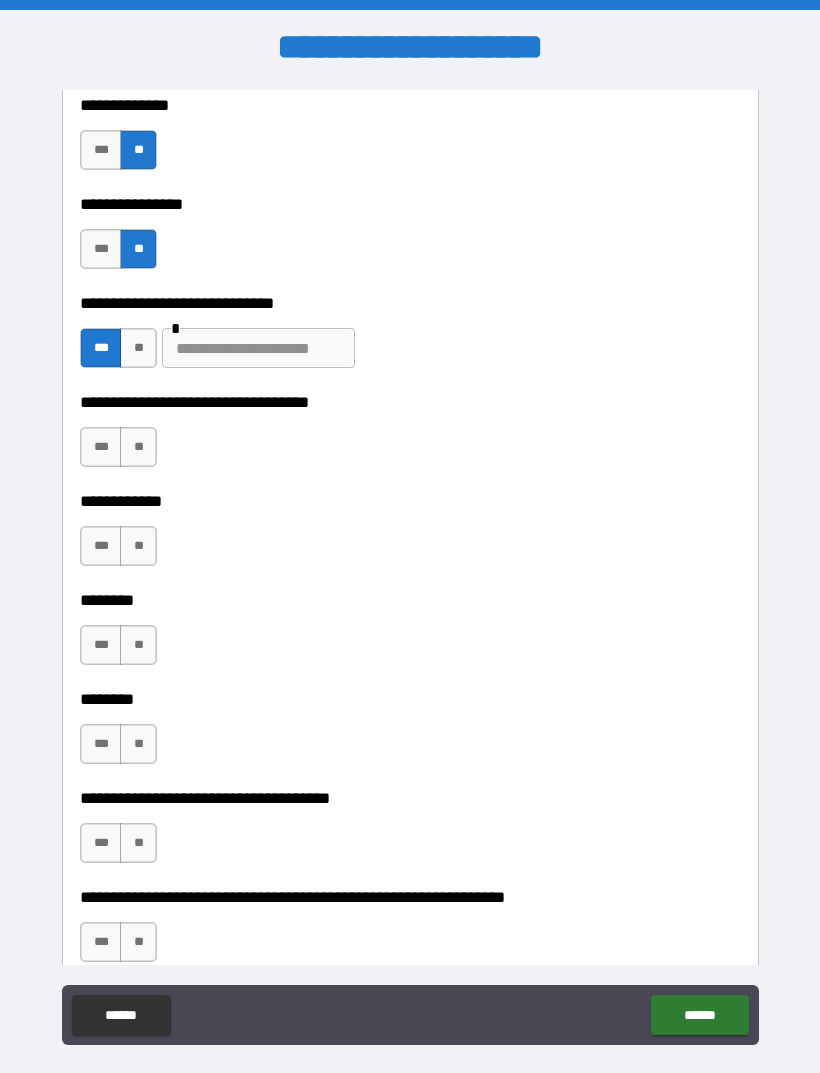 click at bounding box center [258, 348] 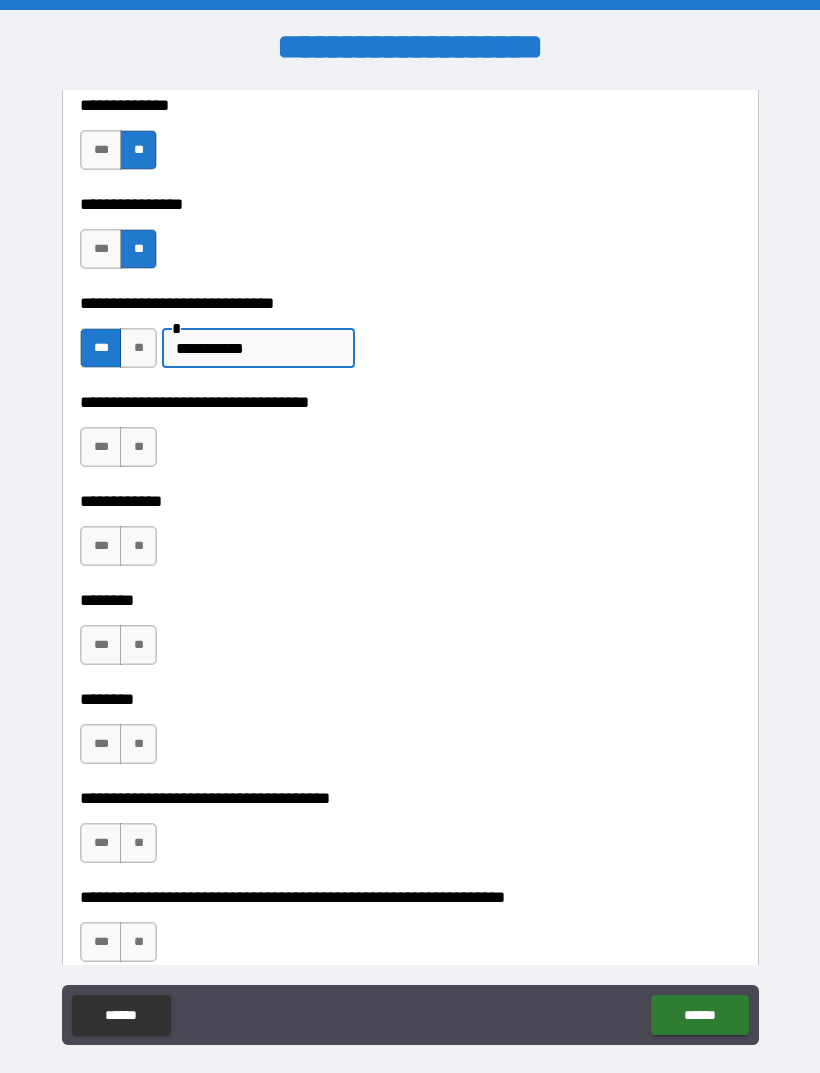 click on "**********" at bounding box center (258, 348) 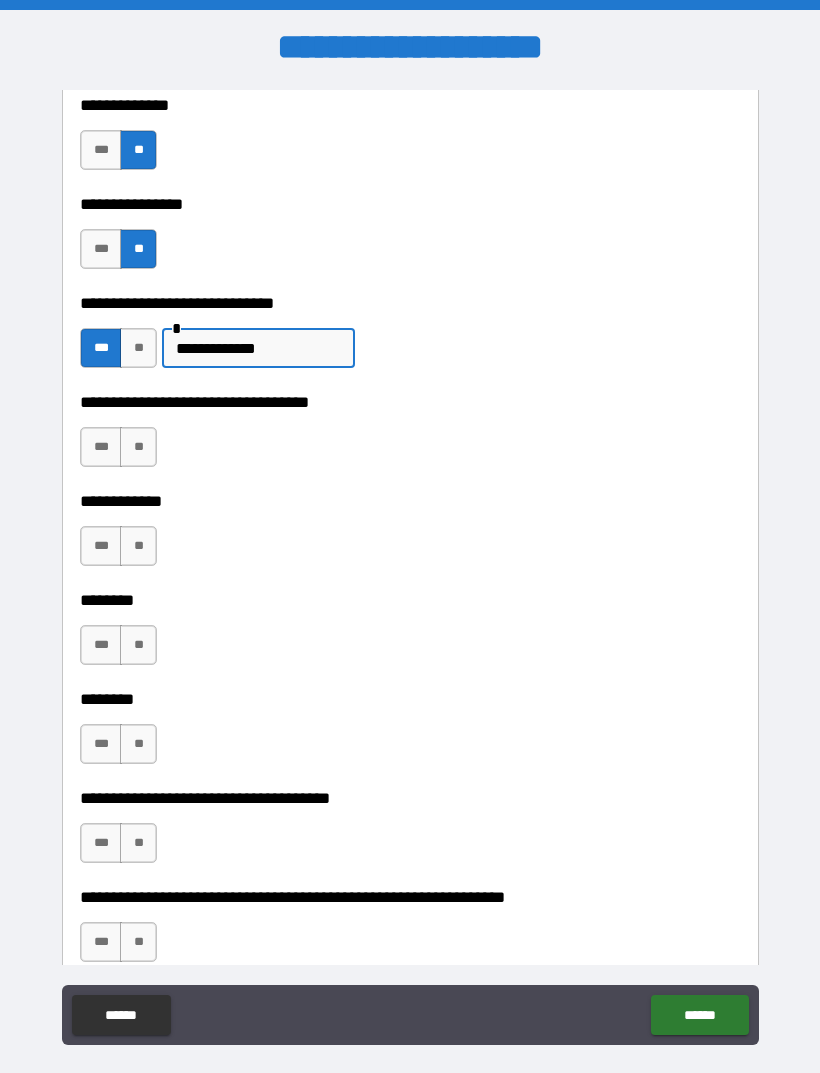 type on "**********" 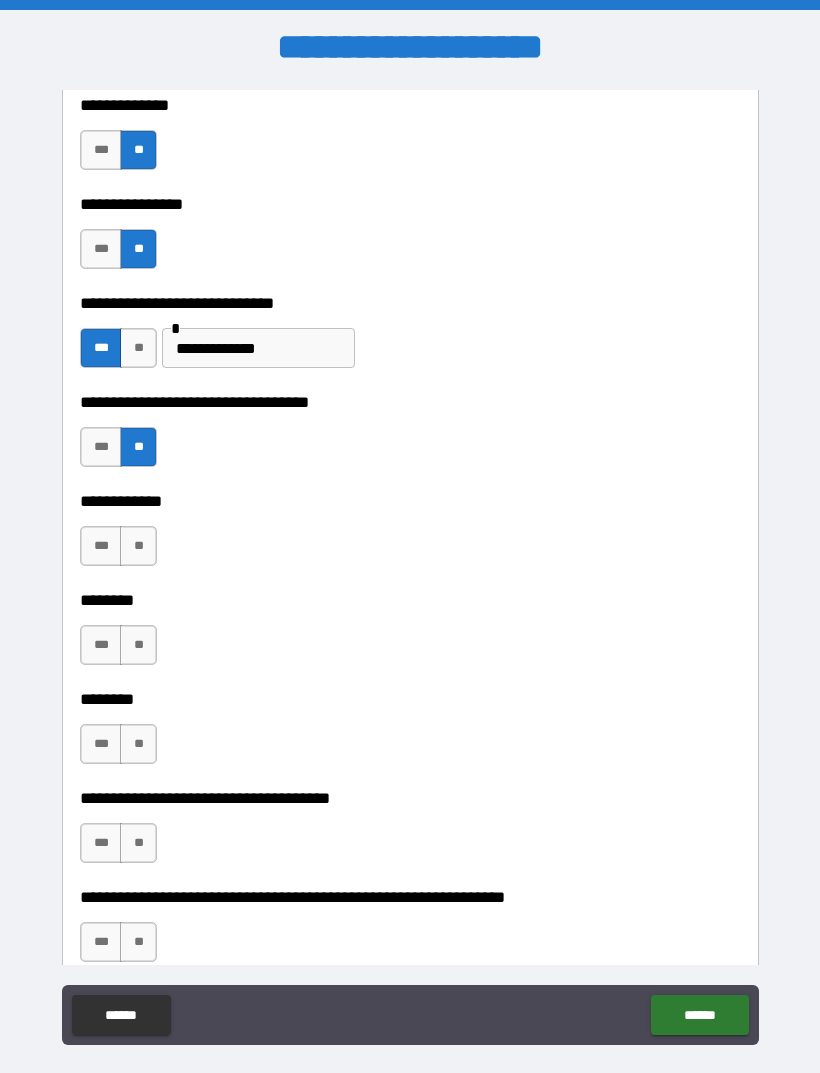 click on "**" at bounding box center [138, 546] 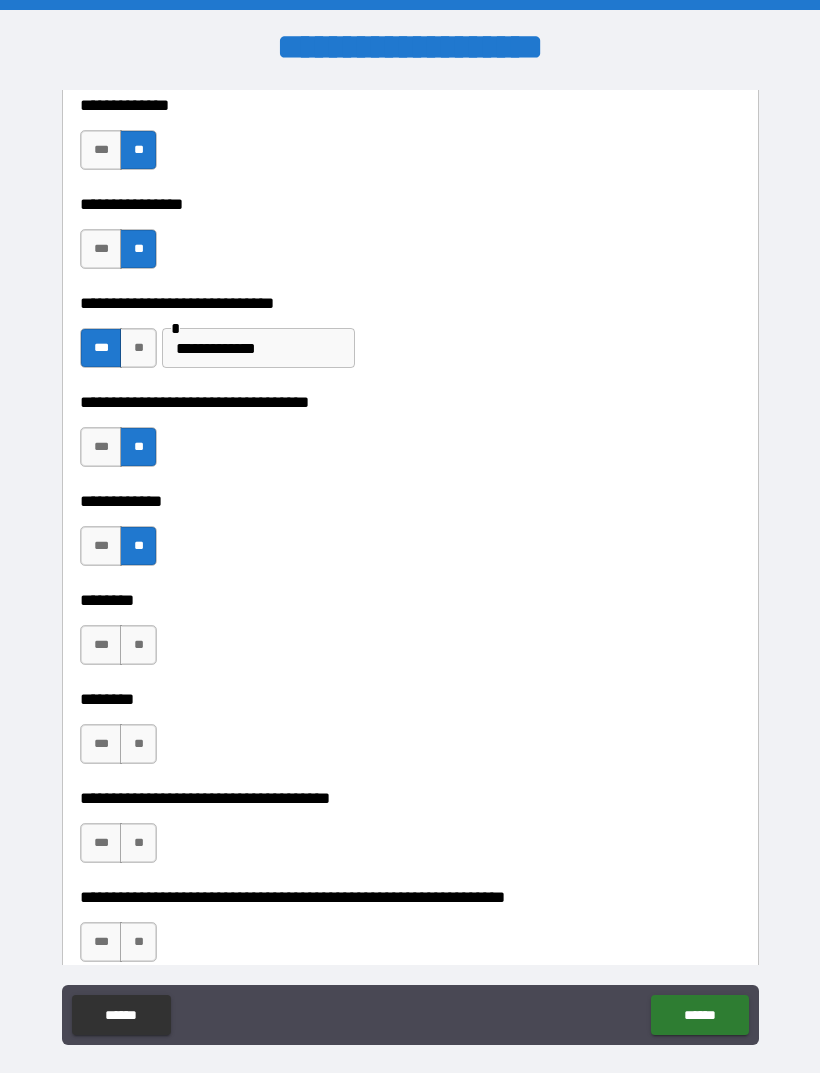 click on "**" at bounding box center (138, 645) 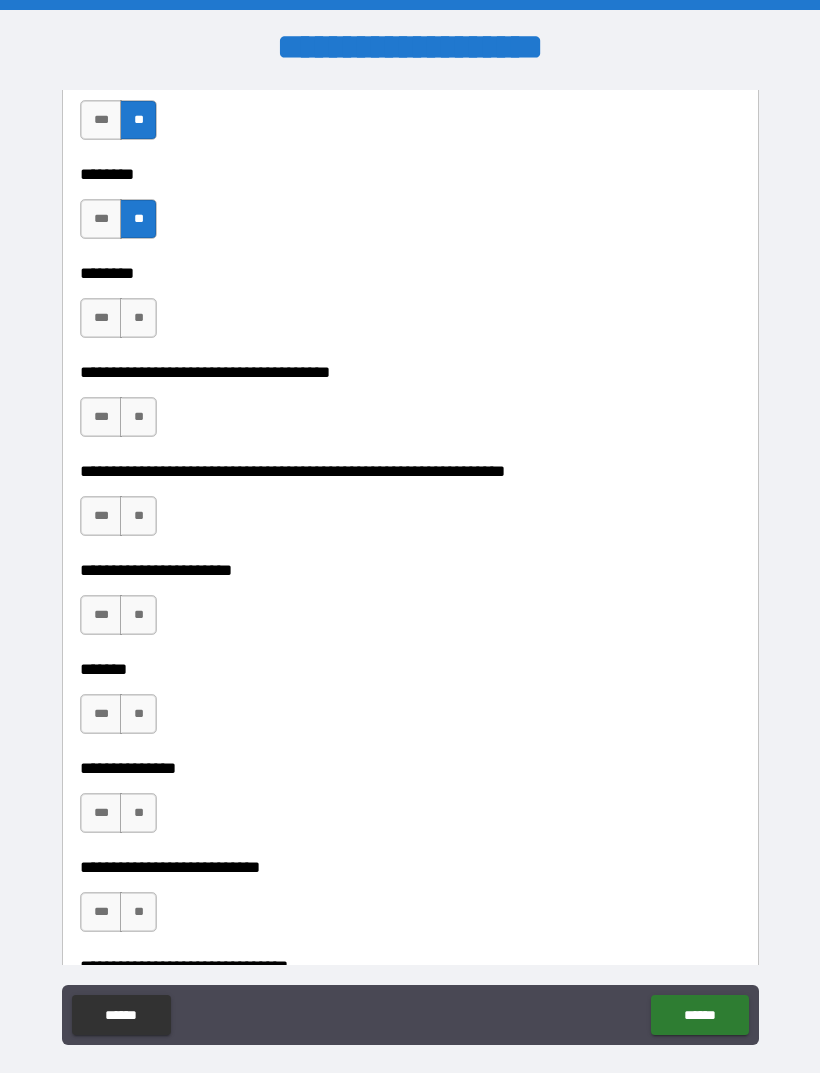 scroll, scrollTop: 8129, scrollLeft: 0, axis: vertical 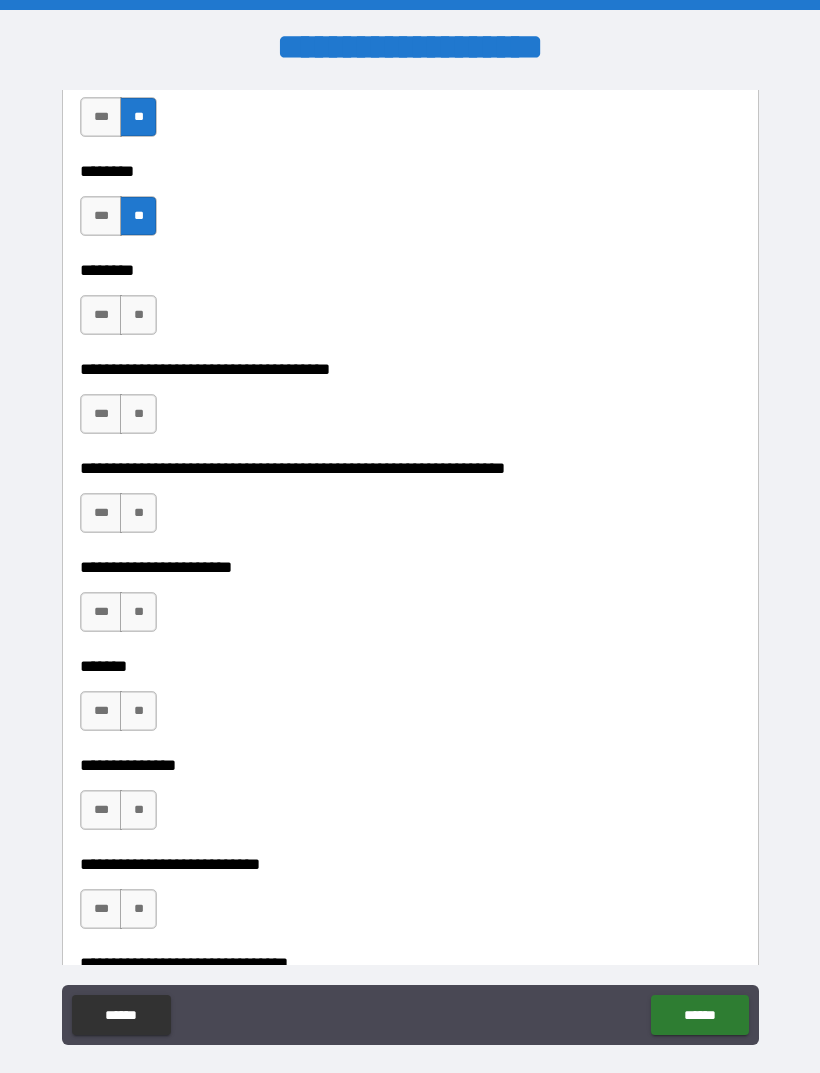 click on "**" at bounding box center [138, 315] 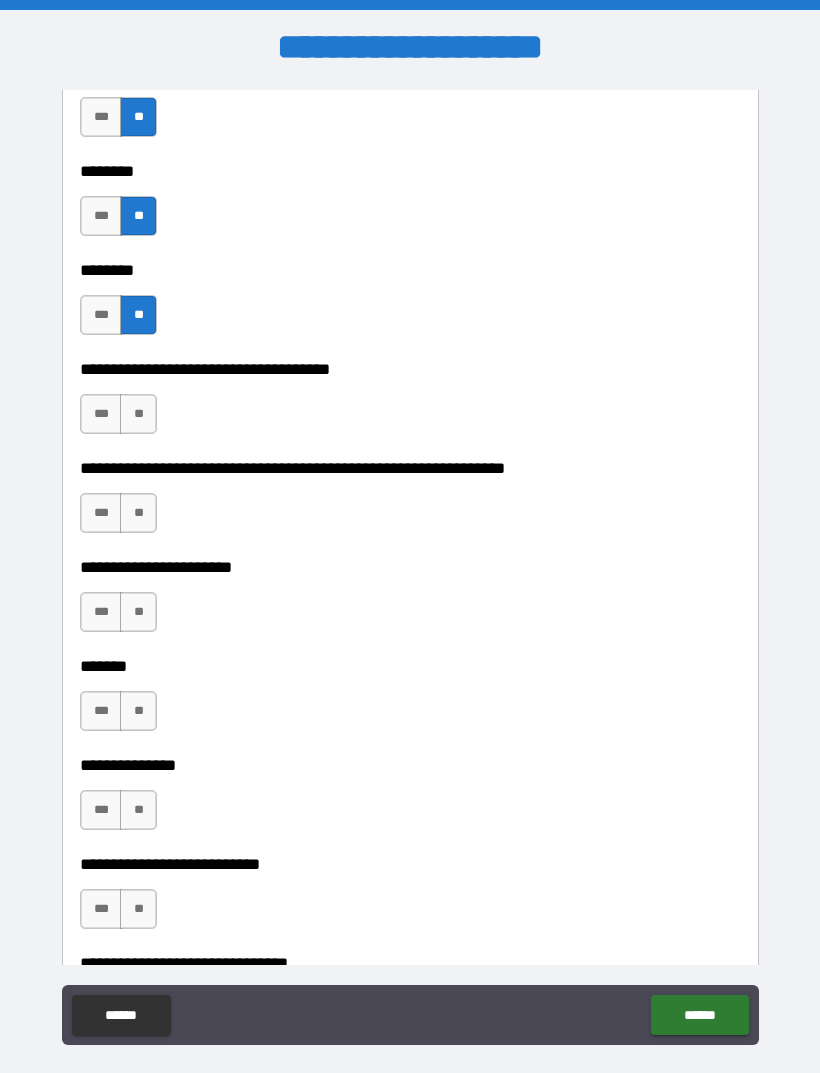 click on "**" at bounding box center (138, 414) 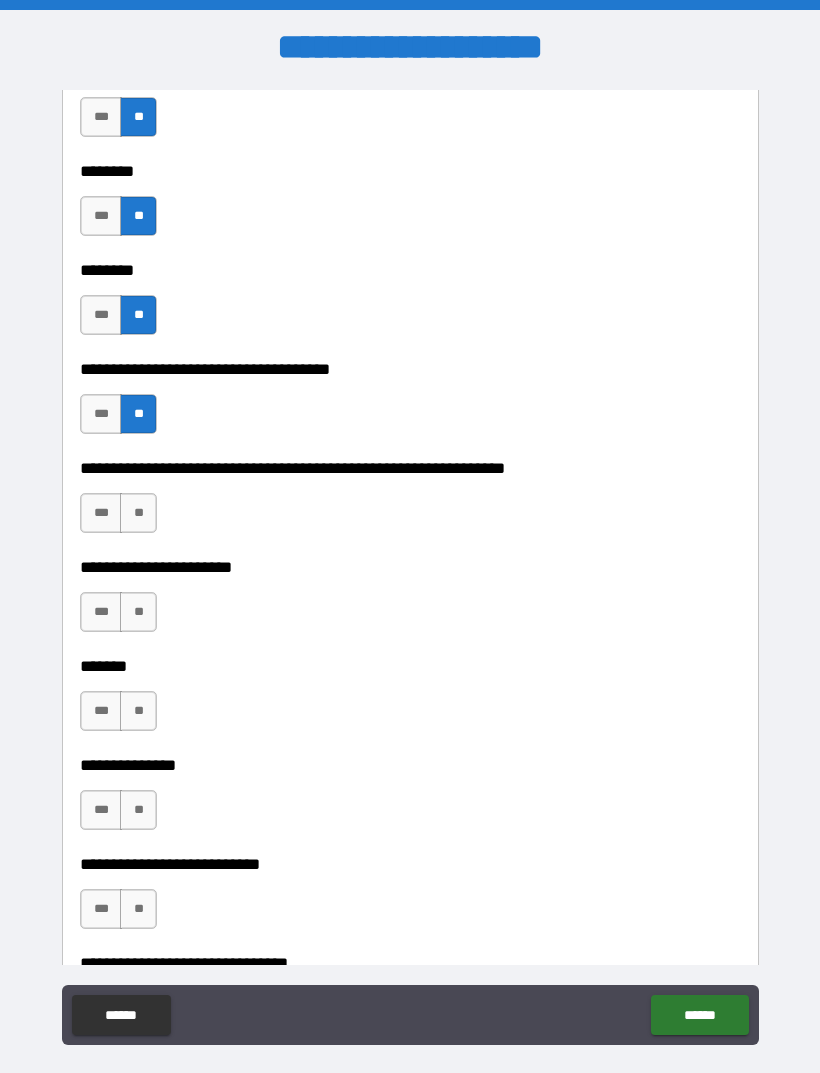 click on "***" at bounding box center (101, 513) 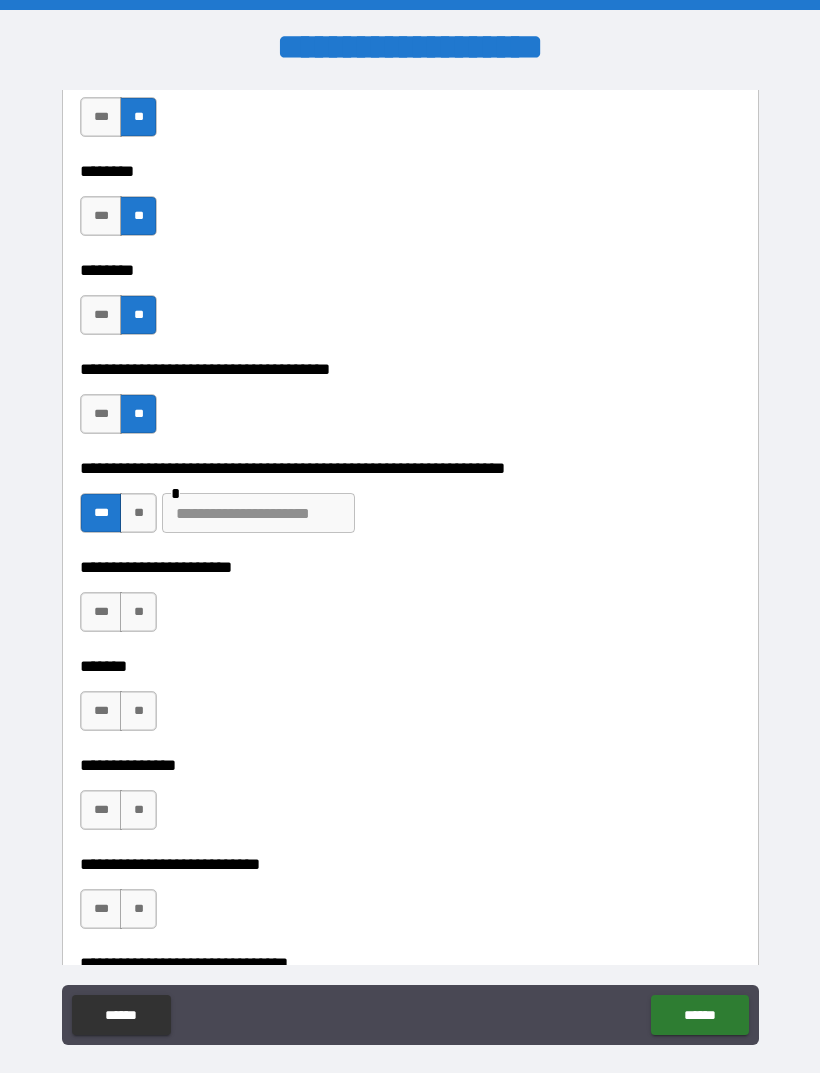 click on "**" at bounding box center [138, 612] 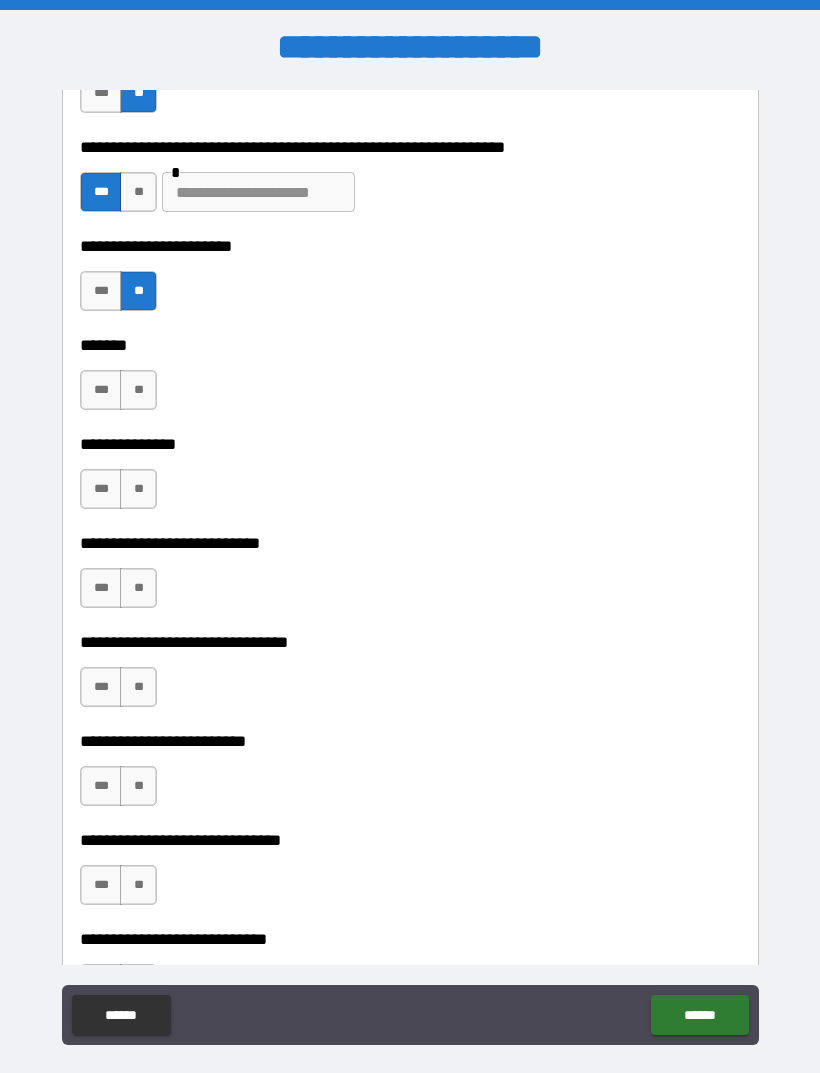 scroll, scrollTop: 8467, scrollLeft: 0, axis: vertical 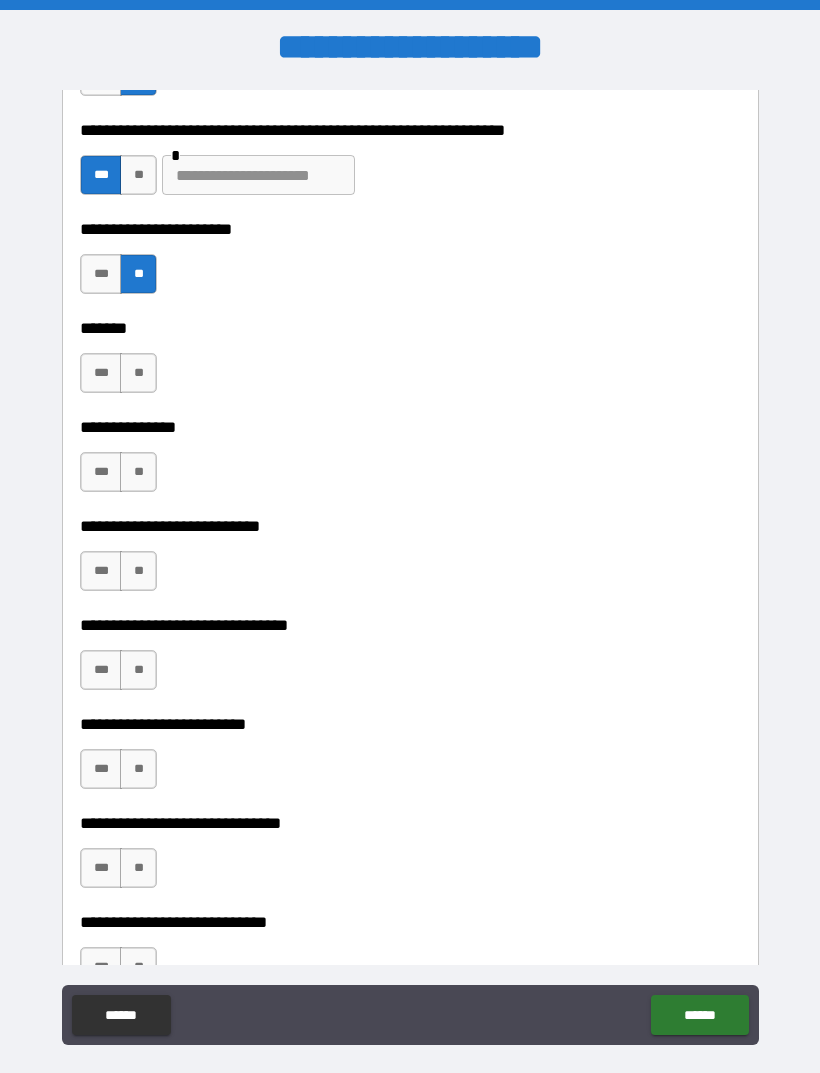 click on "**" at bounding box center (138, 373) 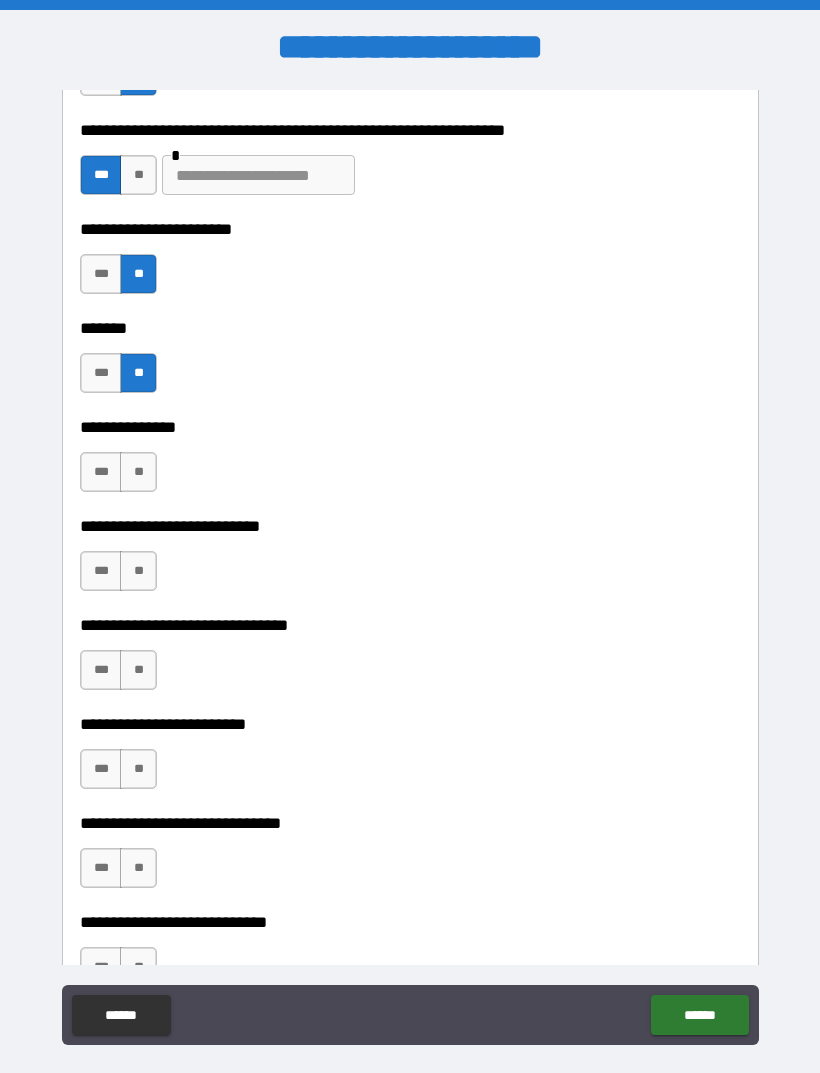 click on "**" at bounding box center [138, 472] 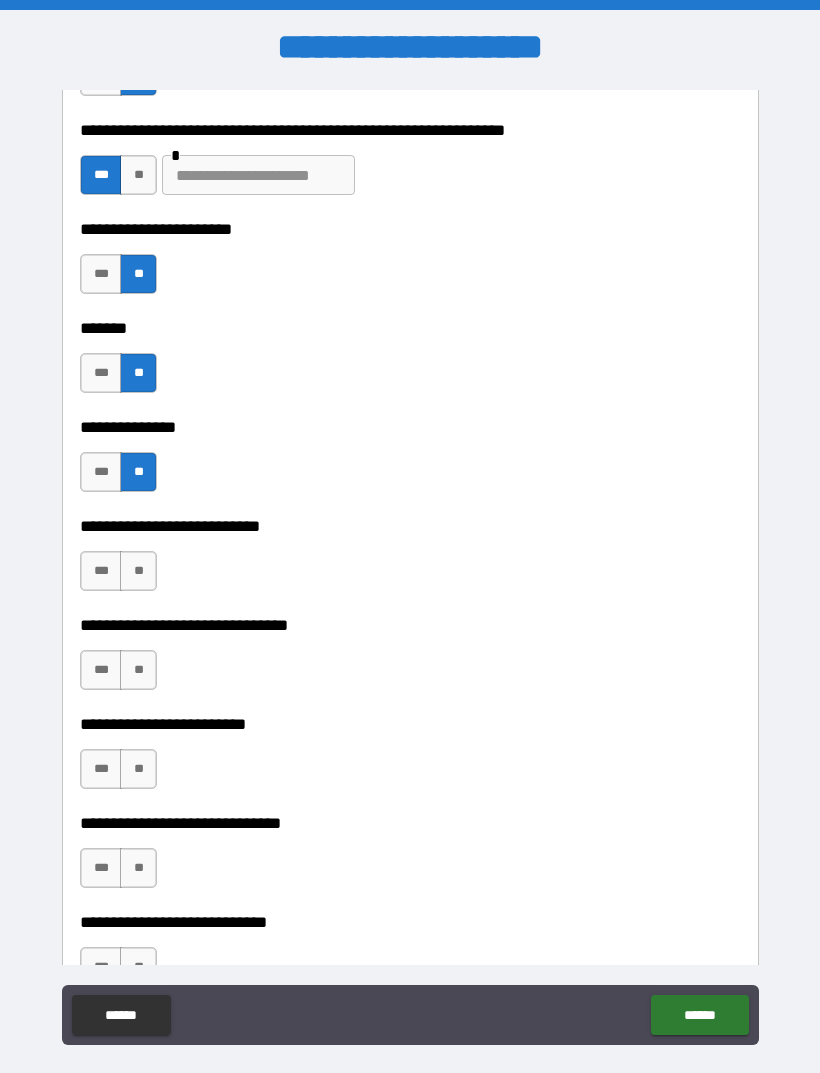 click on "**" at bounding box center (138, 571) 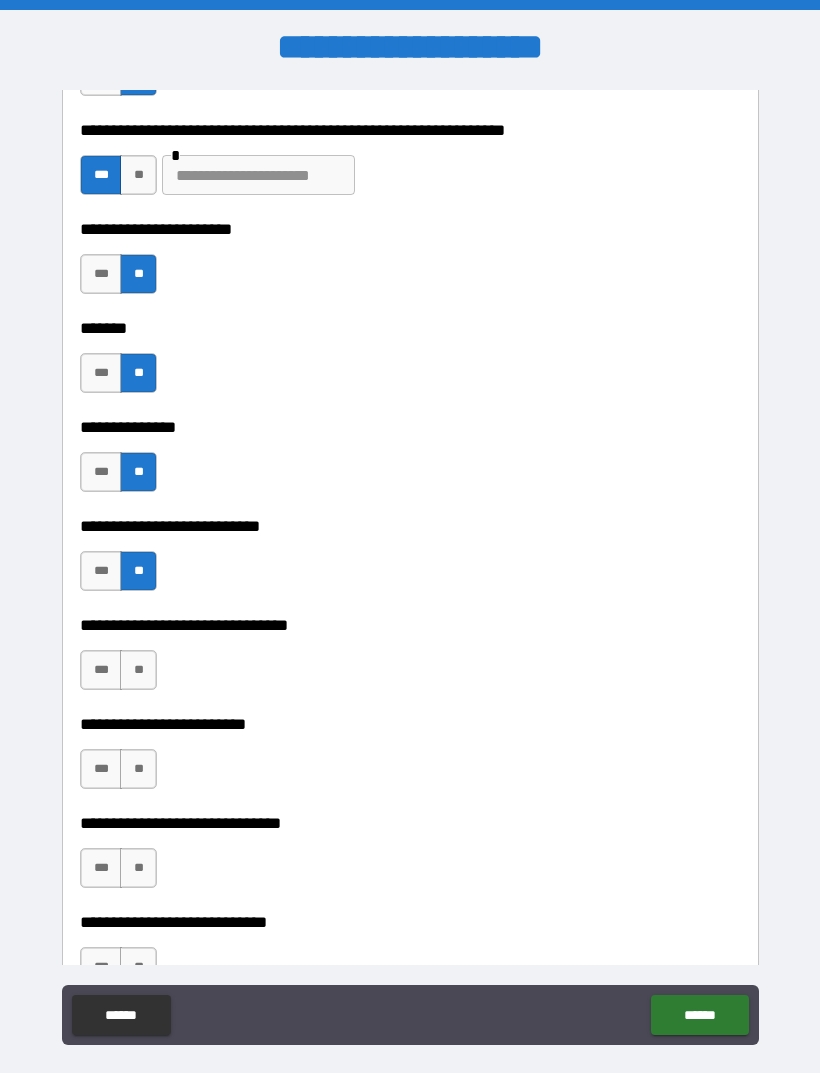 click on "**" at bounding box center (138, 670) 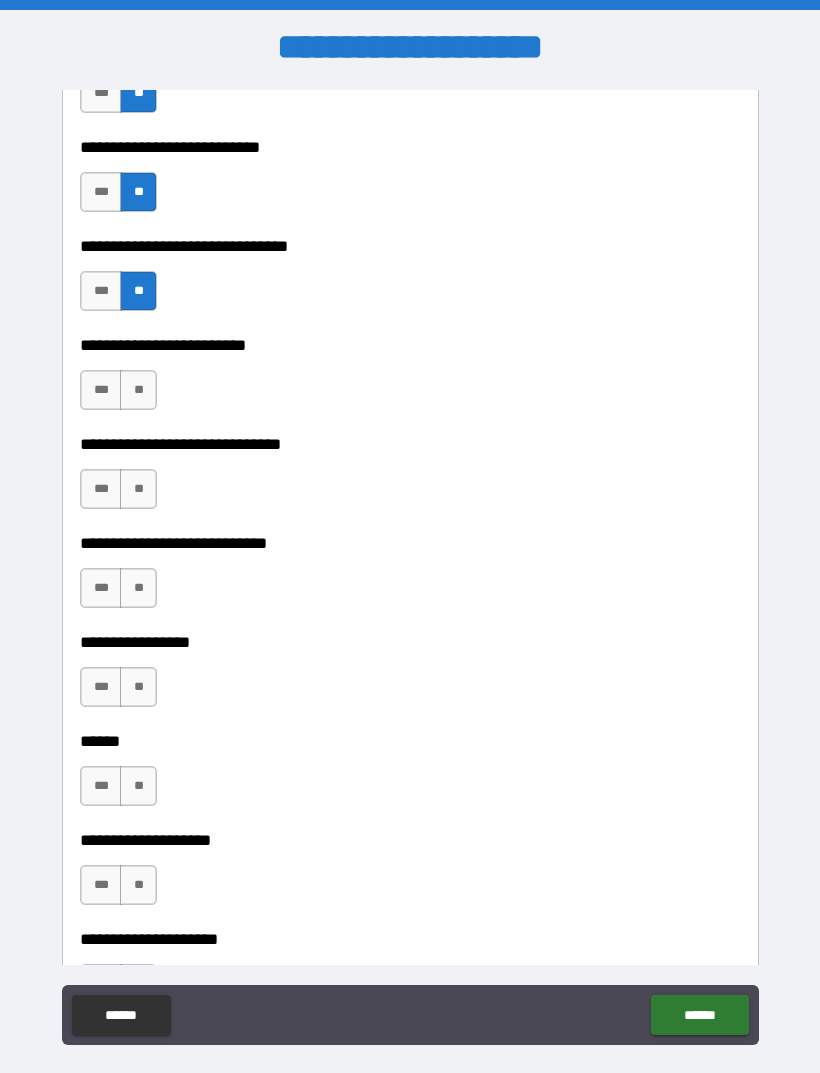 scroll, scrollTop: 8867, scrollLeft: 0, axis: vertical 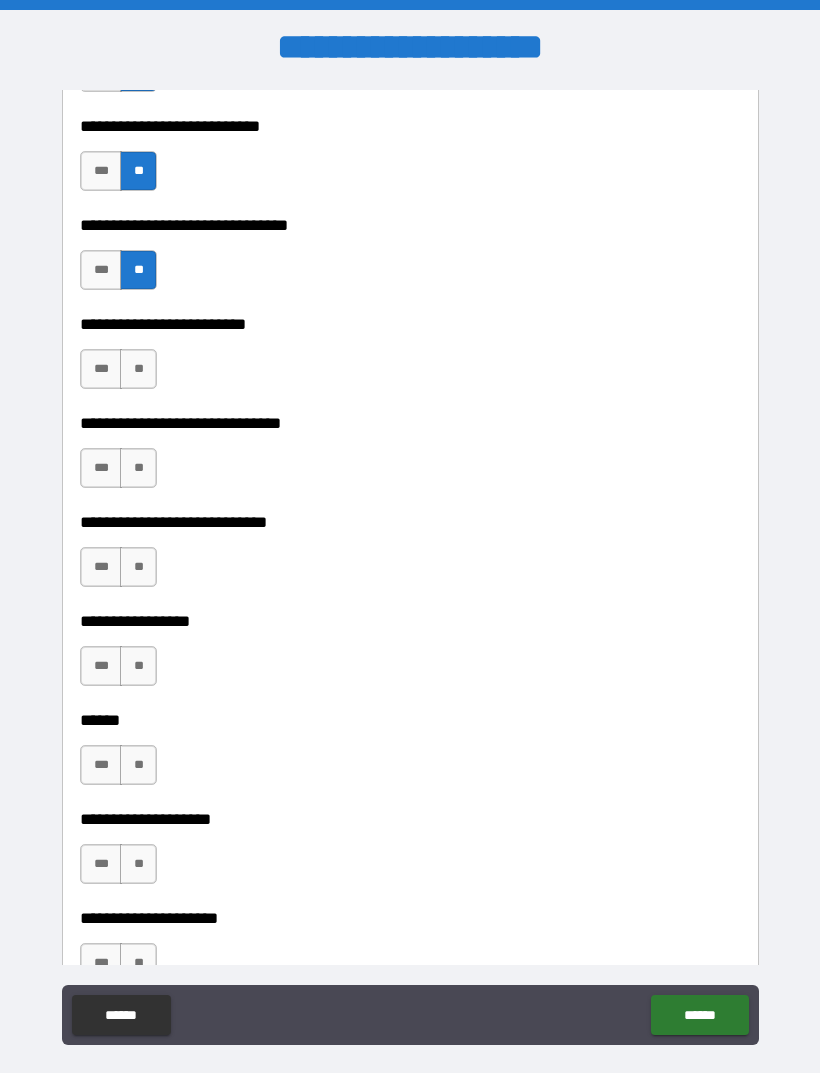 click on "**" at bounding box center [138, 369] 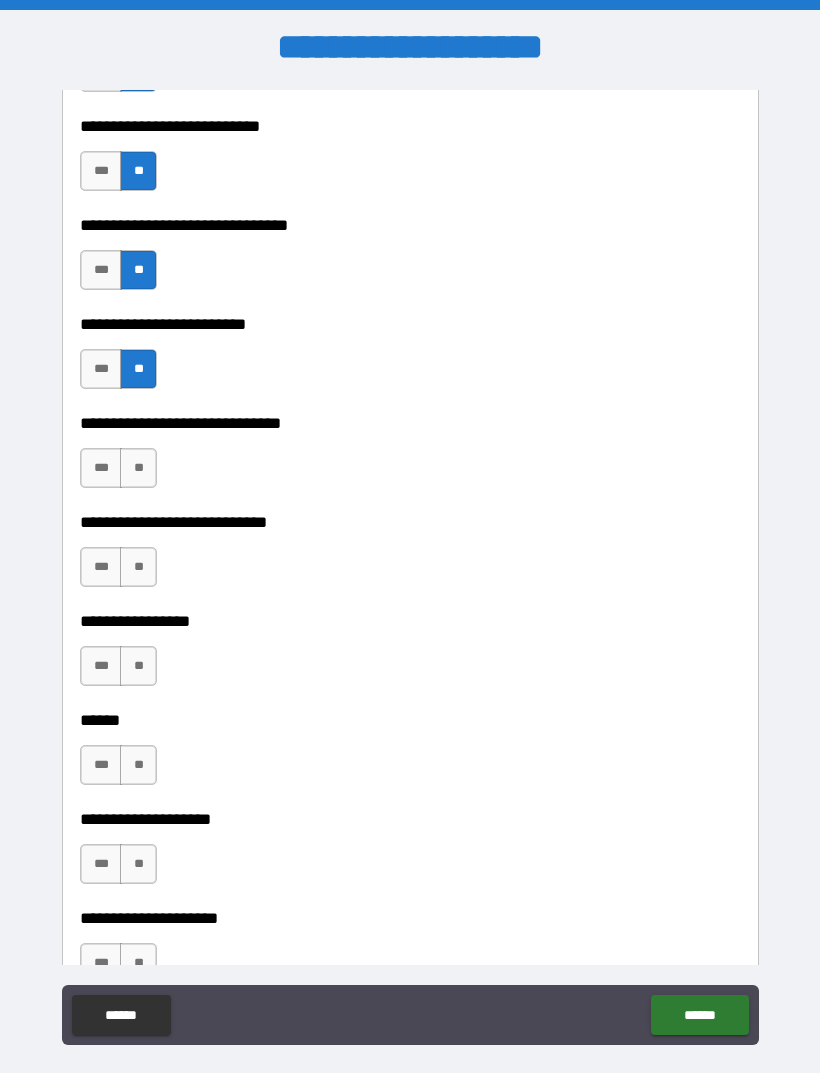click on "**" at bounding box center (138, 468) 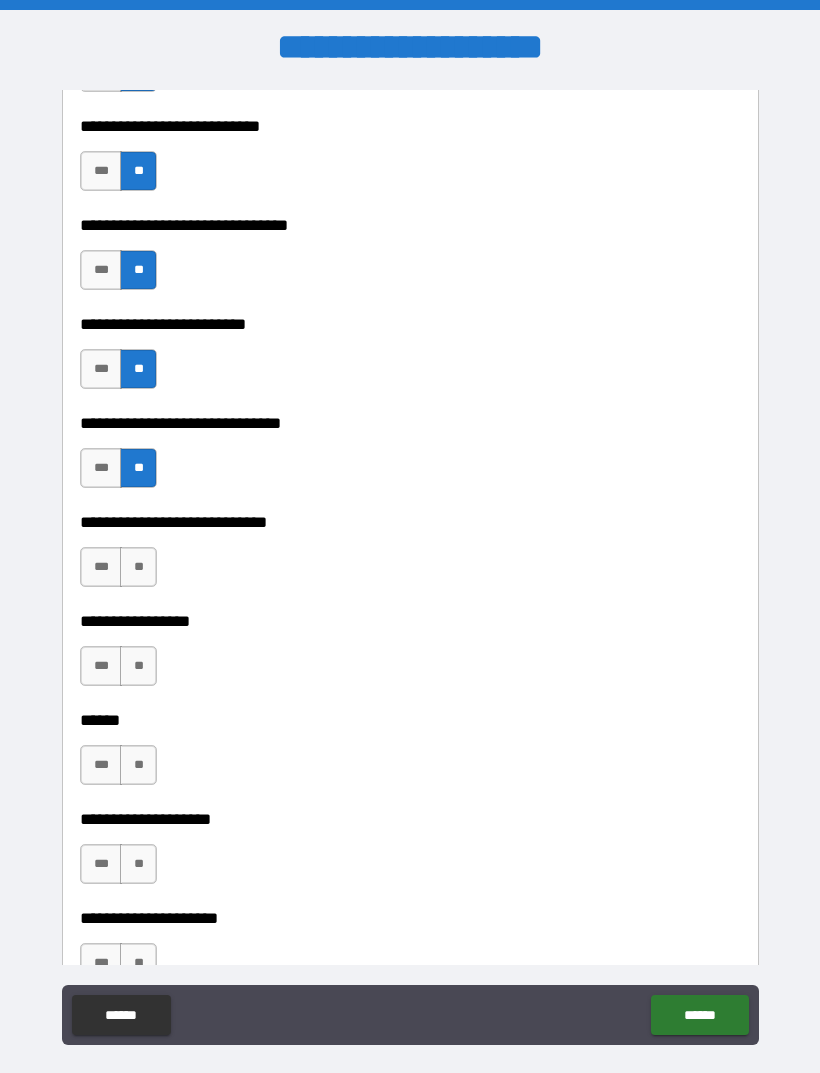 click on "**" at bounding box center [138, 567] 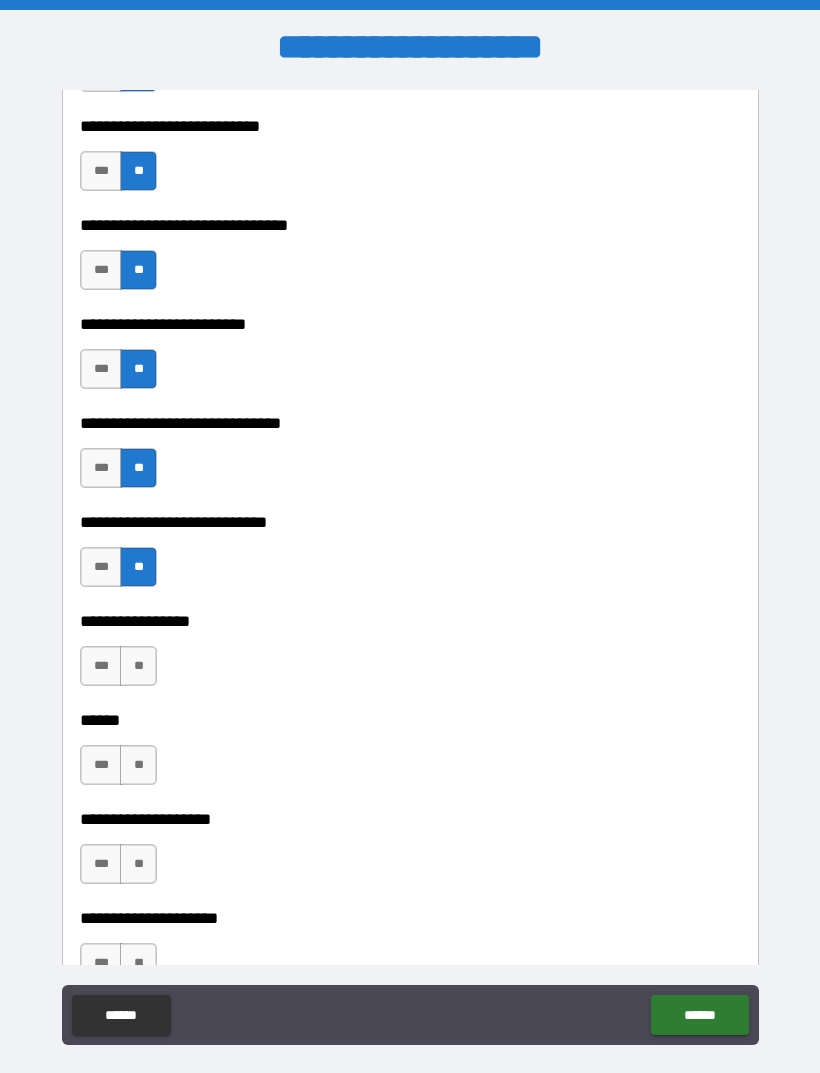 click on "**" at bounding box center (138, 666) 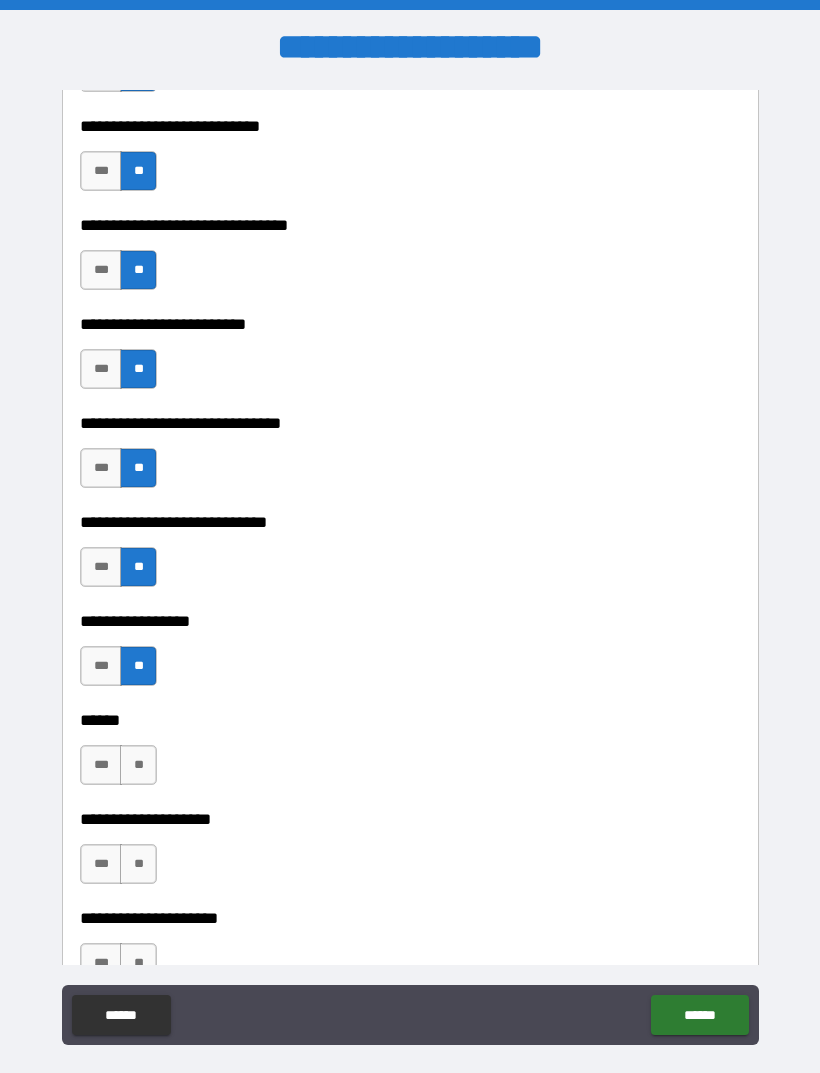 click on "**" at bounding box center (138, 765) 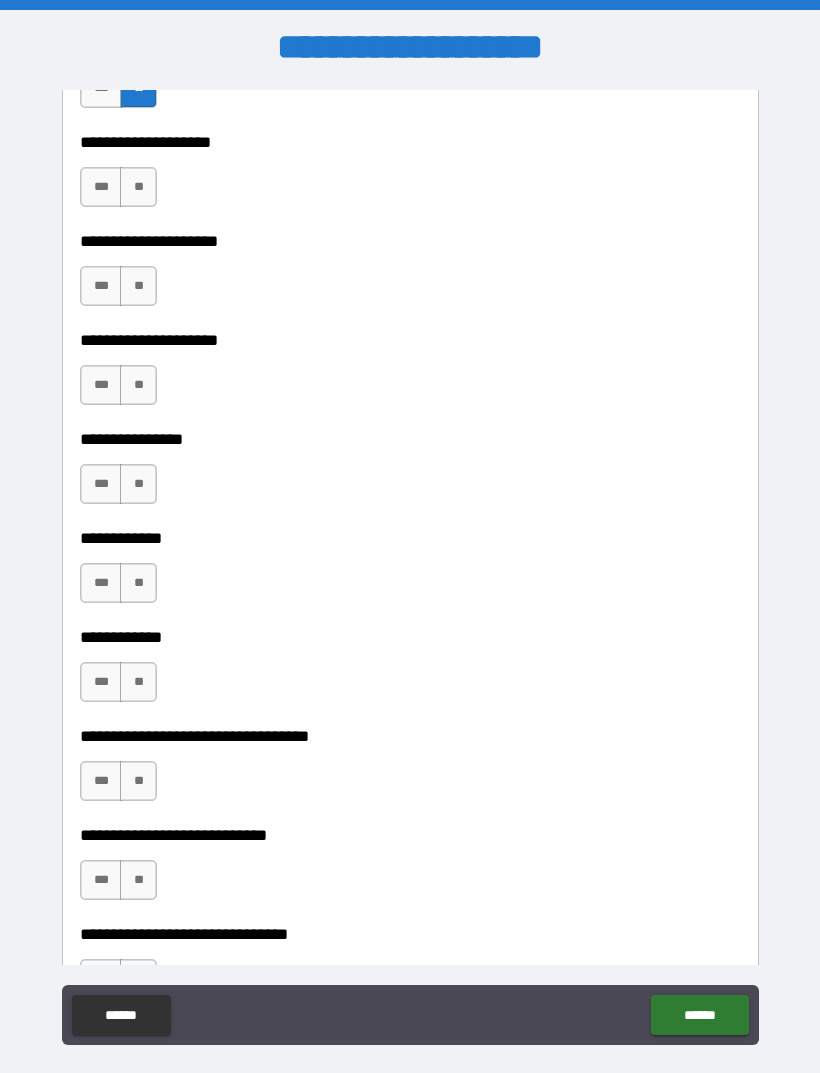 scroll, scrollTop: 9547, scrollLeft: 0, axis: vertical 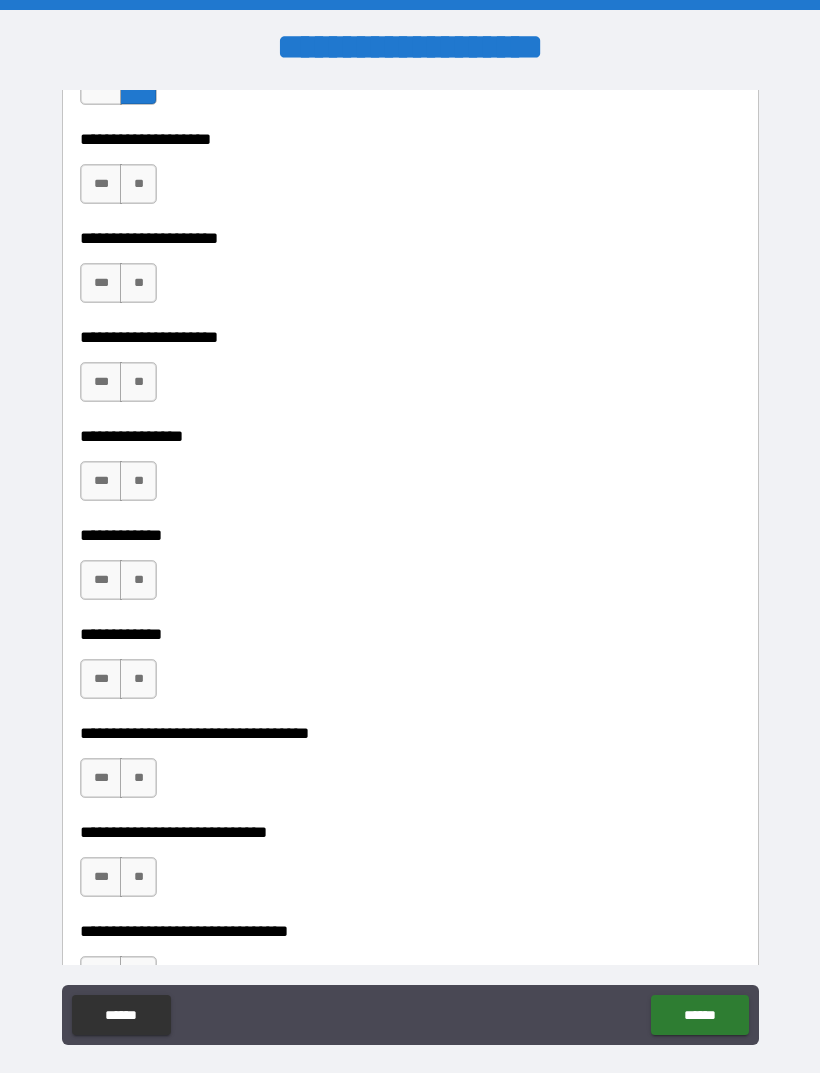 click on "**" at bounding box center [138, 184] 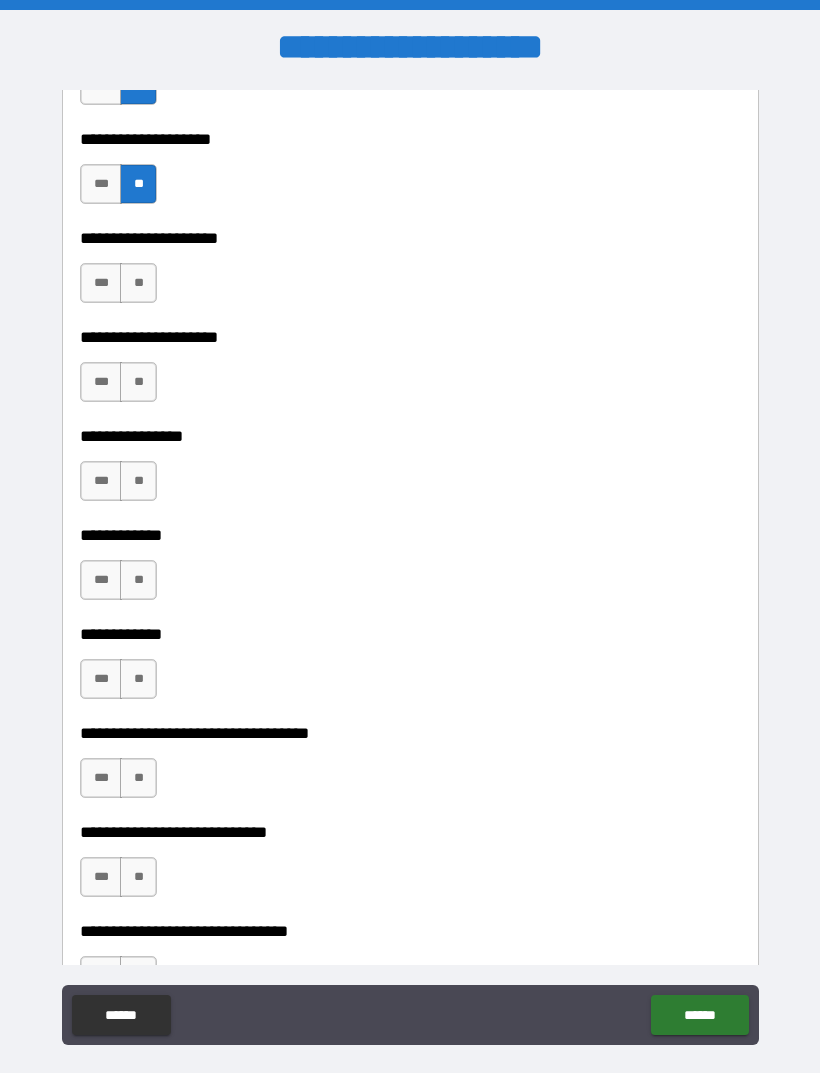 click on "**" at bounding box center [138, 283] 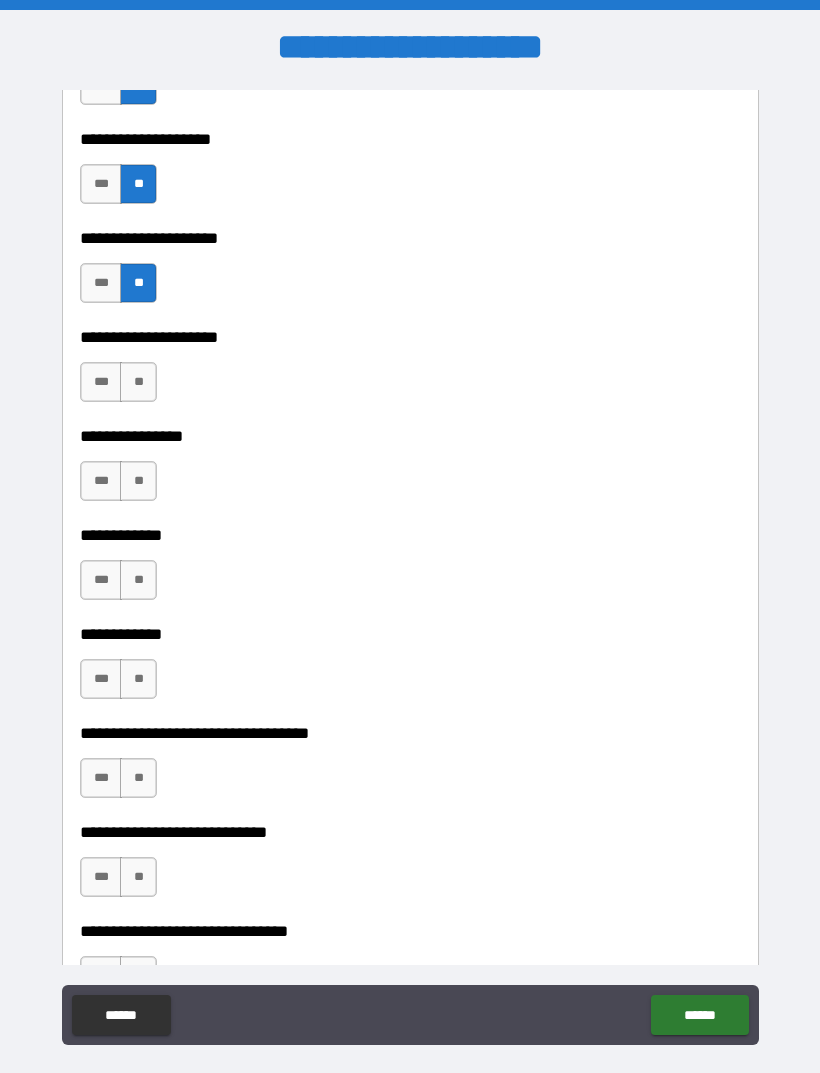 click on "**" at bounding box center [138, 382] 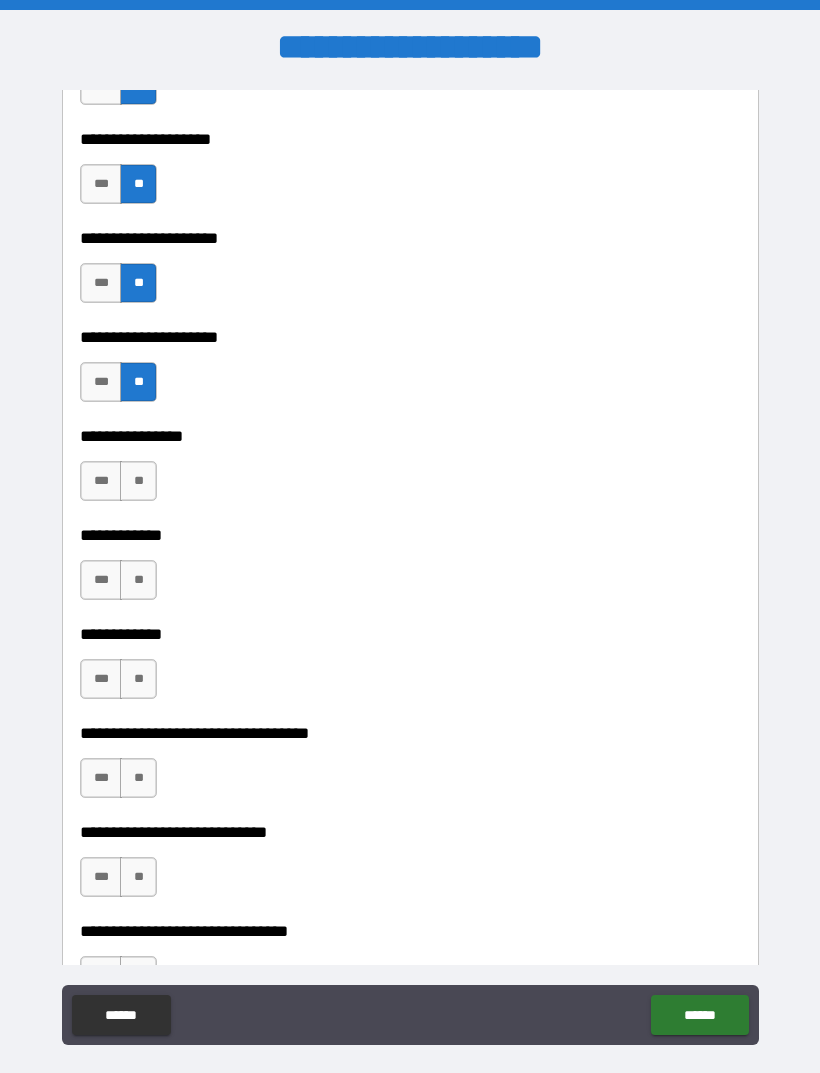 click on "**" at bounding box center [138, 481] 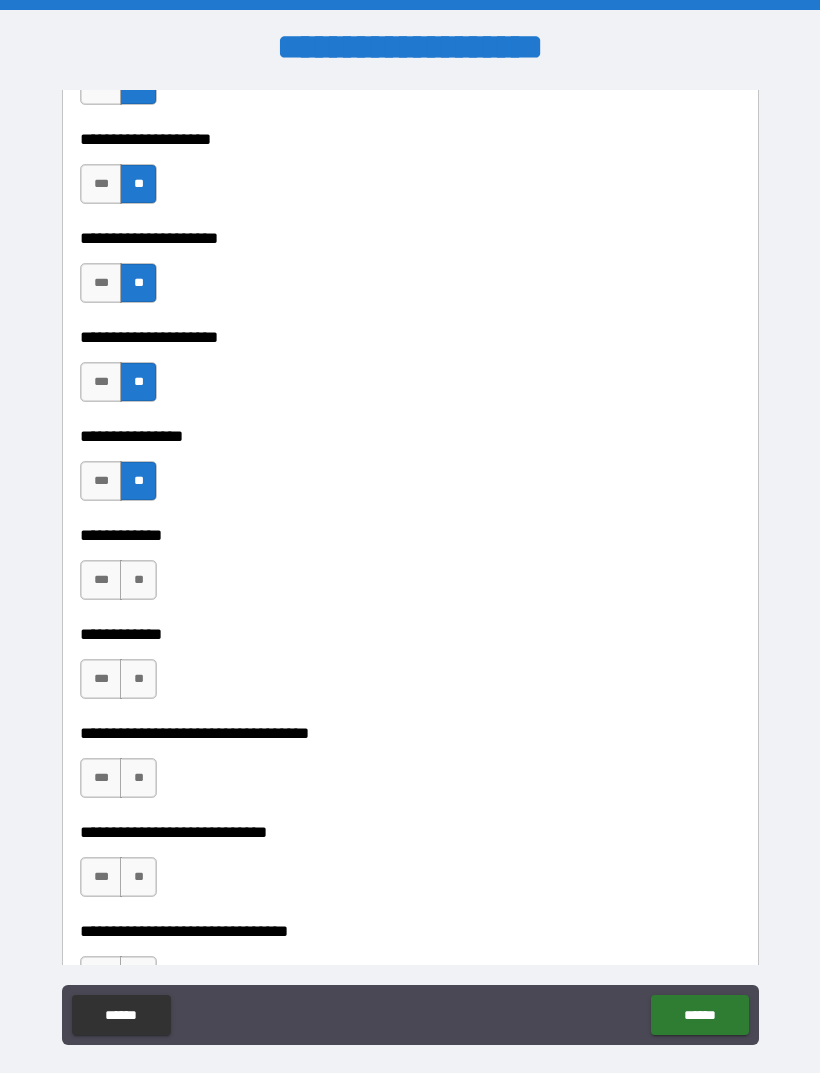 click on "***" at bounding box center [101, 580] 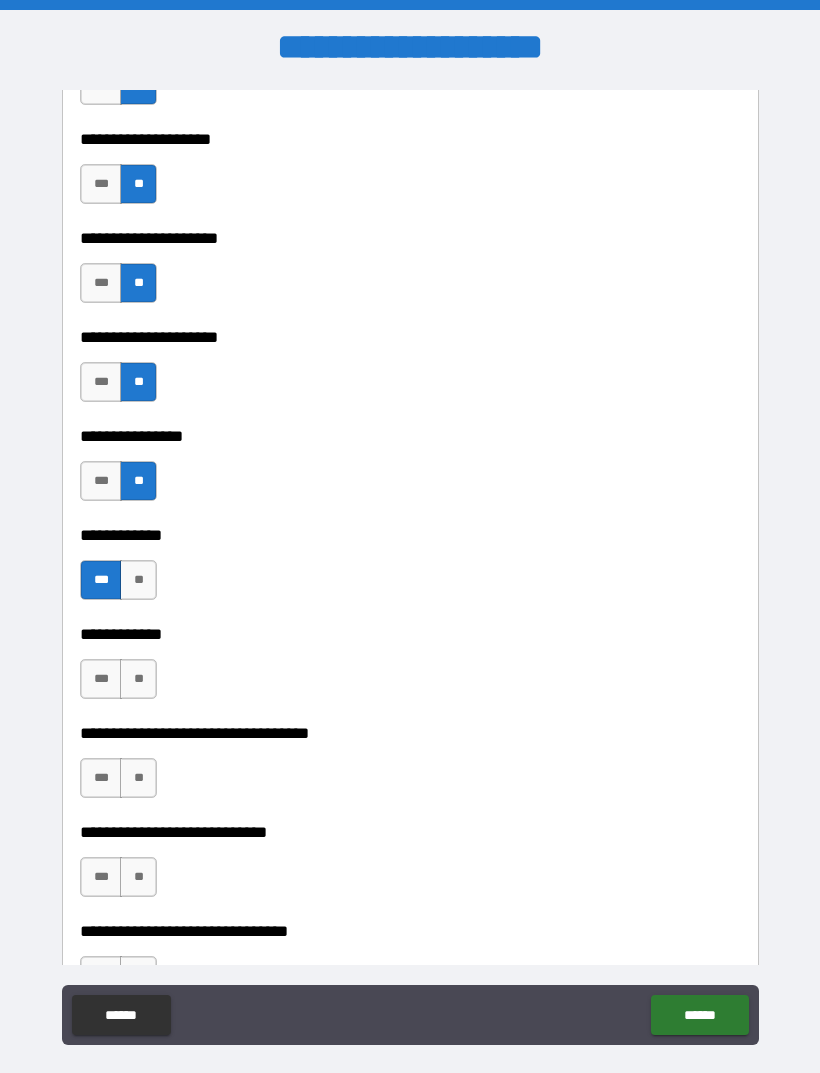 click on "**" at bounding box center [138, 679] 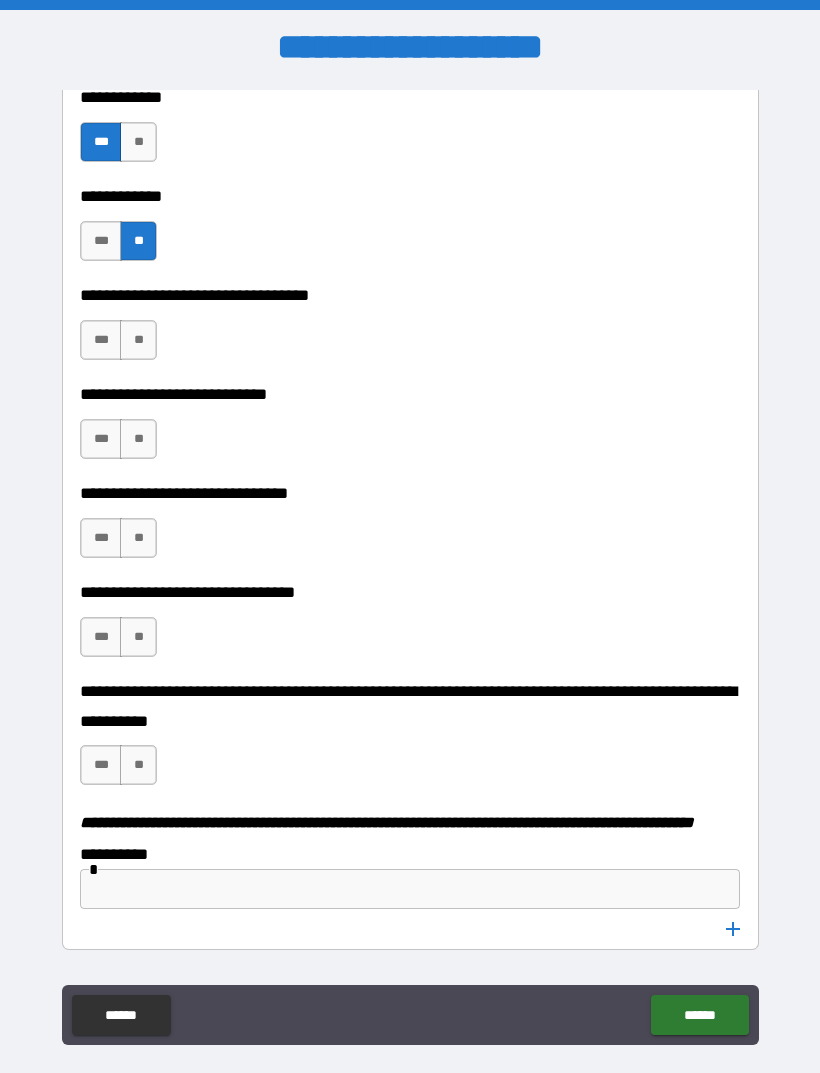 scroll, scrollTop: 10009, scrollLeft: 0, axis: vertical 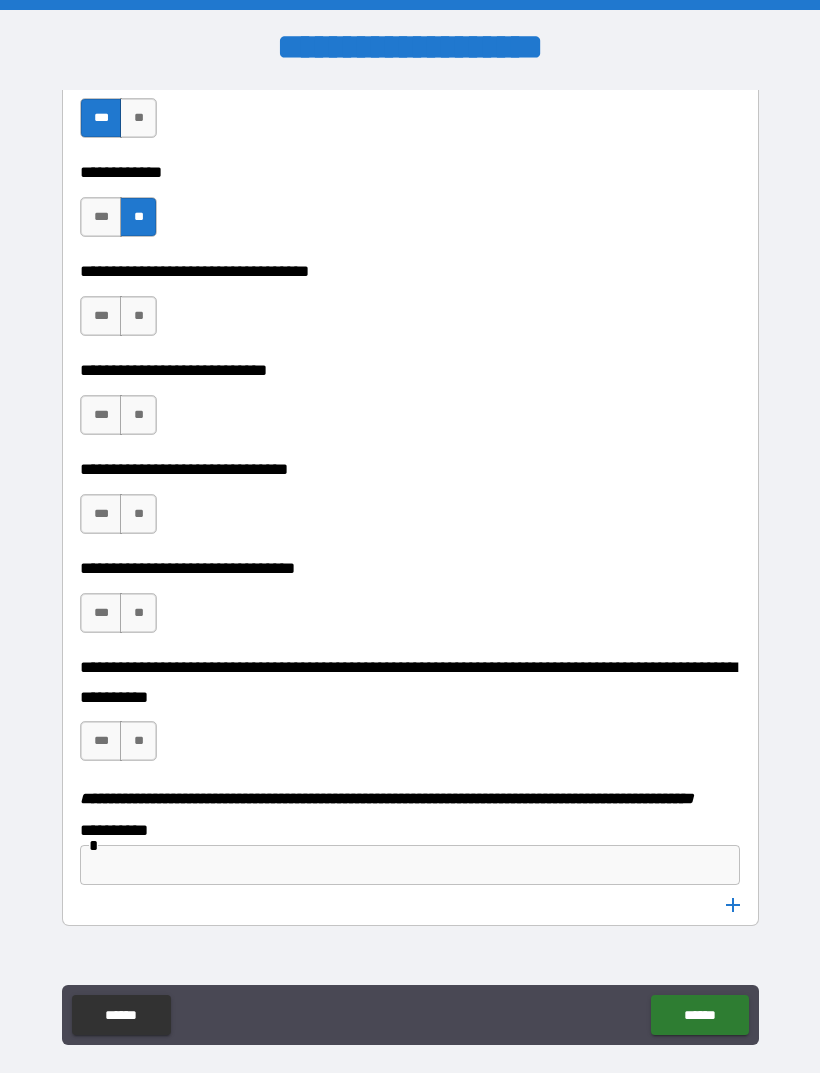 click on "**" at bounding box center [138, 316] 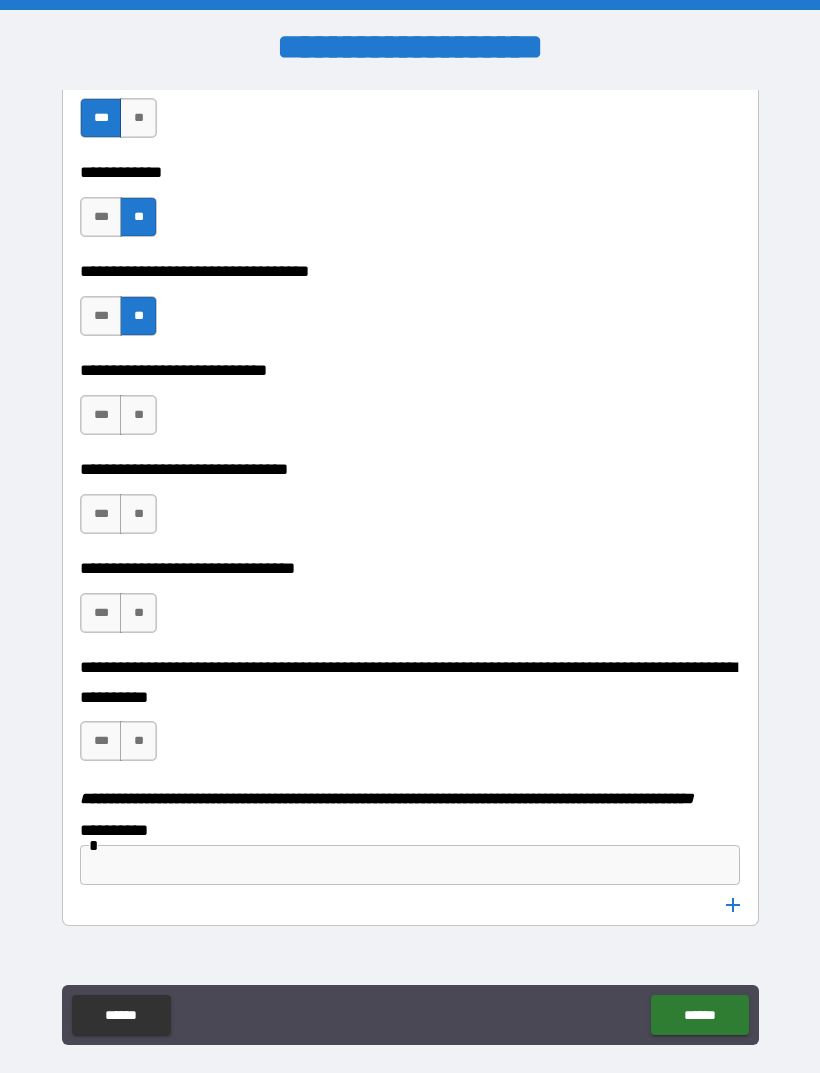 click on "***" at bounding box center (101, 415) 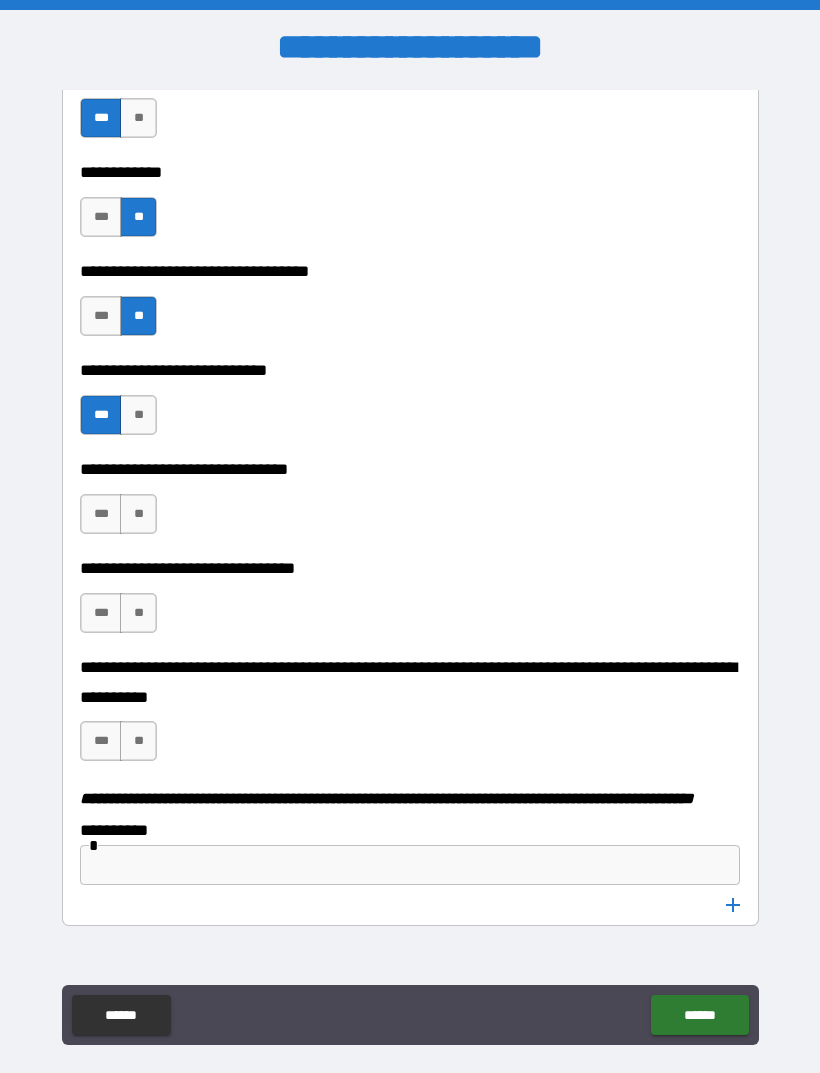 click on "**" at bounding box center (138, 514) 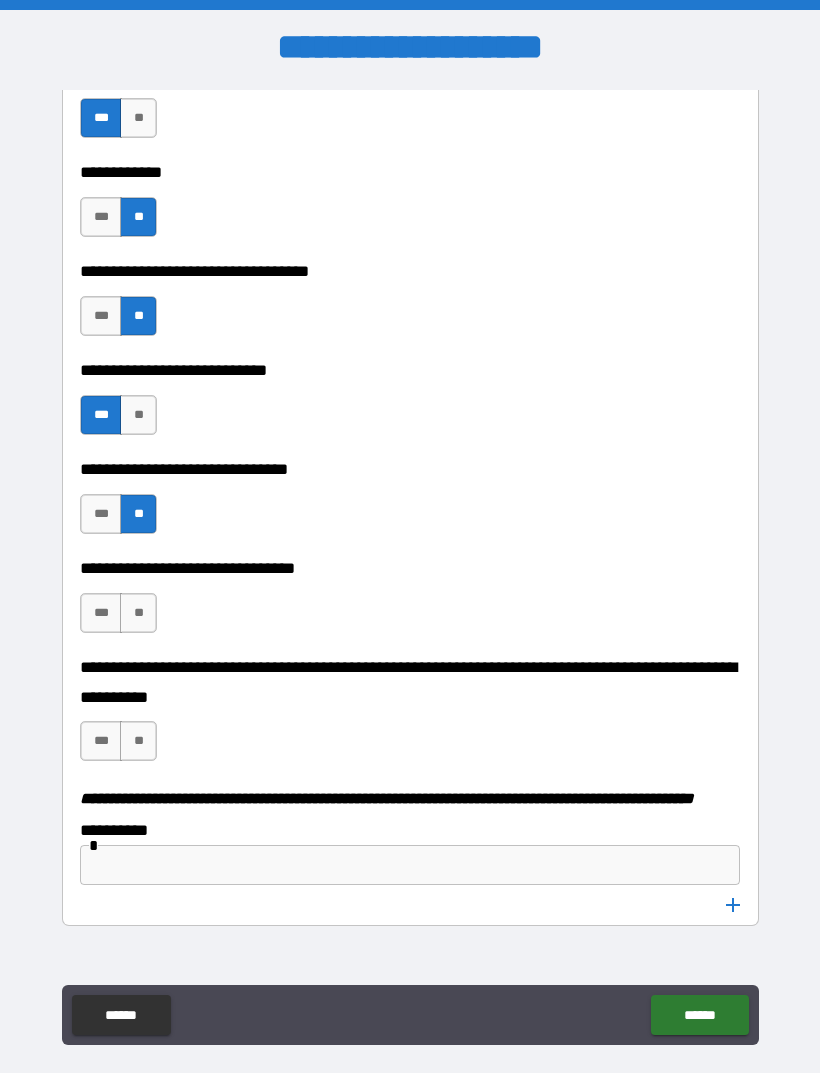 click on "**" at bounding box center [138, 613] 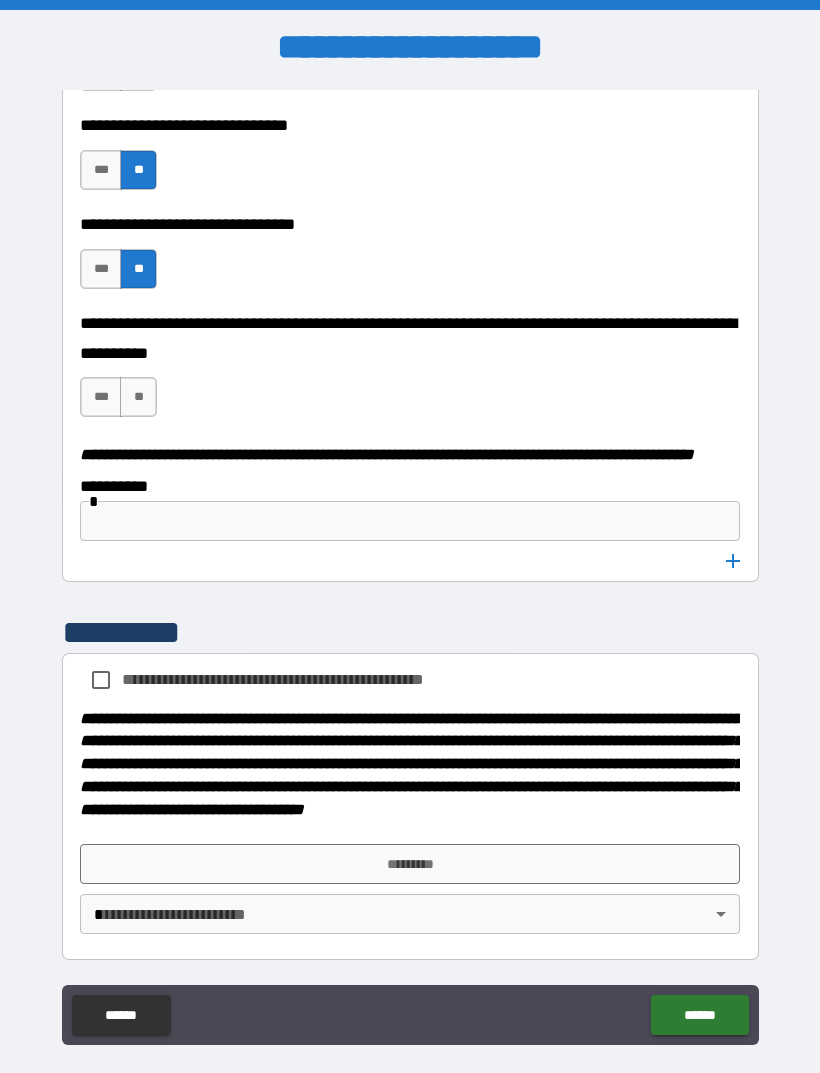 scroll, scrollTop: 10409, scrollLeft: 0, axis: vertical 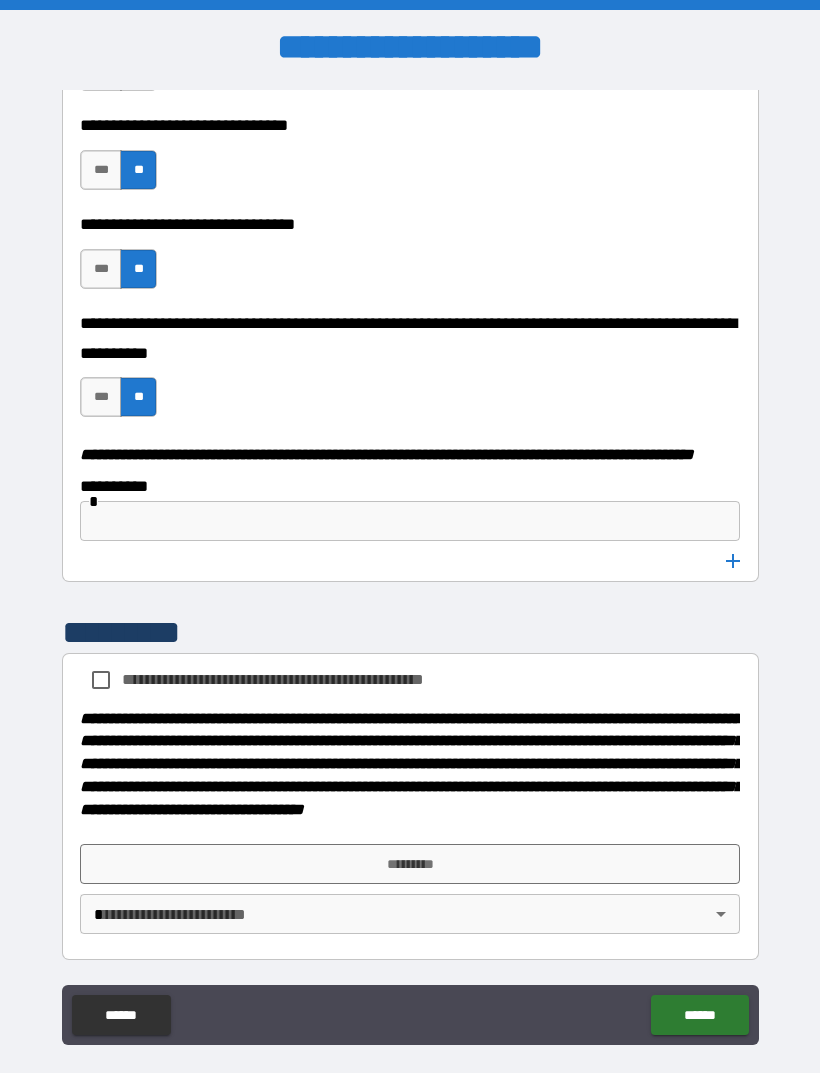 click on "**********" at bounding box center (306, 679) 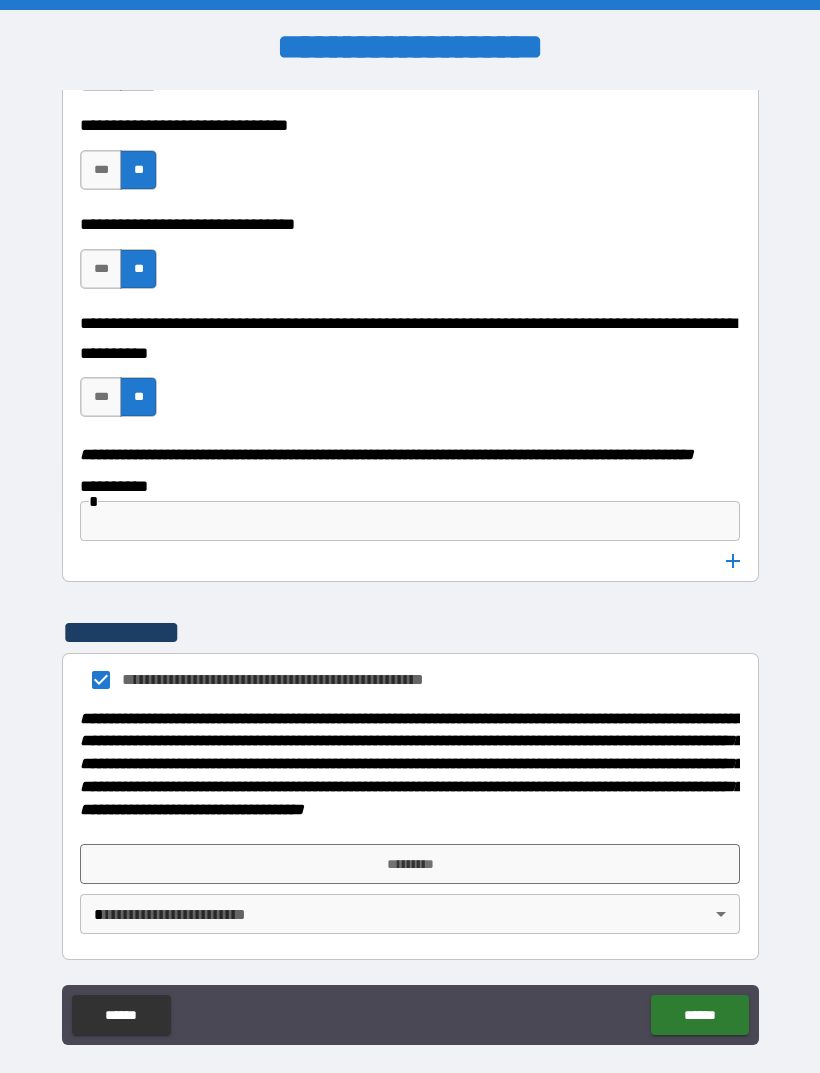 click on "**********" at bounding box center [410, 568] 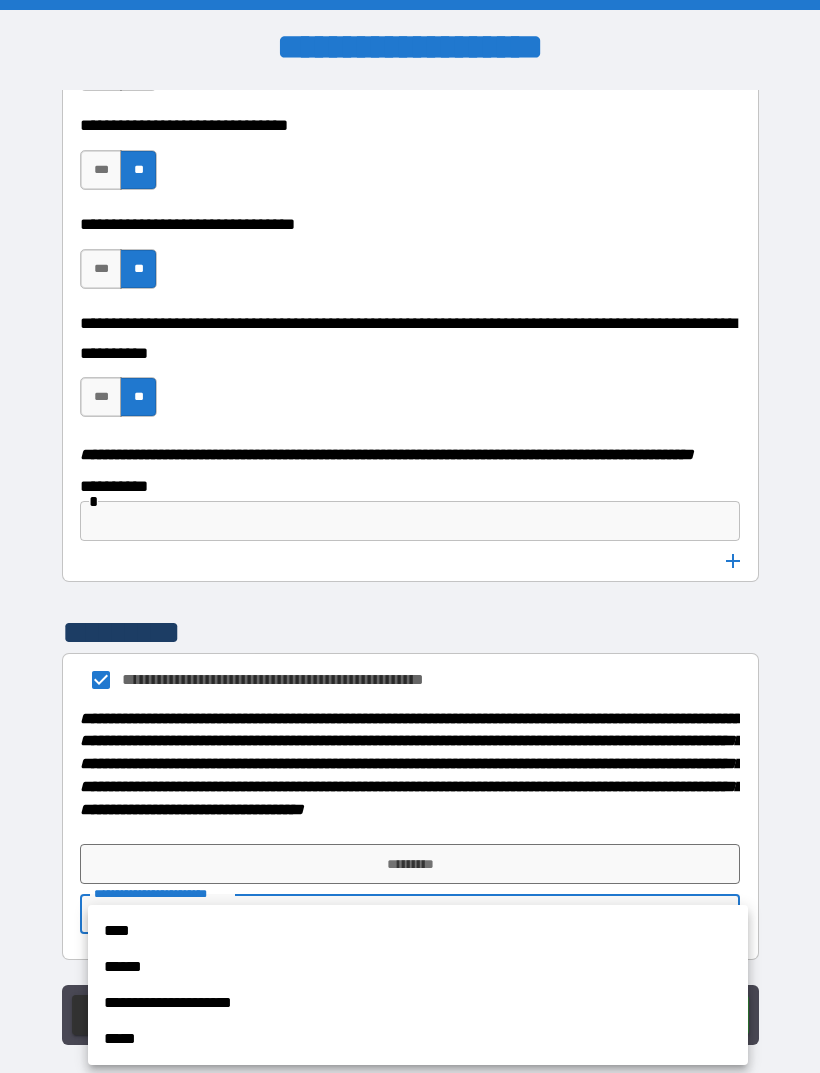 click on "****" at bounding box center [418, 931] 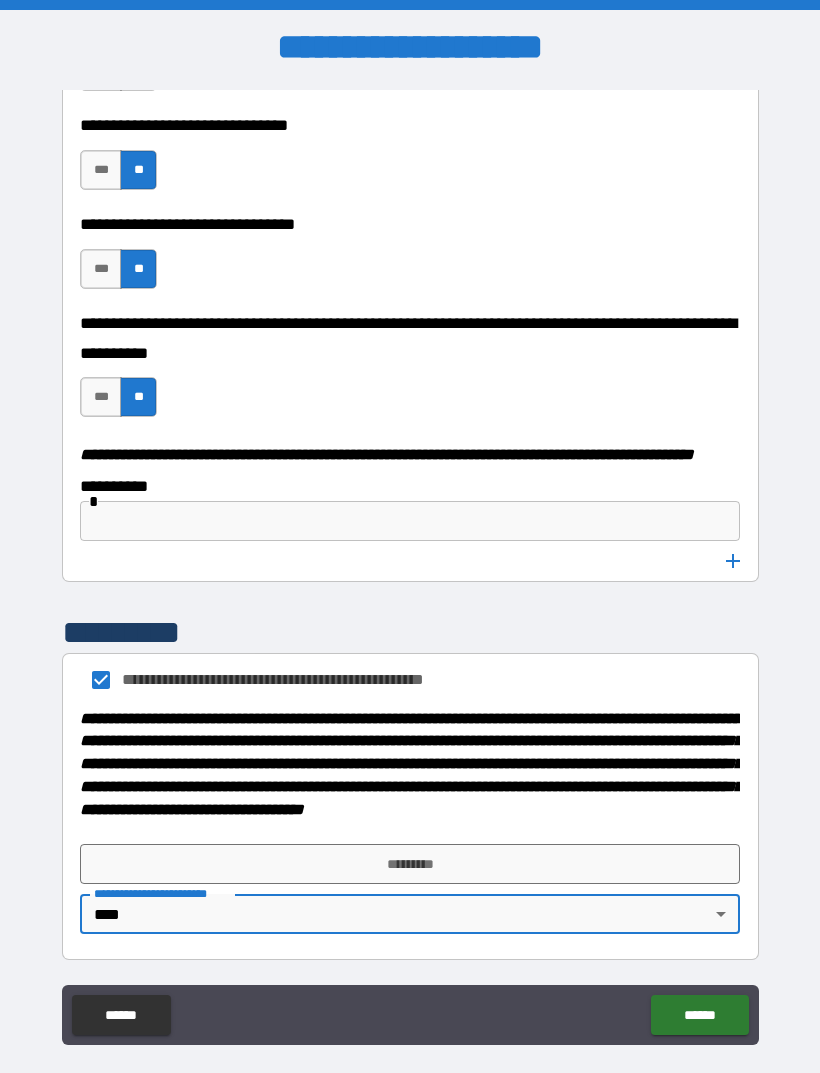 click on "*********" at bounding box center [410, 864] 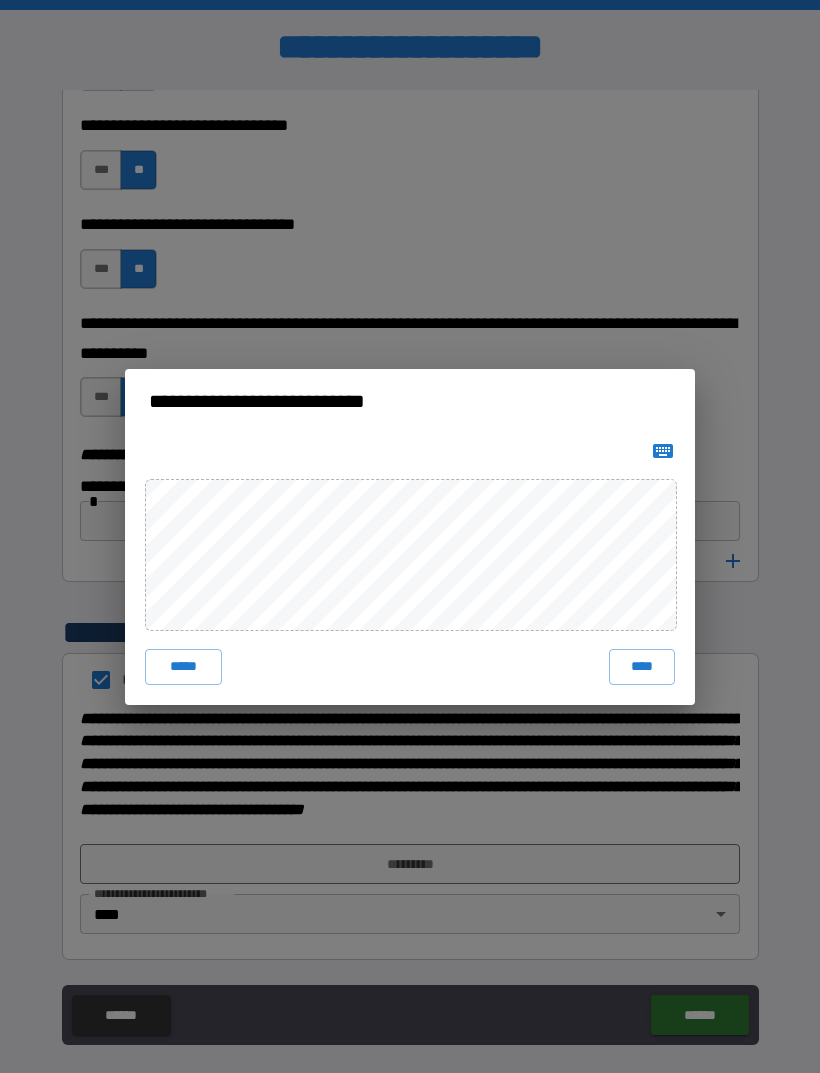 click on "****" at bounding box center [642, 667] 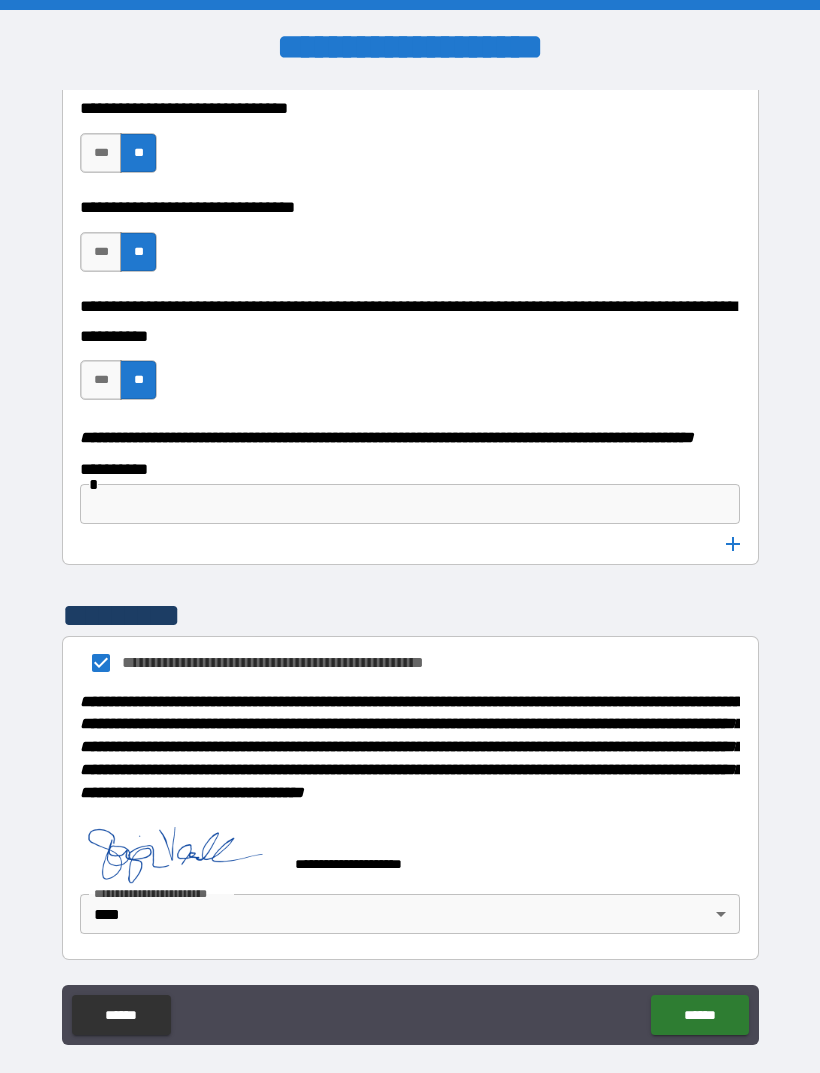 scroll, scrollTop: 10426, scrollLeft: 0, axis: vertical 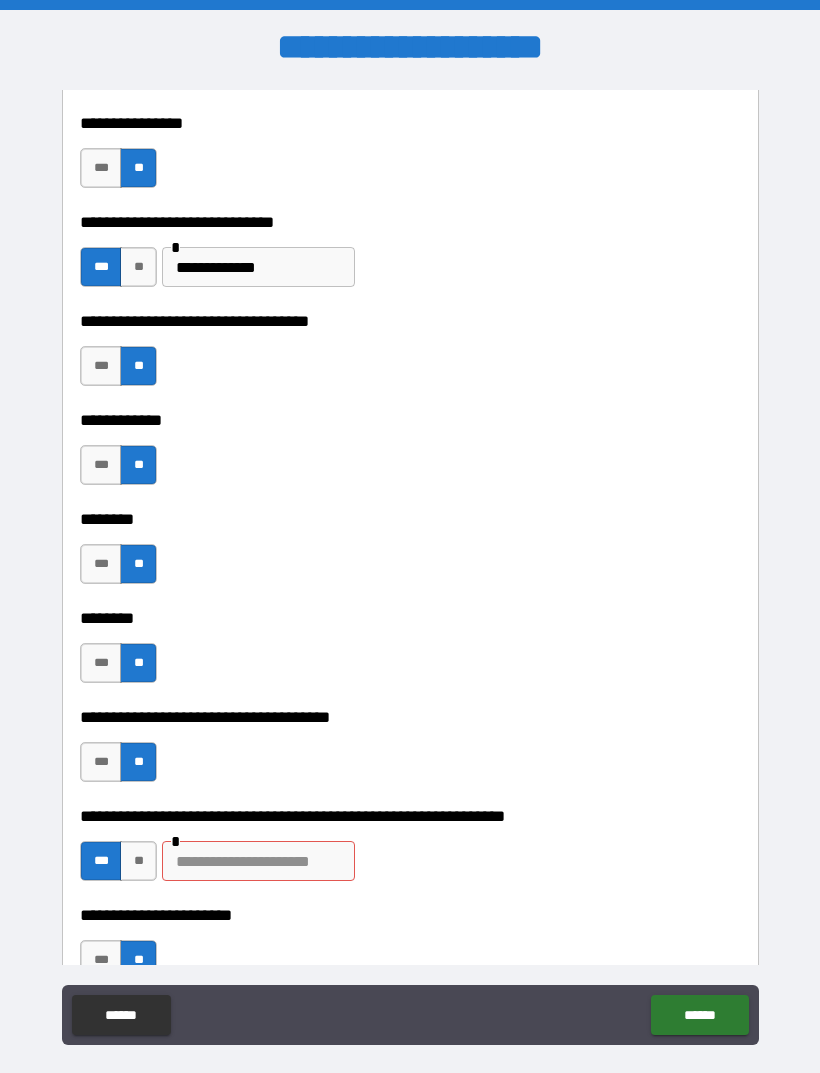 click at bounding box center (258, 861) 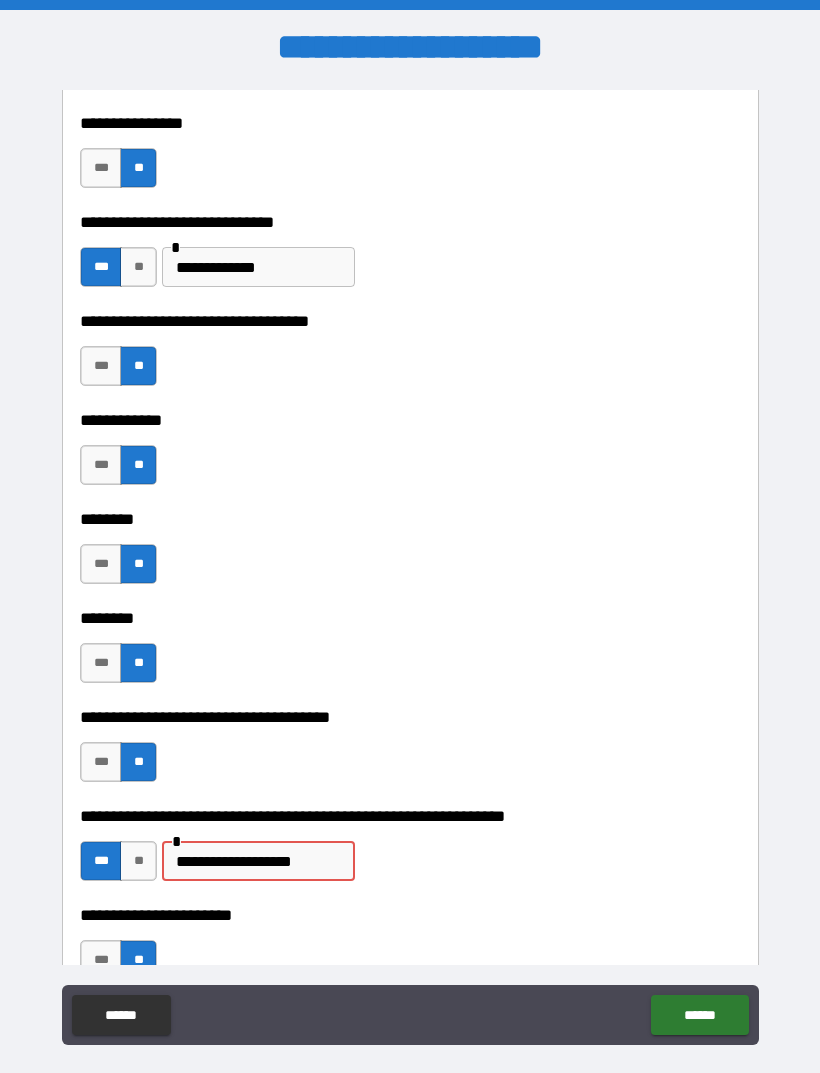 type on "**********" 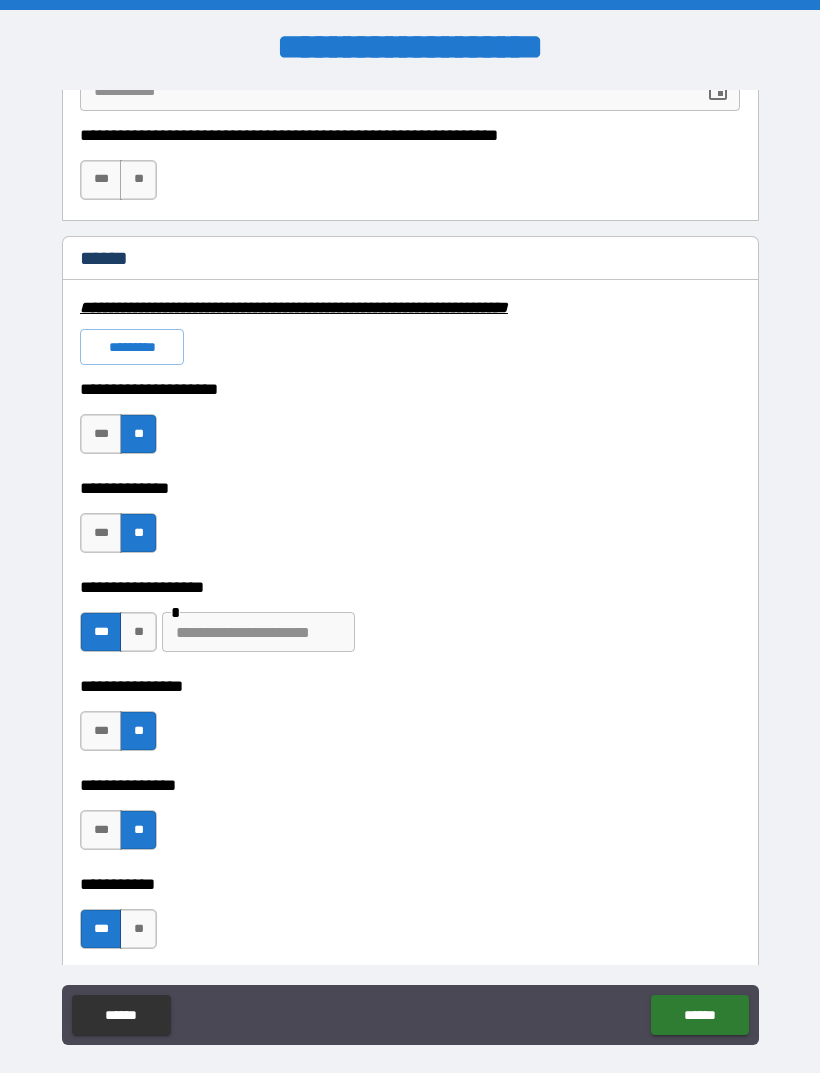 scroll, scrollTop: 1348, scrollLeft: 0, axis: vertical 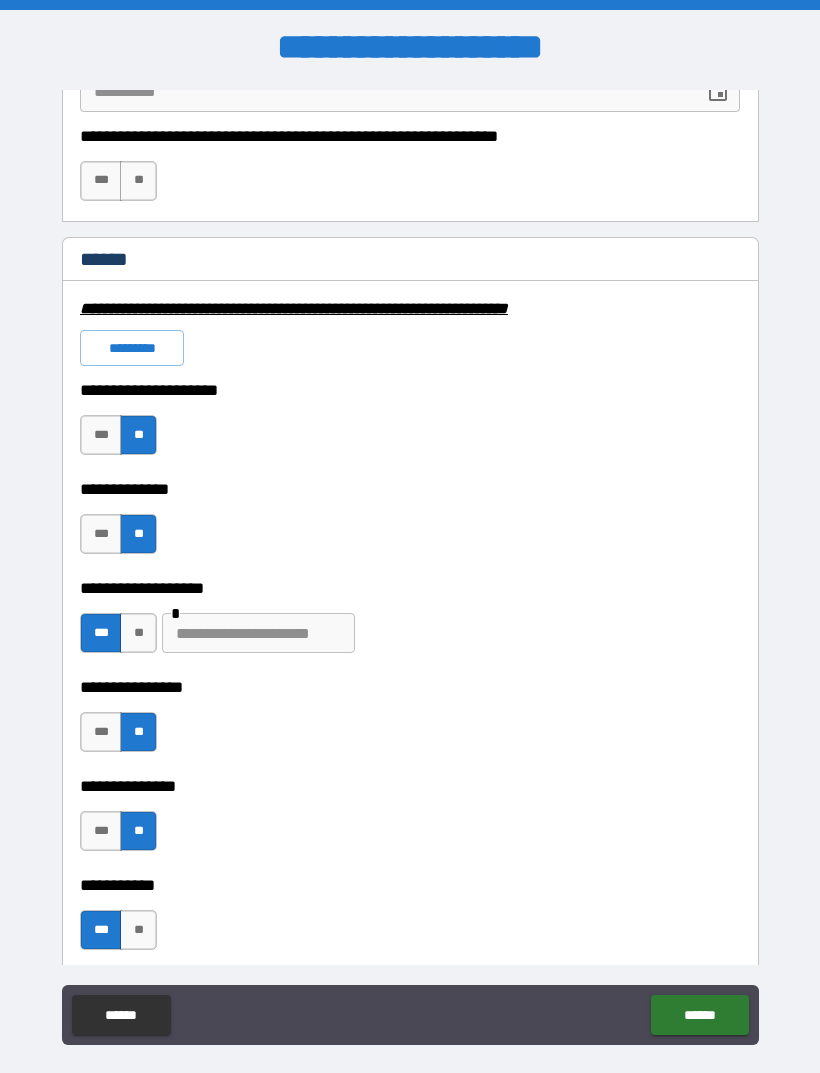 click on "**" at bounding box center (138, 633) 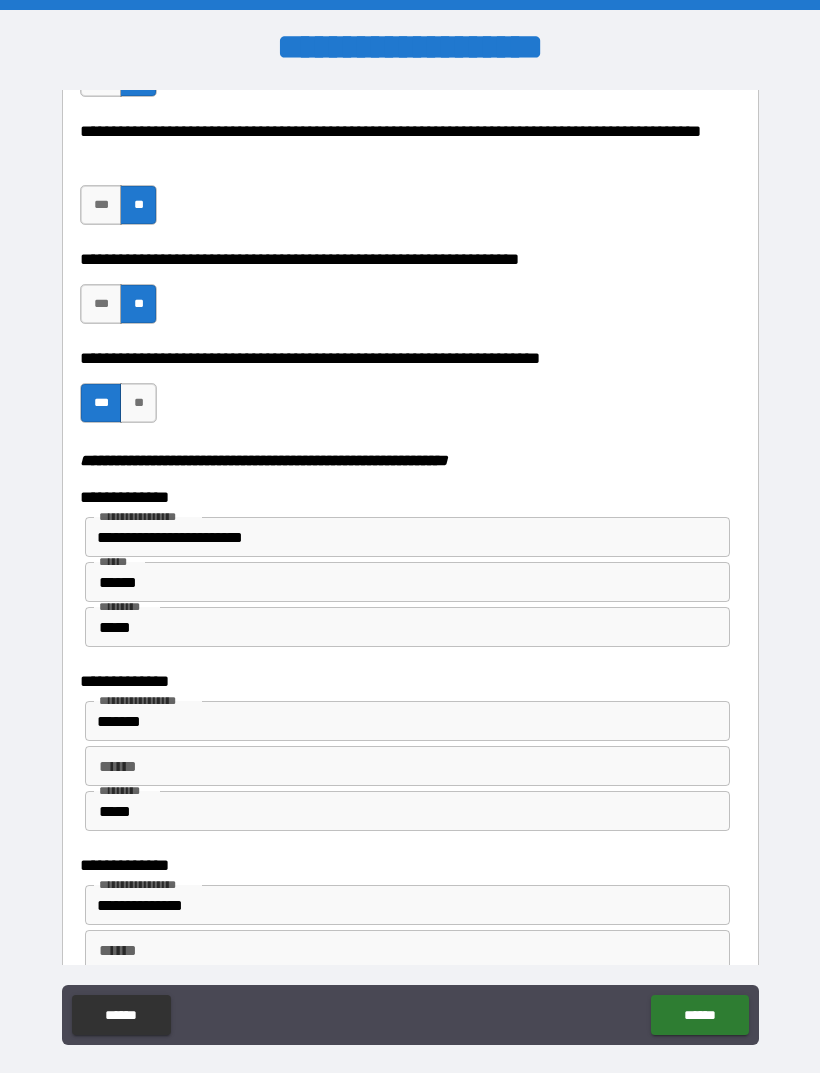 click on "******" at bounding box center (699, 1015) 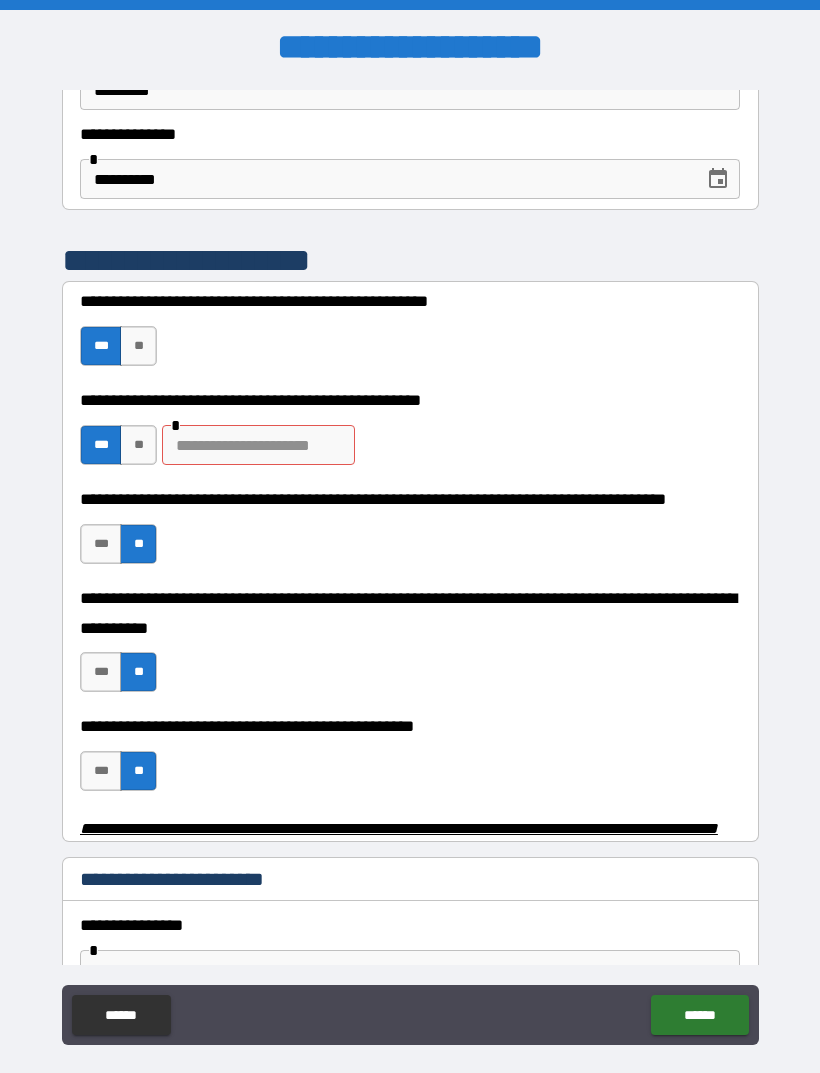scroll, scrollTop: 271, scrollLeft: 0, axis: vertical 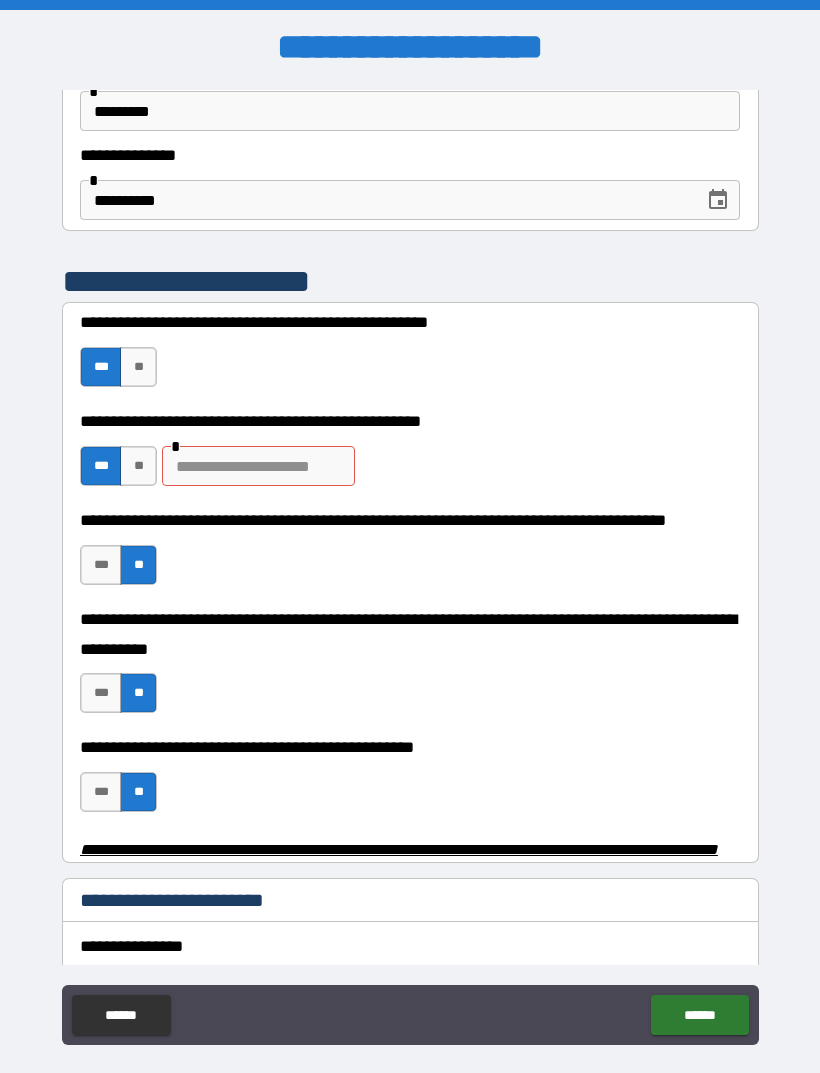 click at bounding box center [258, 466] 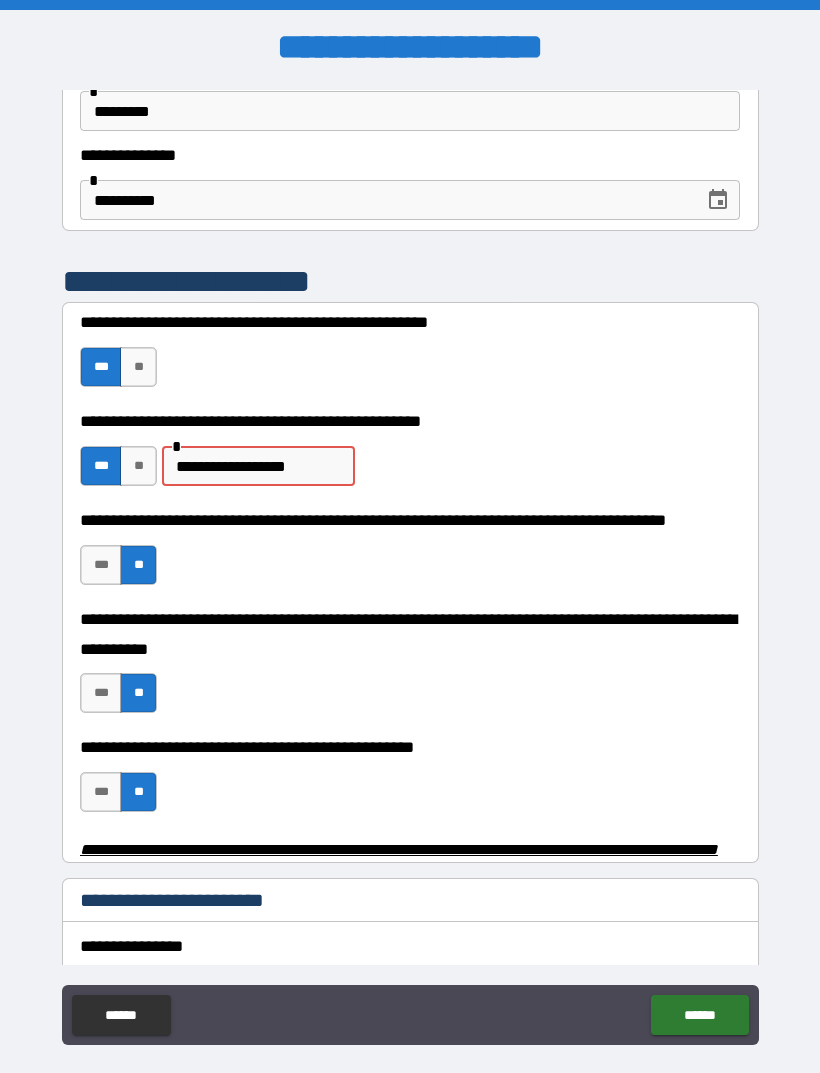 type on "**********" 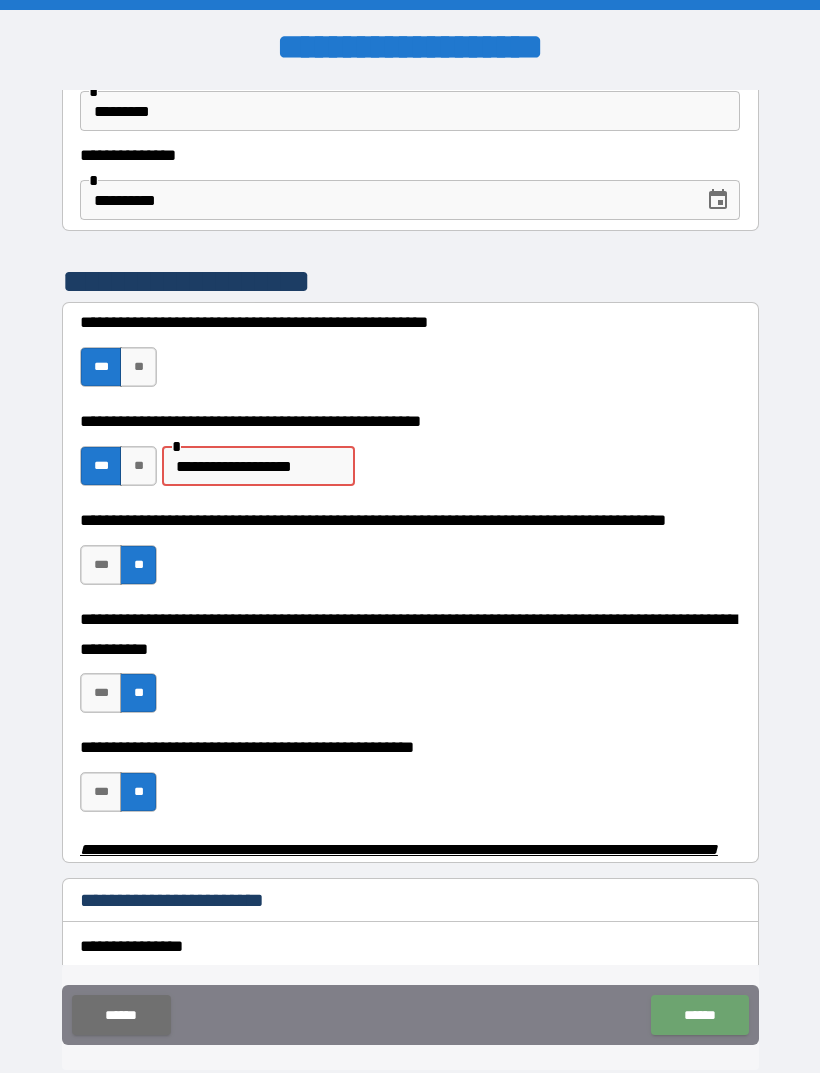 click on "******" at bounding box center (699, 1015) 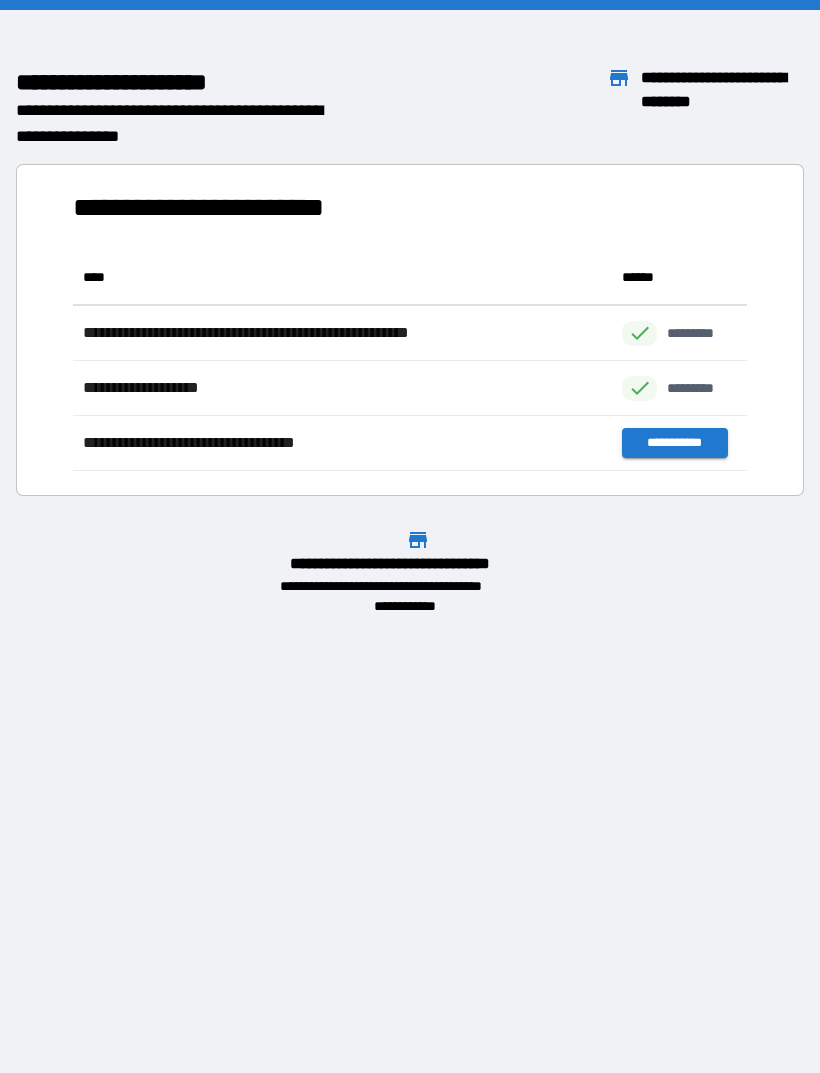 scroll, scrollTop: 1, scrollLeft: 1, axis: both 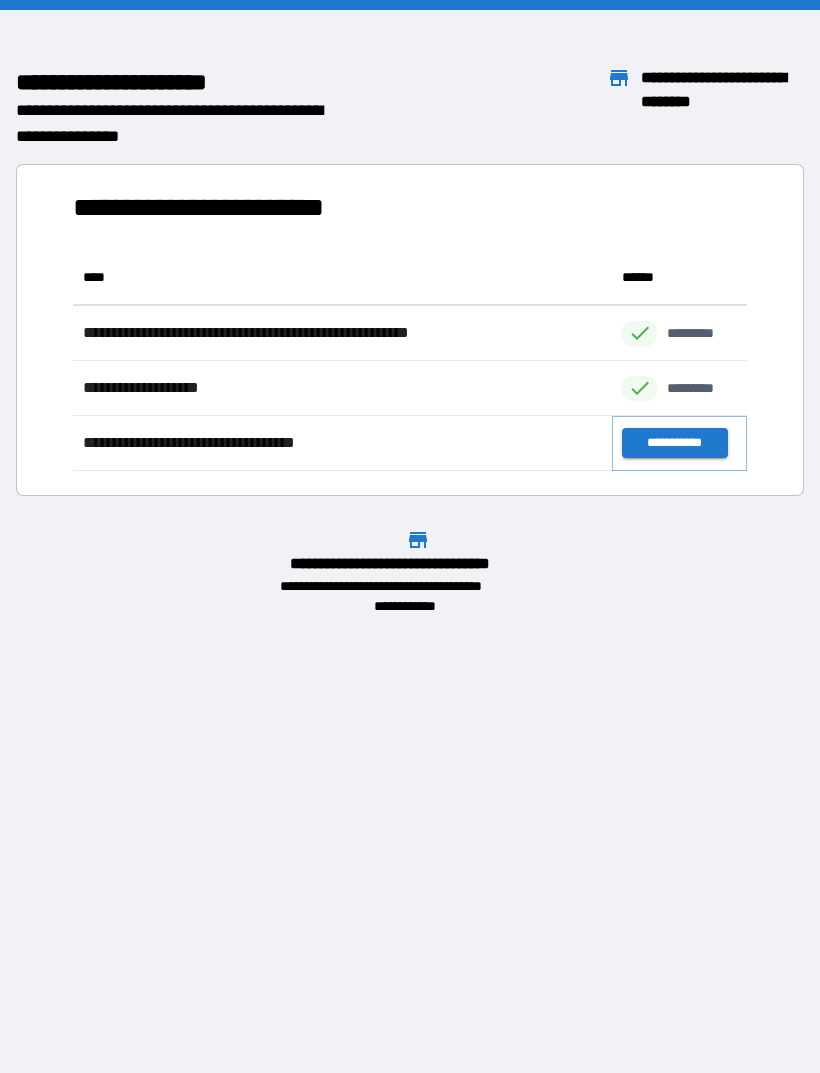 click on "**********" at bounding box center (674, 443) 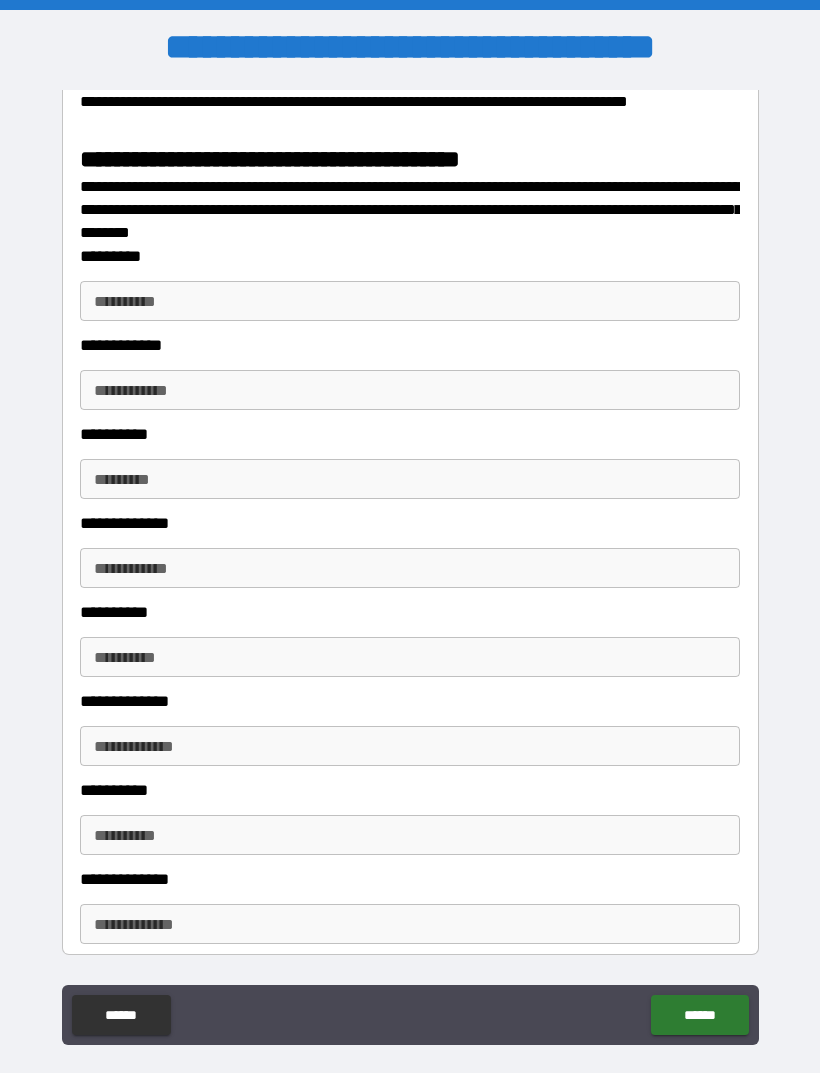 scroll, scrollTop: 2685, scrollLeft: 0, axis: vertical 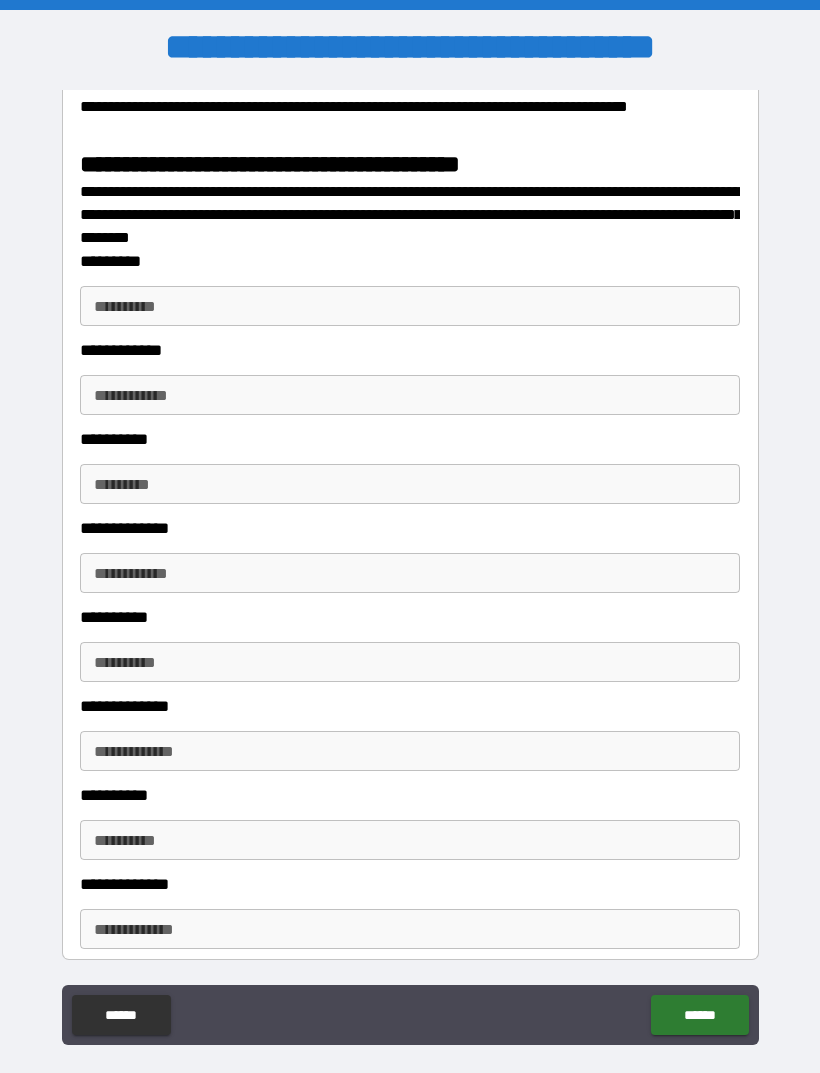 click on "**********" at bounding box center (410, 306) 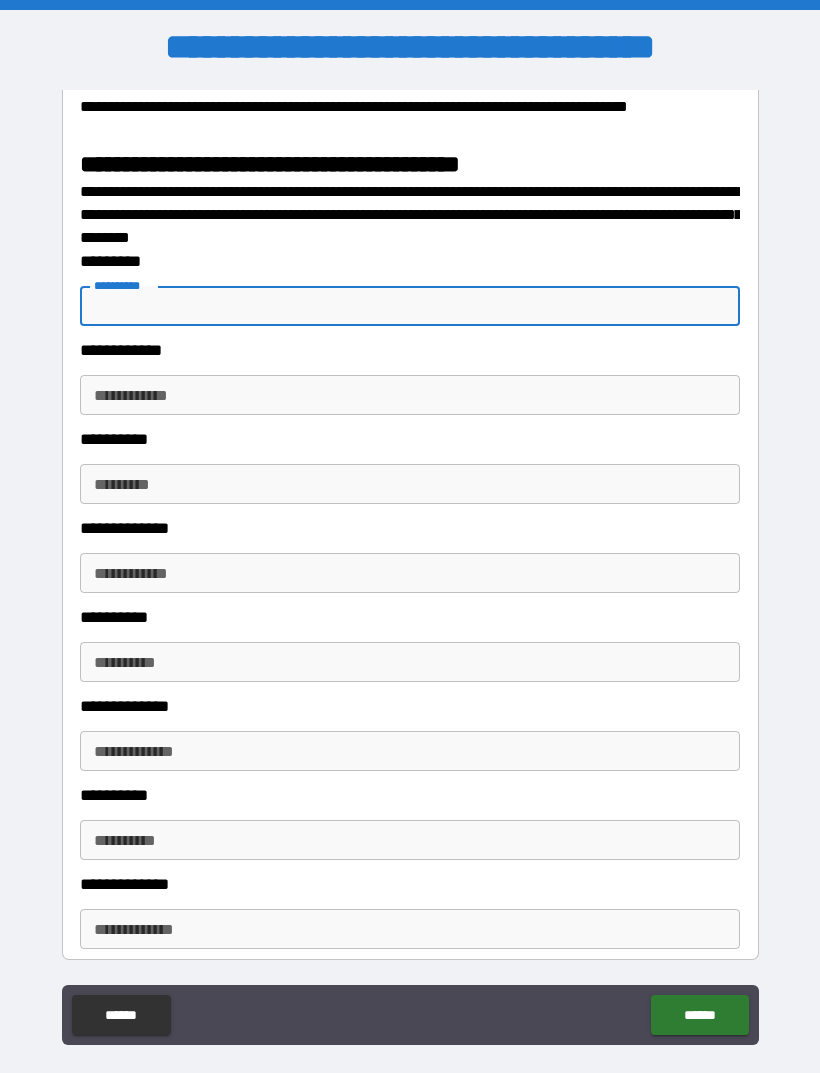 click on "**********" at bounding box center (410, 306) 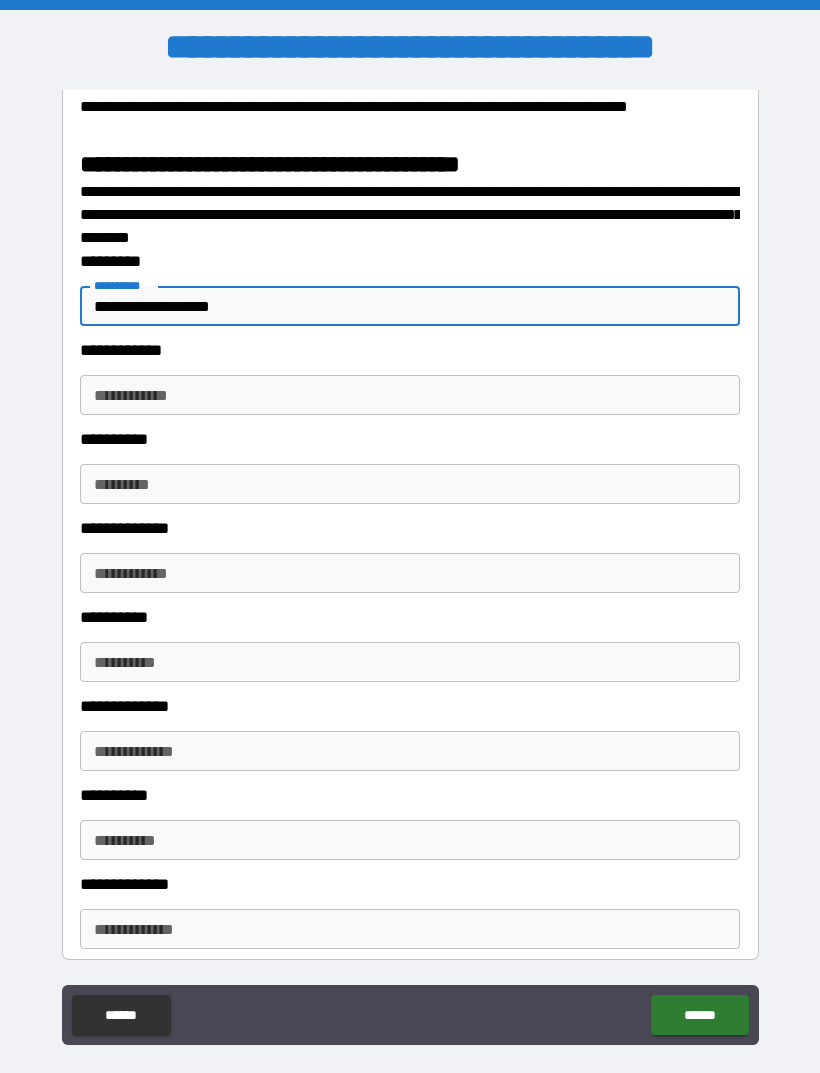 type on "**********" 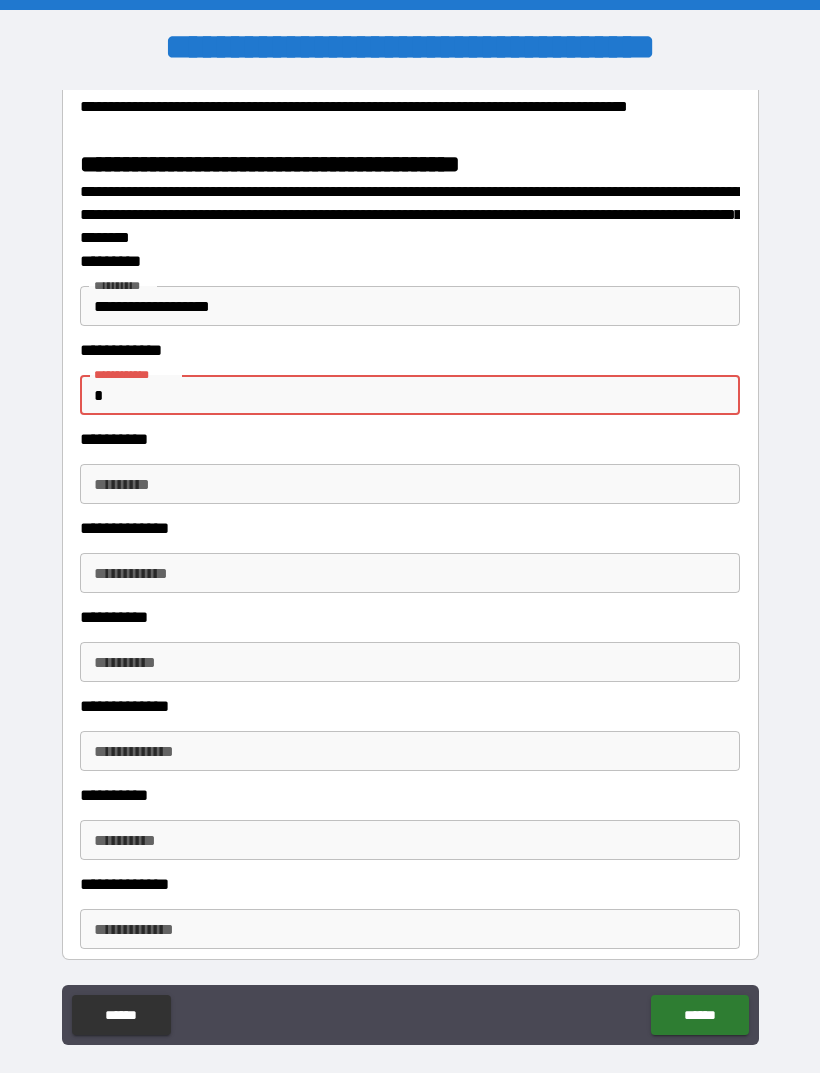 type on "*" 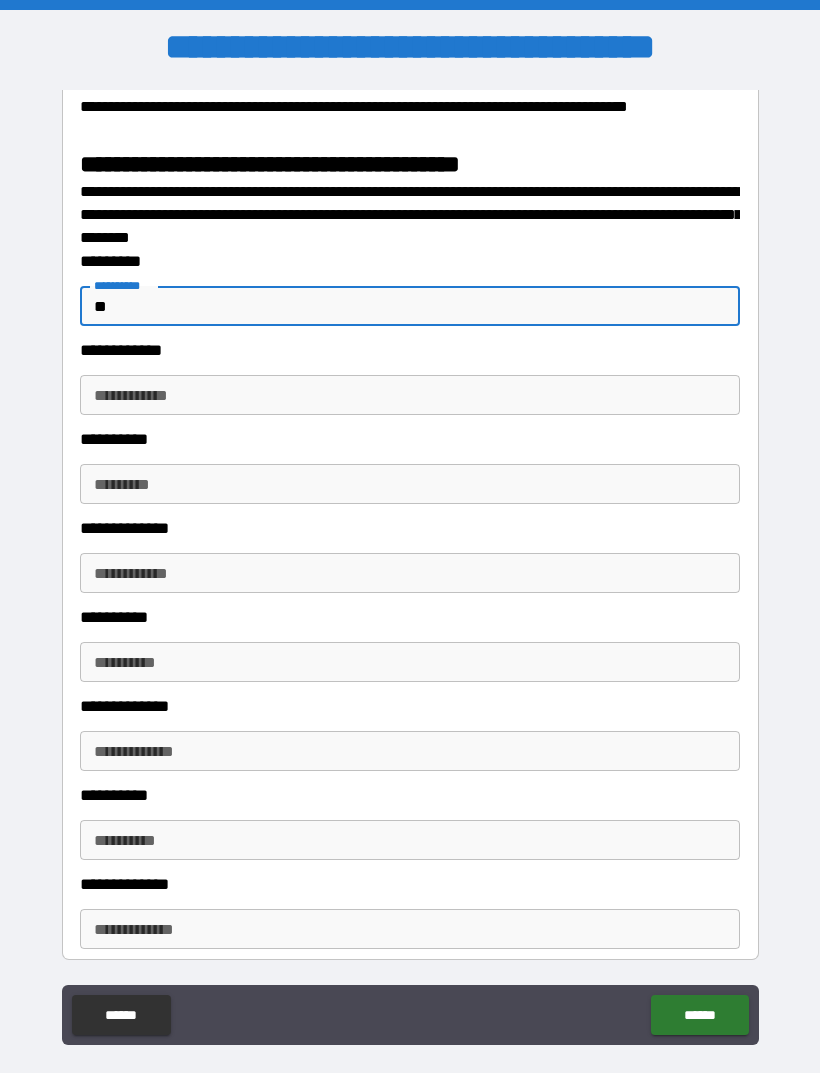 type on "*" 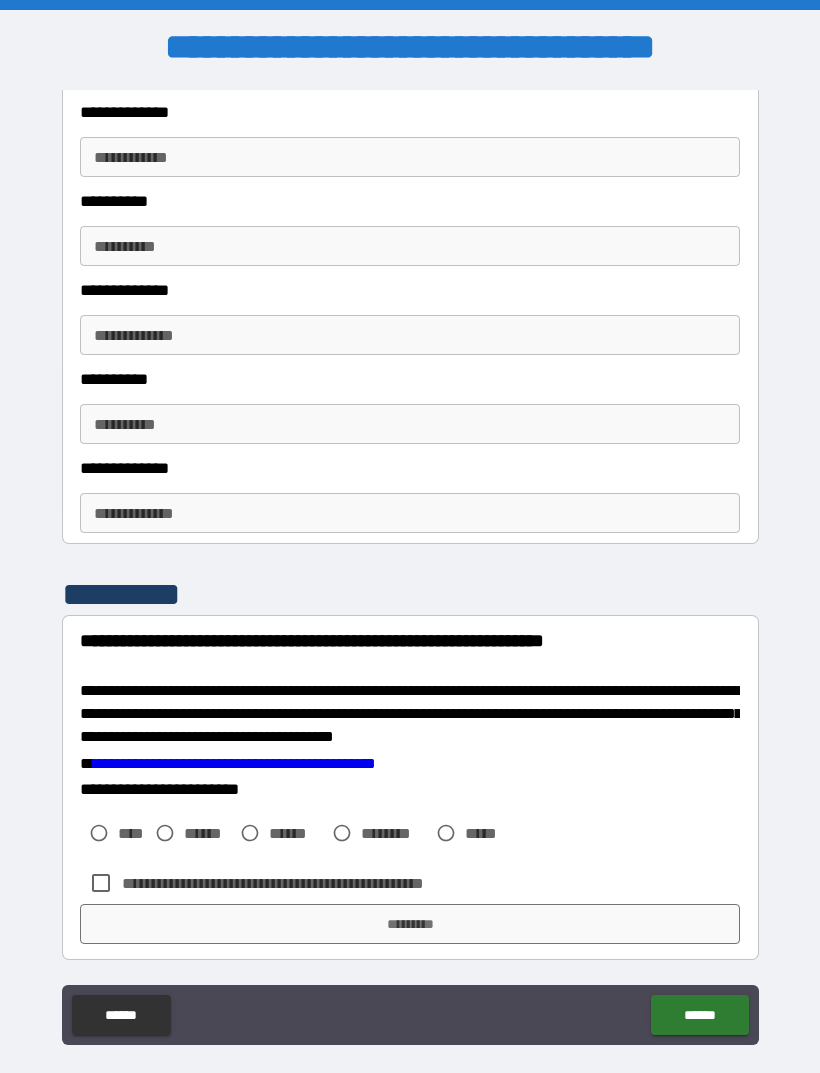 scroll, scrollTop: 3114, scrollLeft: 0, axis: vertical 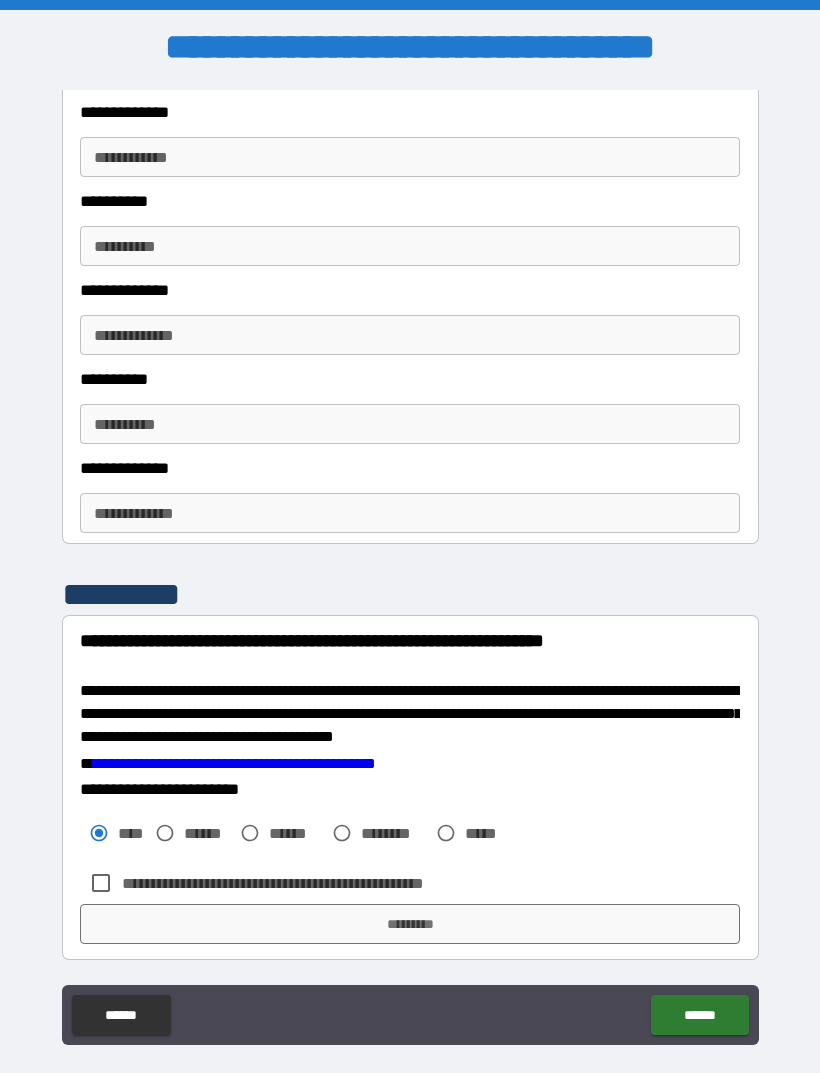 click on "**********" at bounding box center [285, 883] 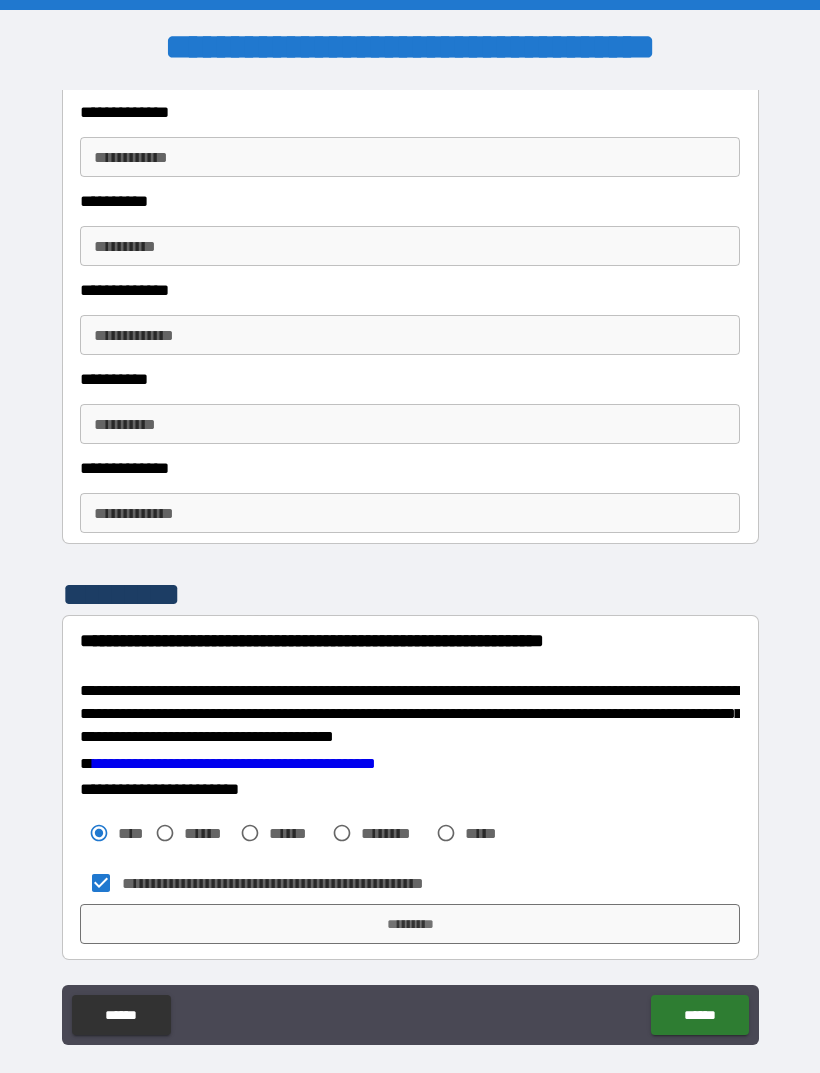 click on "*********" at bounding box center [410, 924] 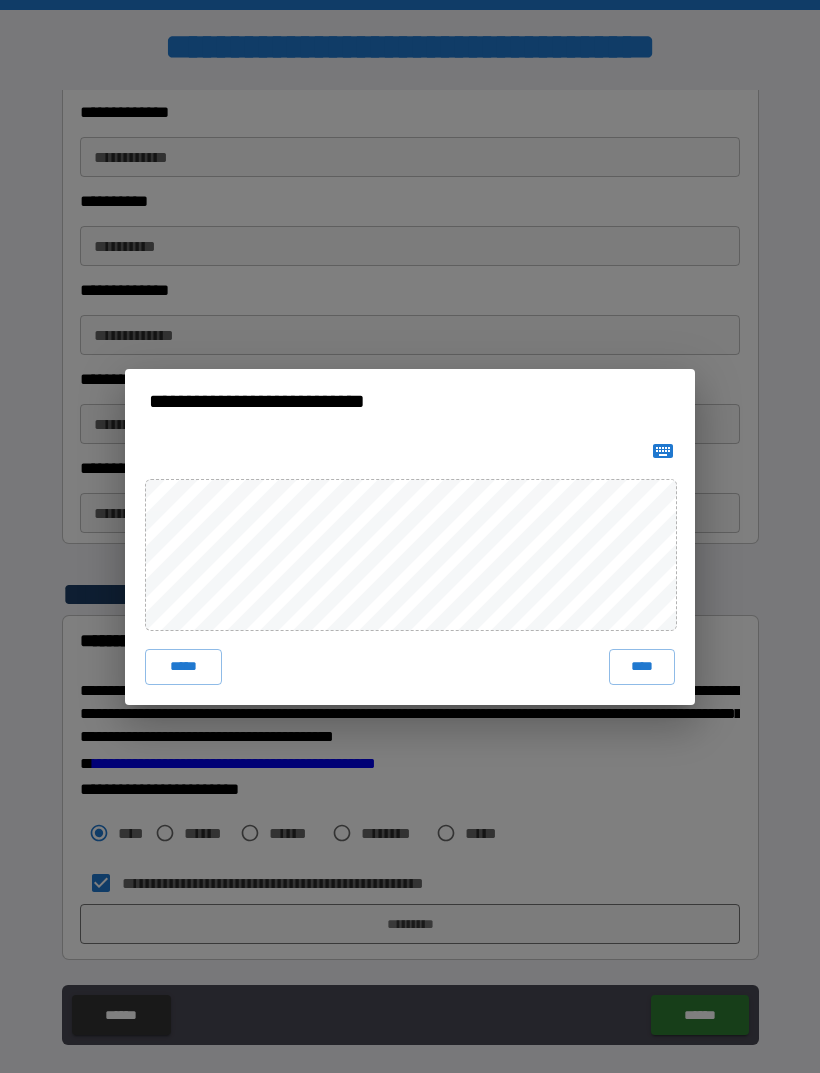 click on "****" at bounding box center (642, 667) 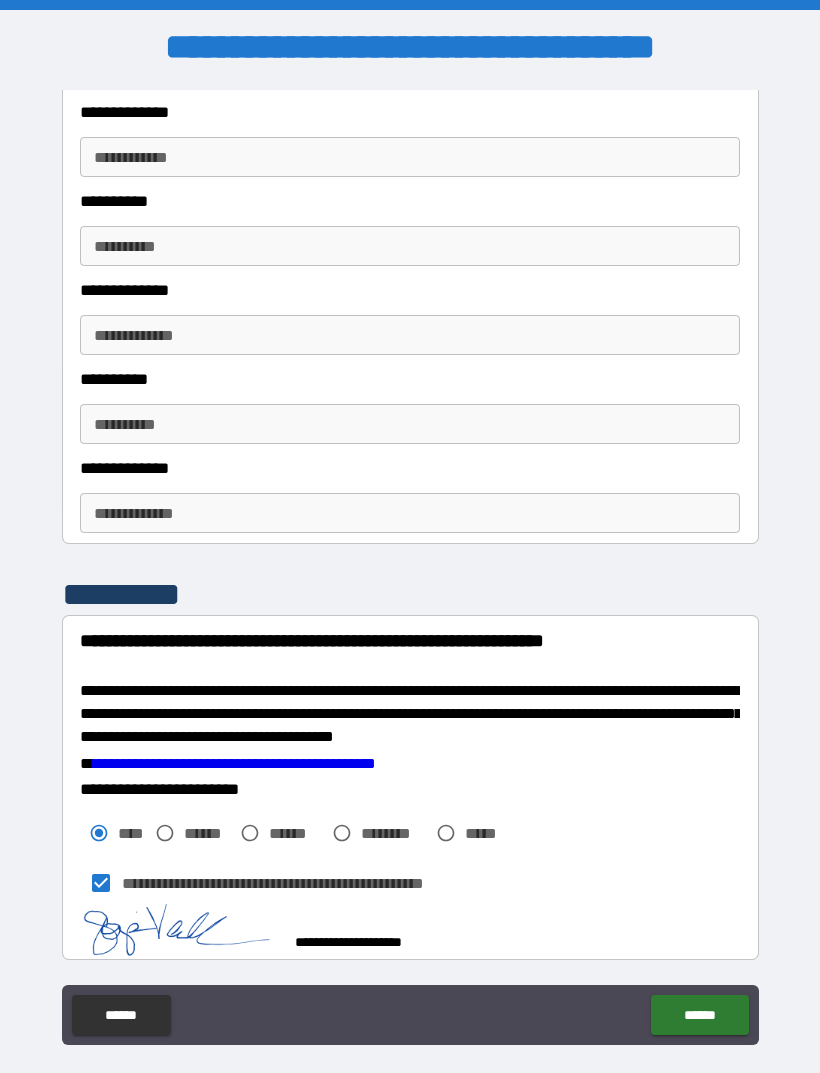 scroll, scrollTop: 3104, scrollLeft: 0, axis: vertical 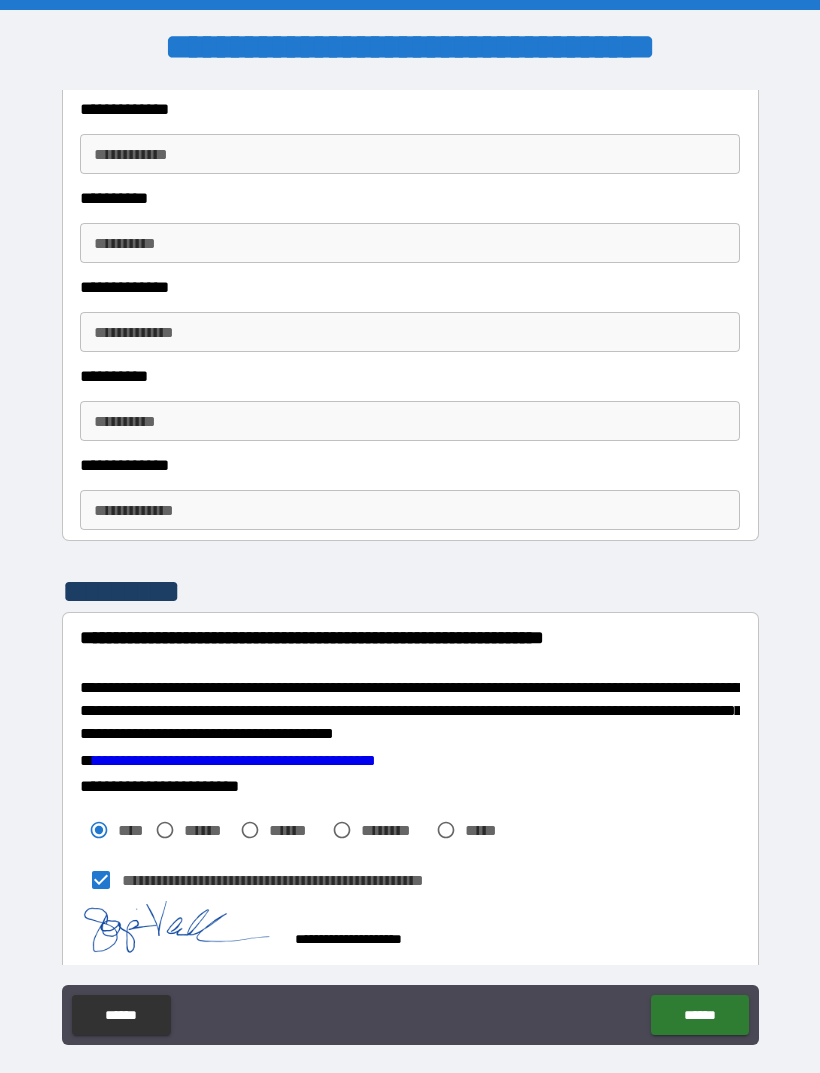 click on "******" at bounding box center [699, 1015] 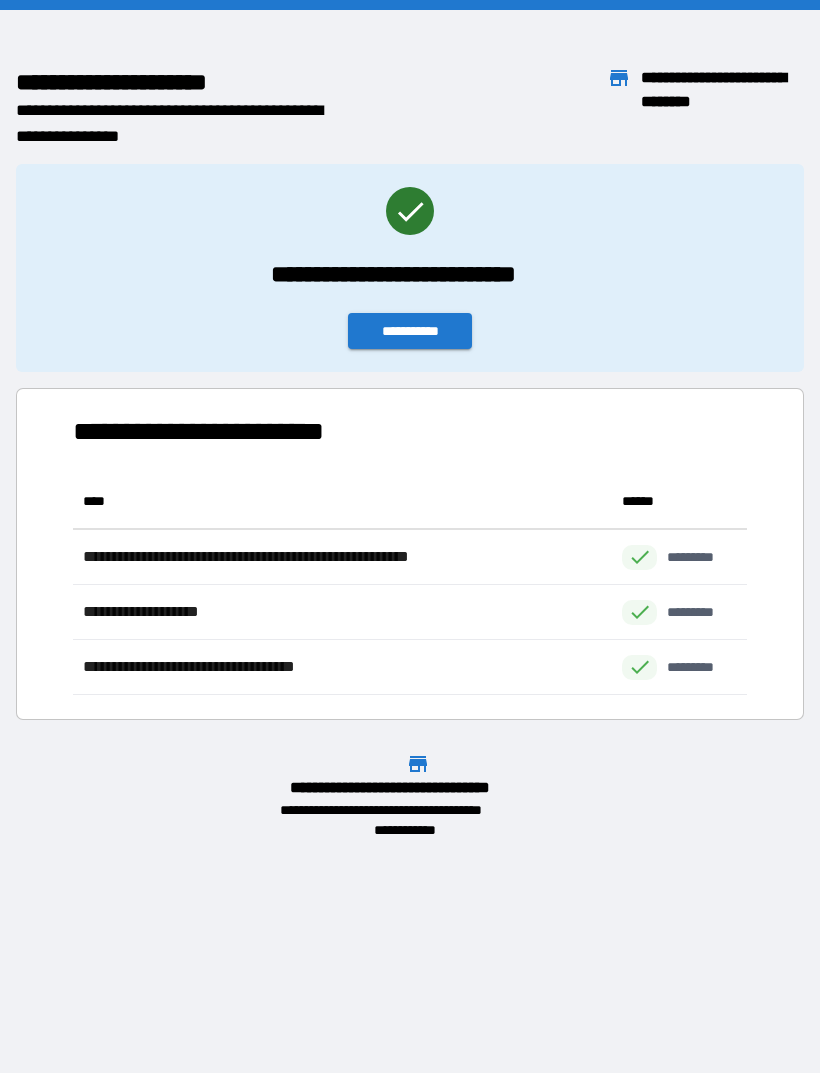scroll, scrollTop: 1, scrollLeft: 1, axis: both 